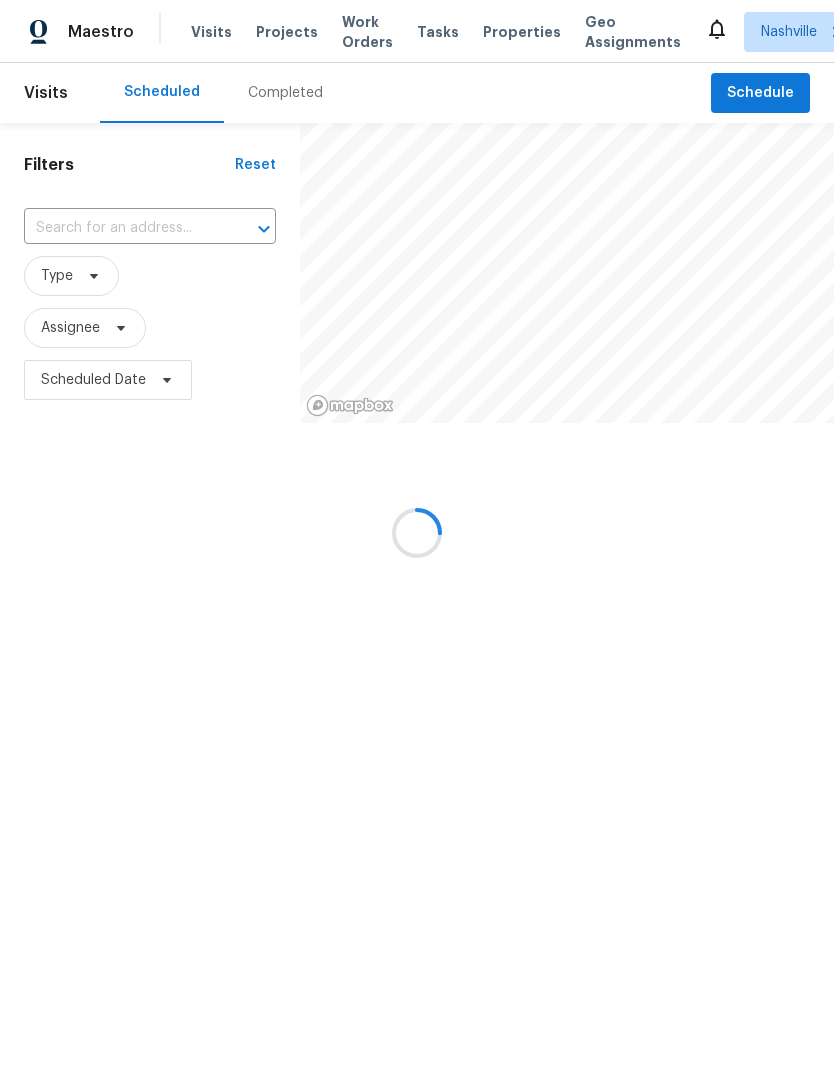 scroll, scrollTop: 0, scrollLeft: 0, axis: both 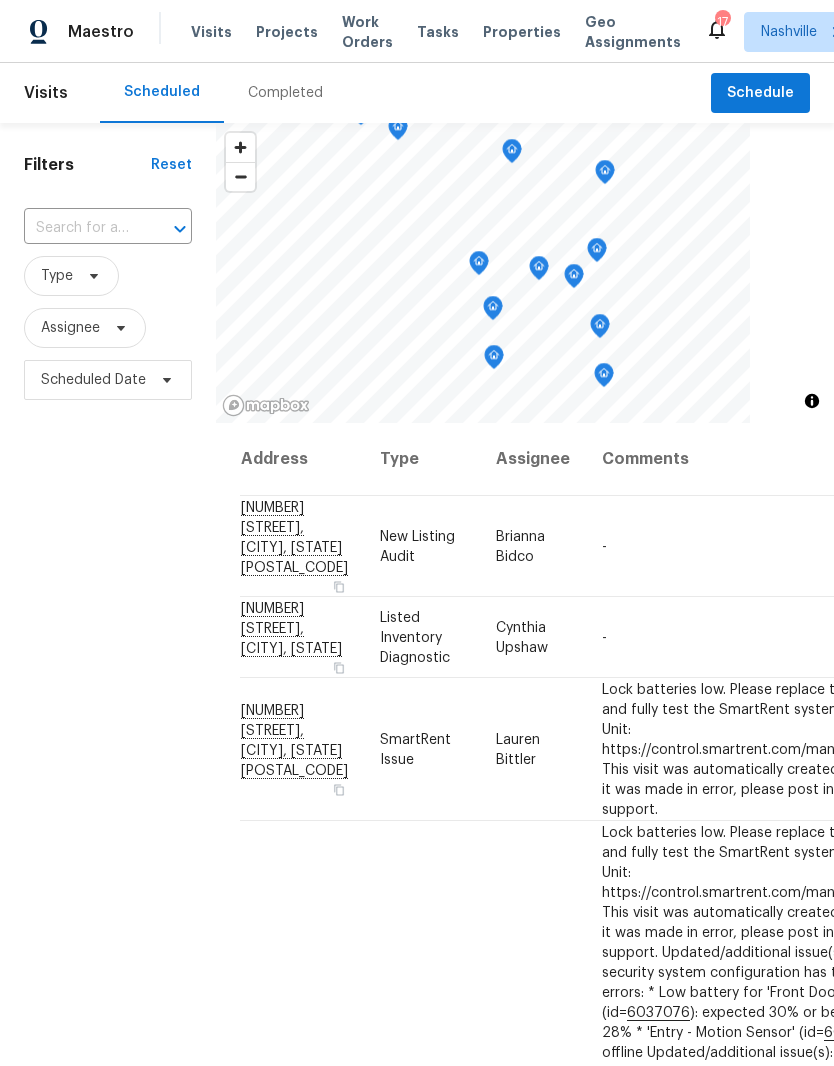 click on "Work Orders" at bounding box center (367, 32) 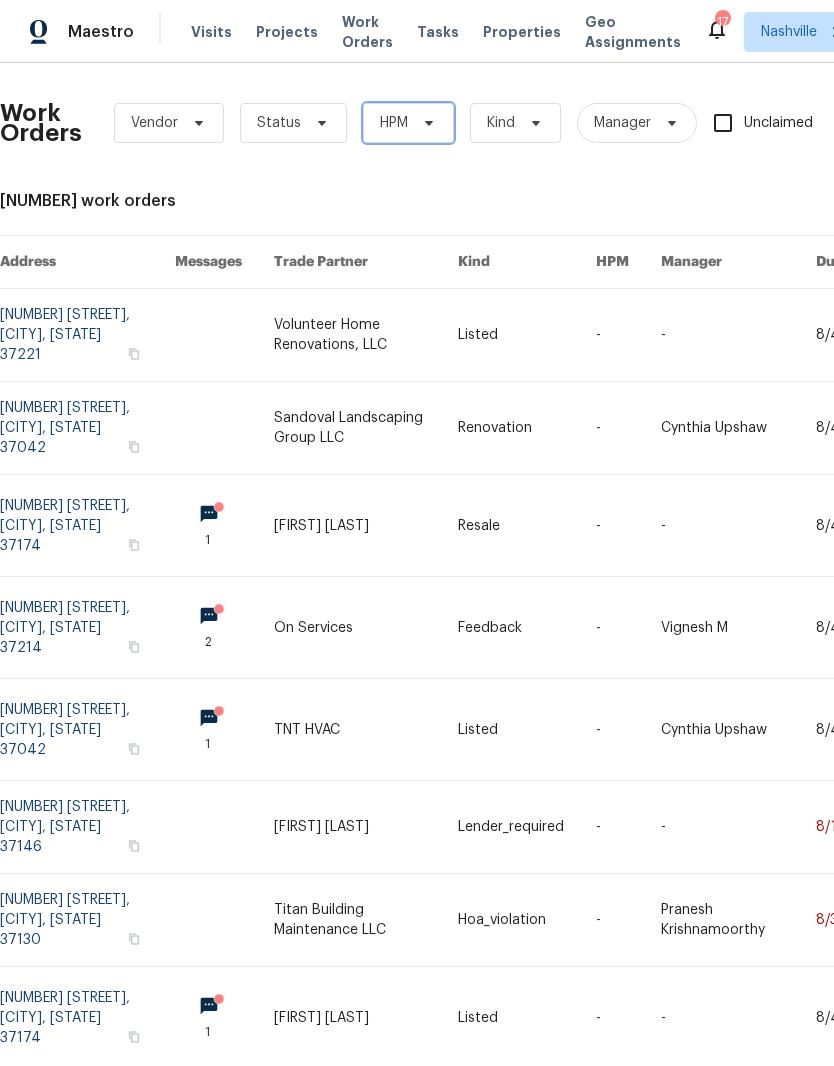 click 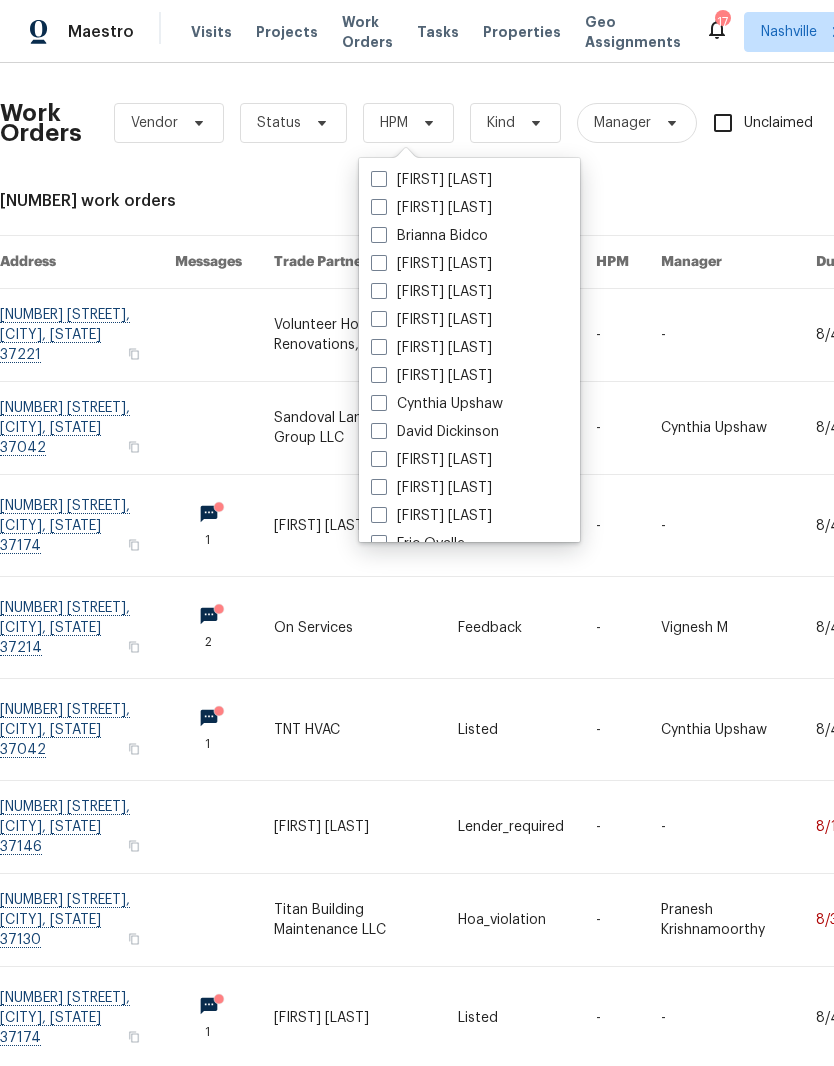 click on "Cynthia Upshaw" at bounding box center (437, 404) 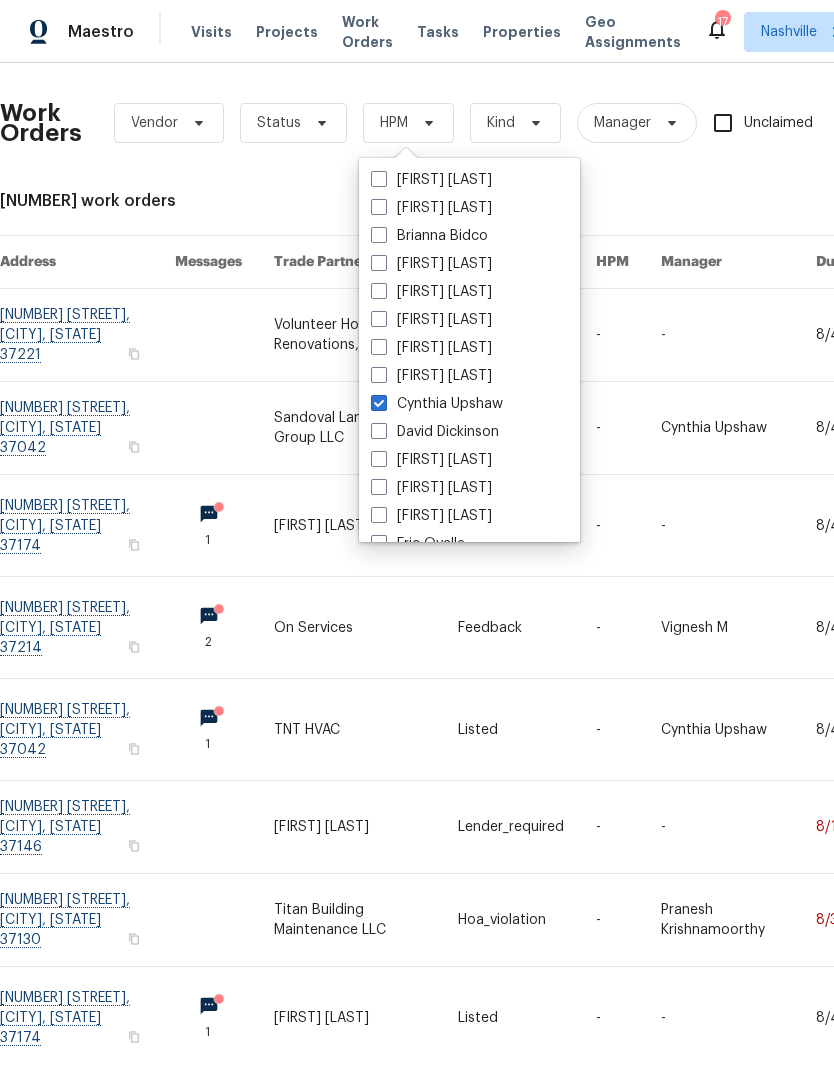 checkbox on "true" 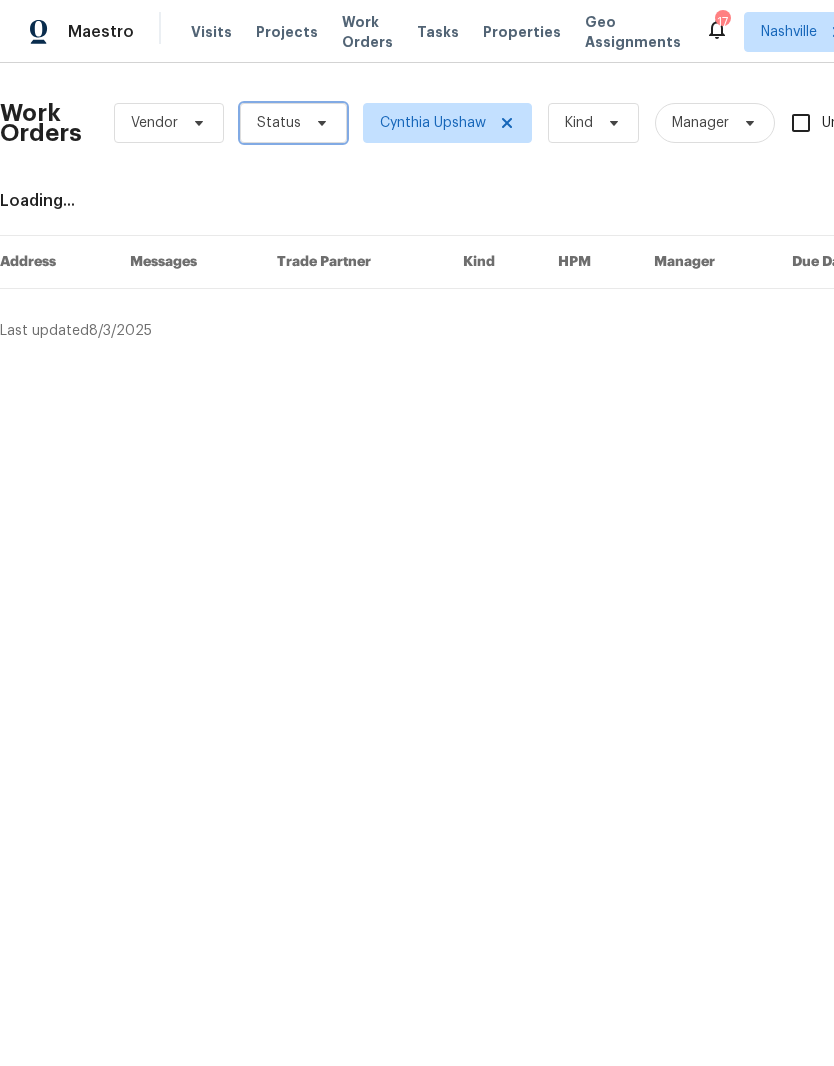 click 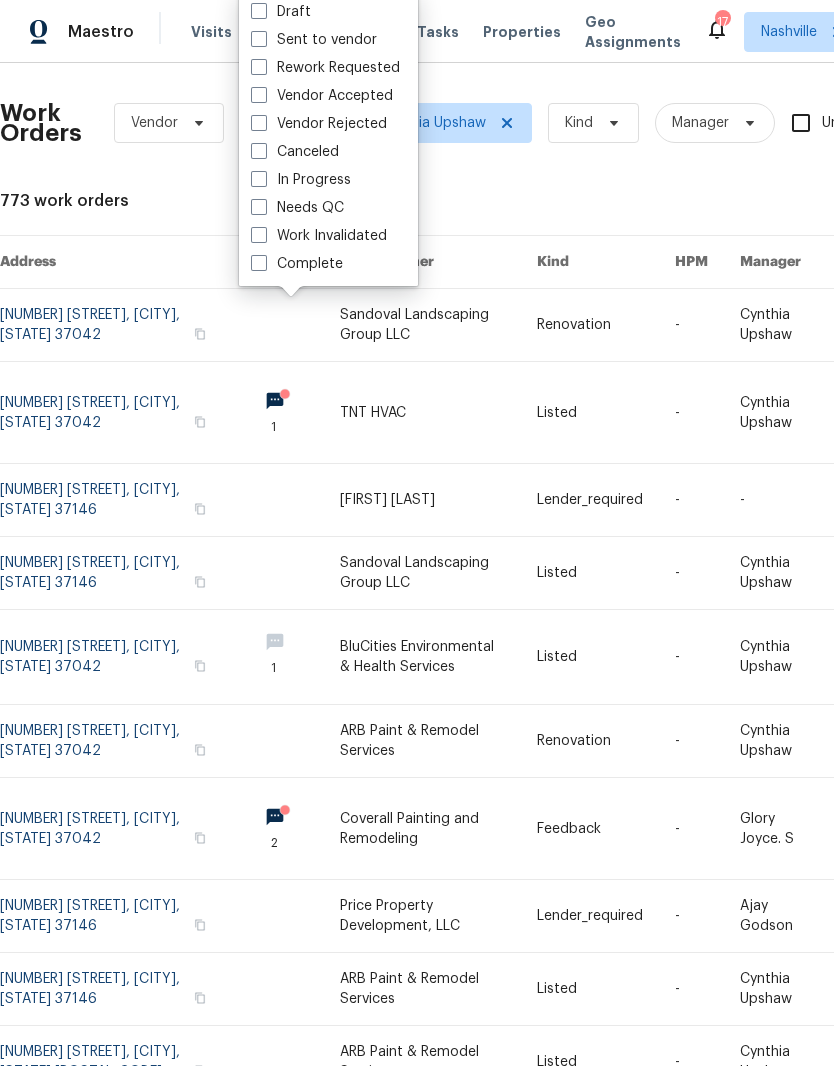 click on "Needs QC" at bounding box center (297, 208) 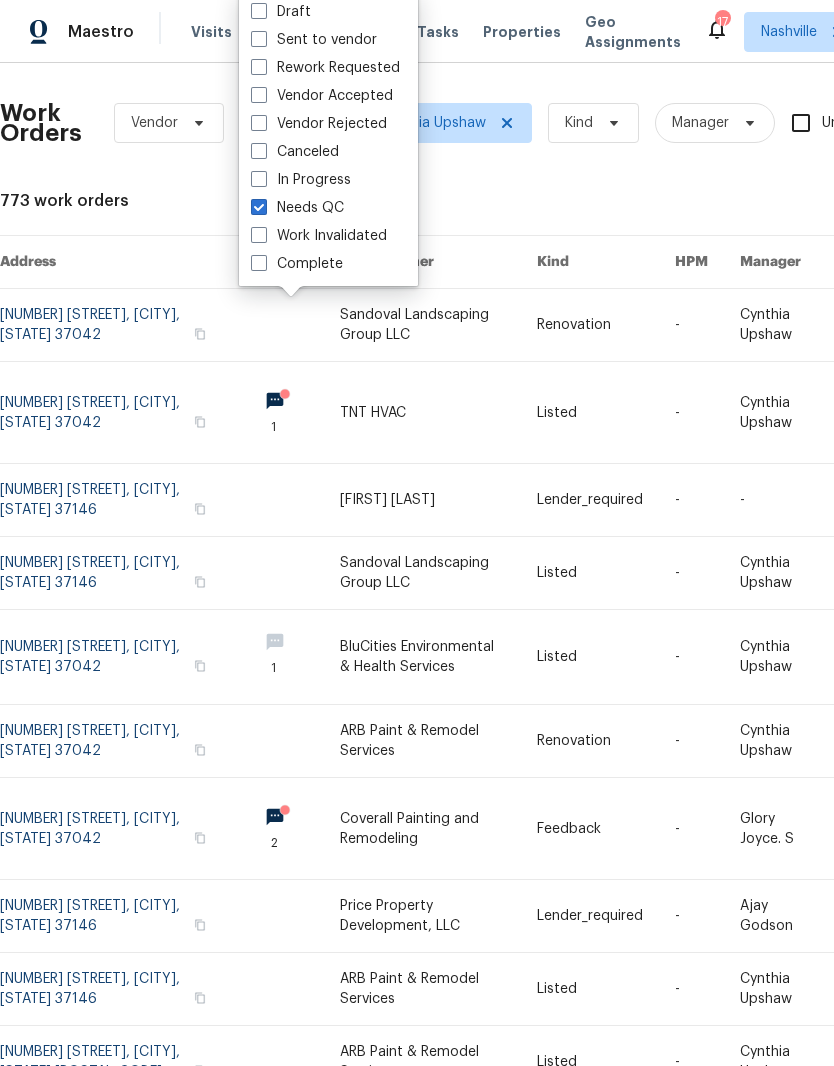 checkbox on "true" 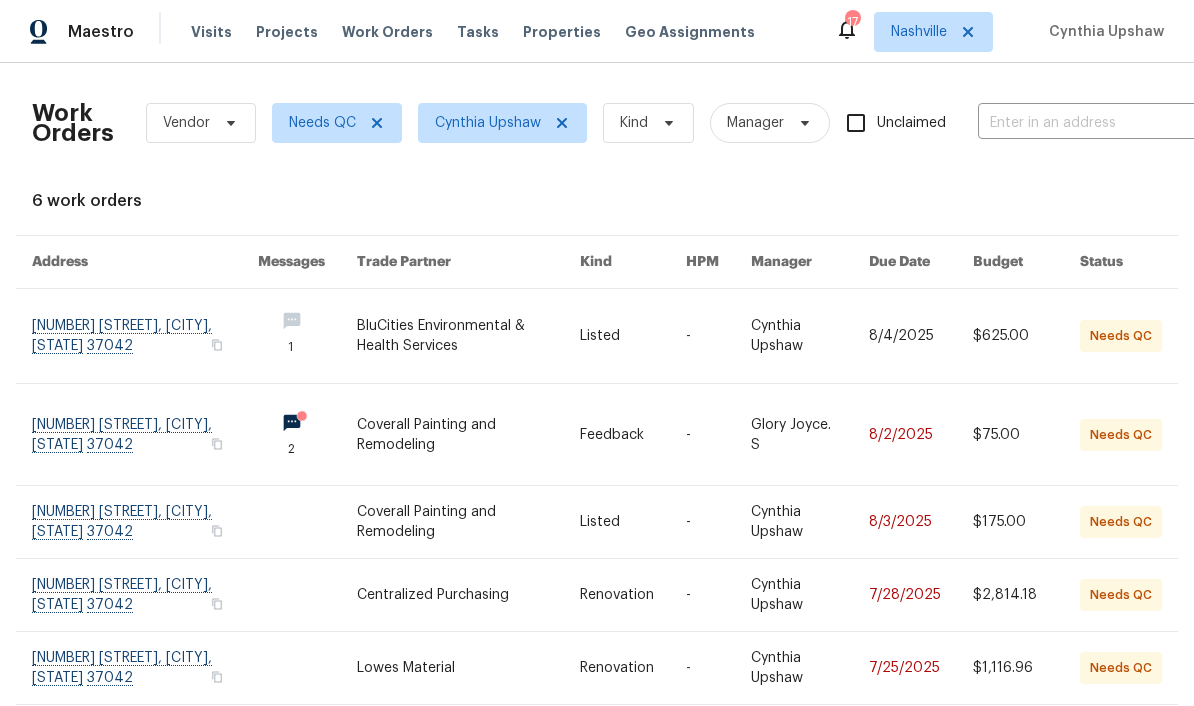 click at bounding box center [145, 336] 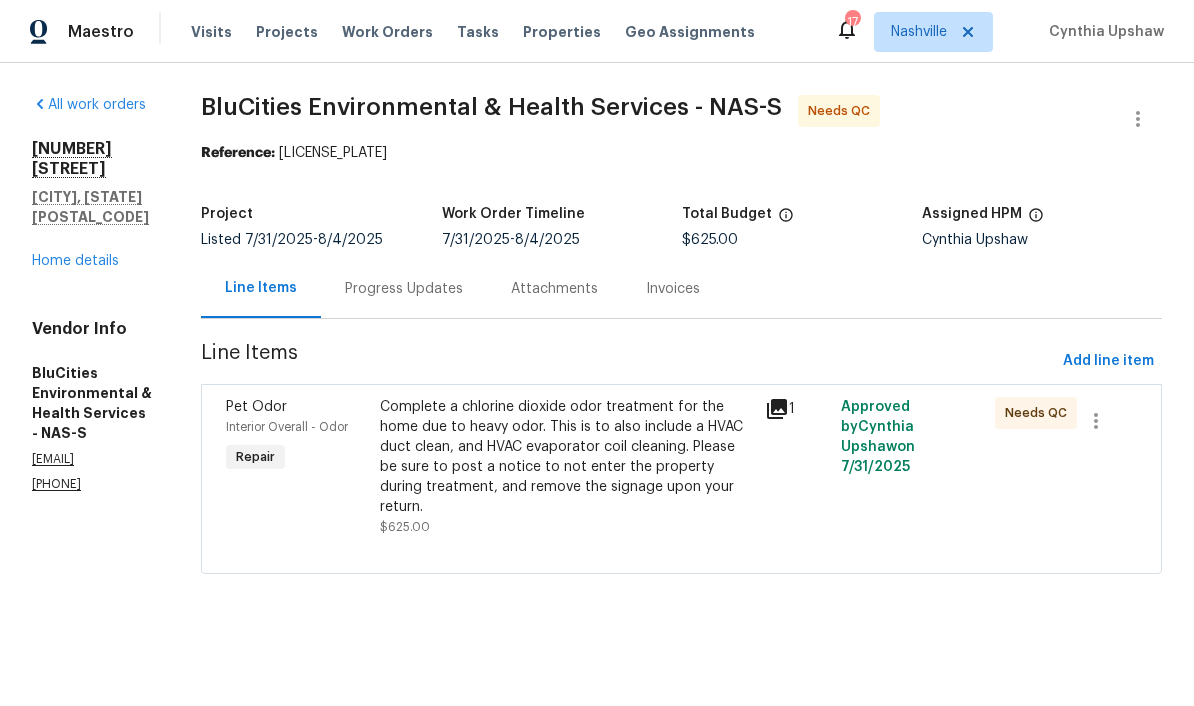 click on "Complete a chlorine dioxide odor treatment for the home due to heavy odor. This is to also include a HVAC duct clean, and HVAC evaporator coil cleaning. Please be sure to post a notice to not enter the property during treatment, and remove the signage upon your return." at bounding box center (566, 457) 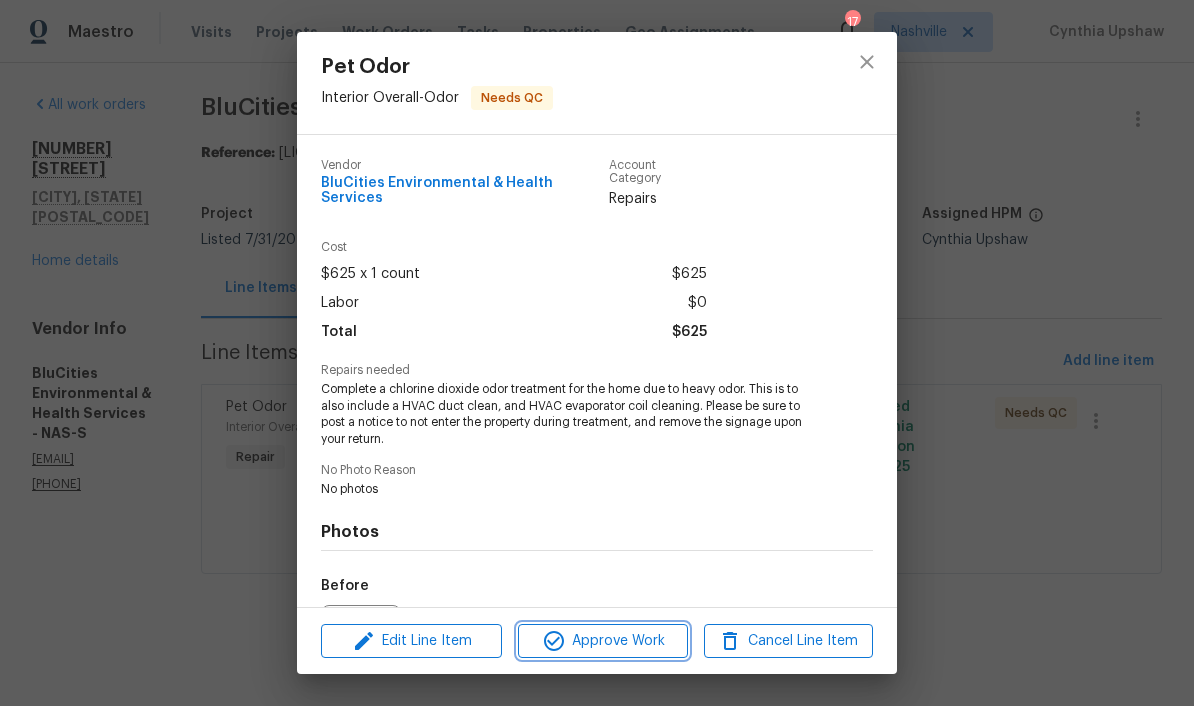 click on "Approve Work" at bounding box center [602, 641] 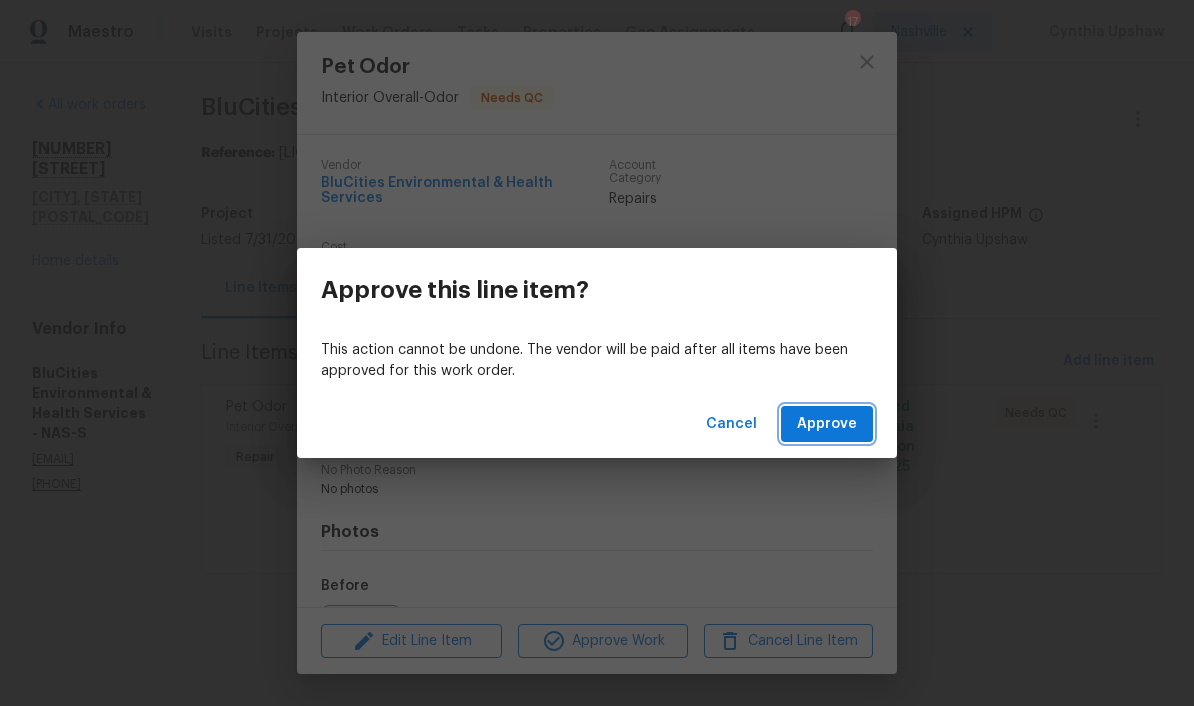 click on "Approve" at bounding box center (827, 424) 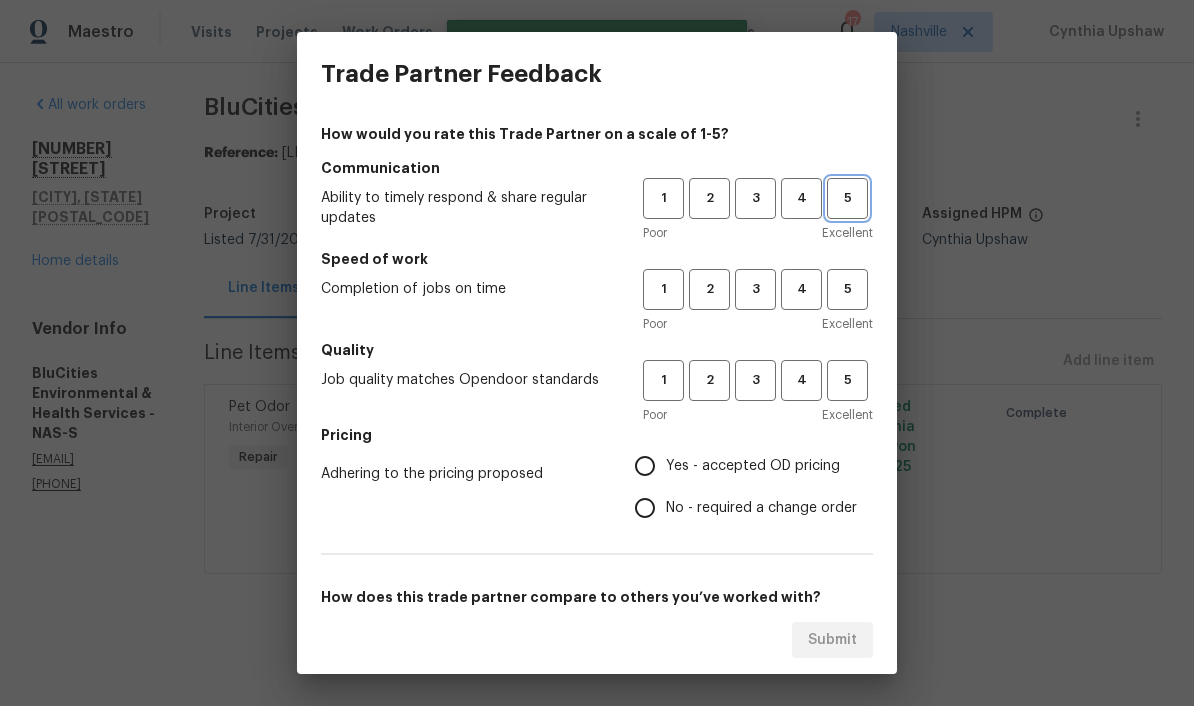 click on "5" at bounding box center [847, 198] 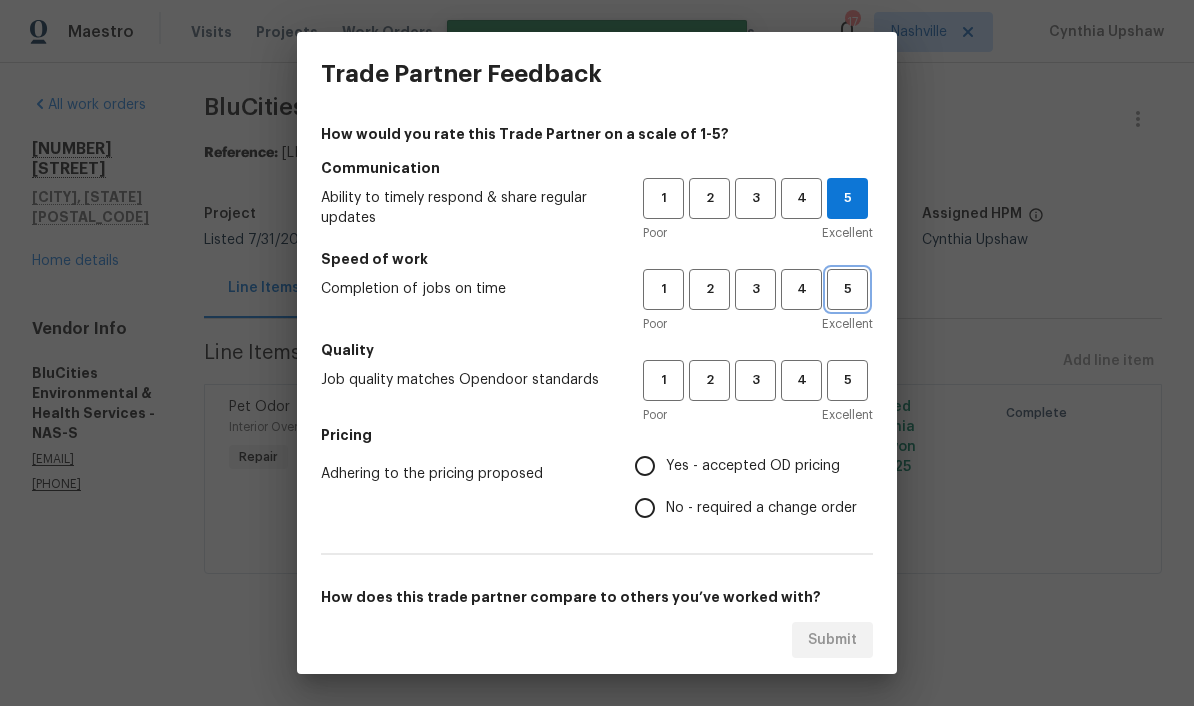 click on "5" at bounding box center (847, 289) 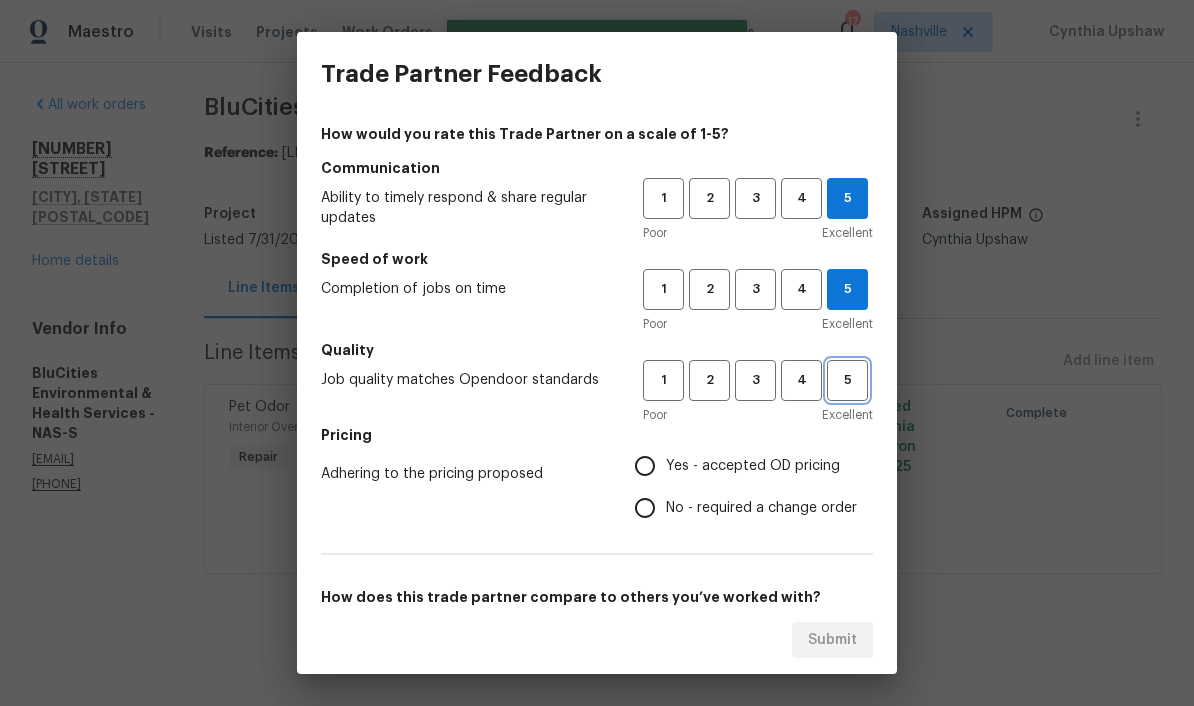 click on "5" at bounding box center (847, 380) 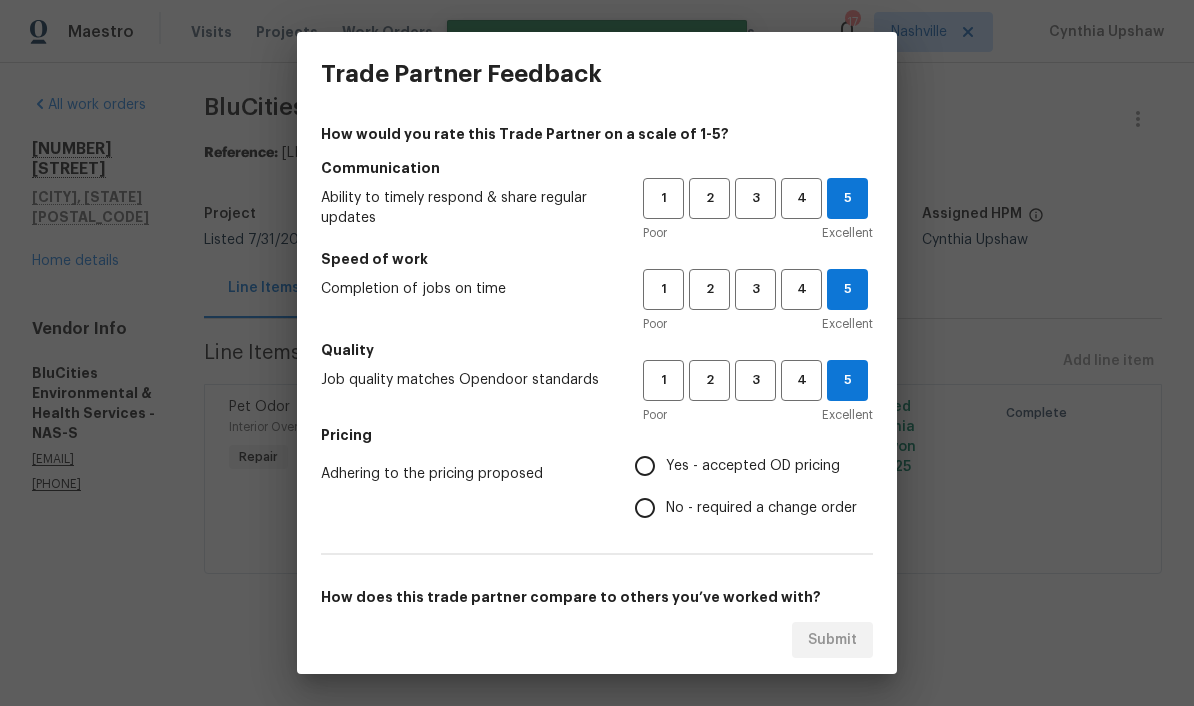 click on "Yes - accepted OD pricing" at bounding box center [645, 466] 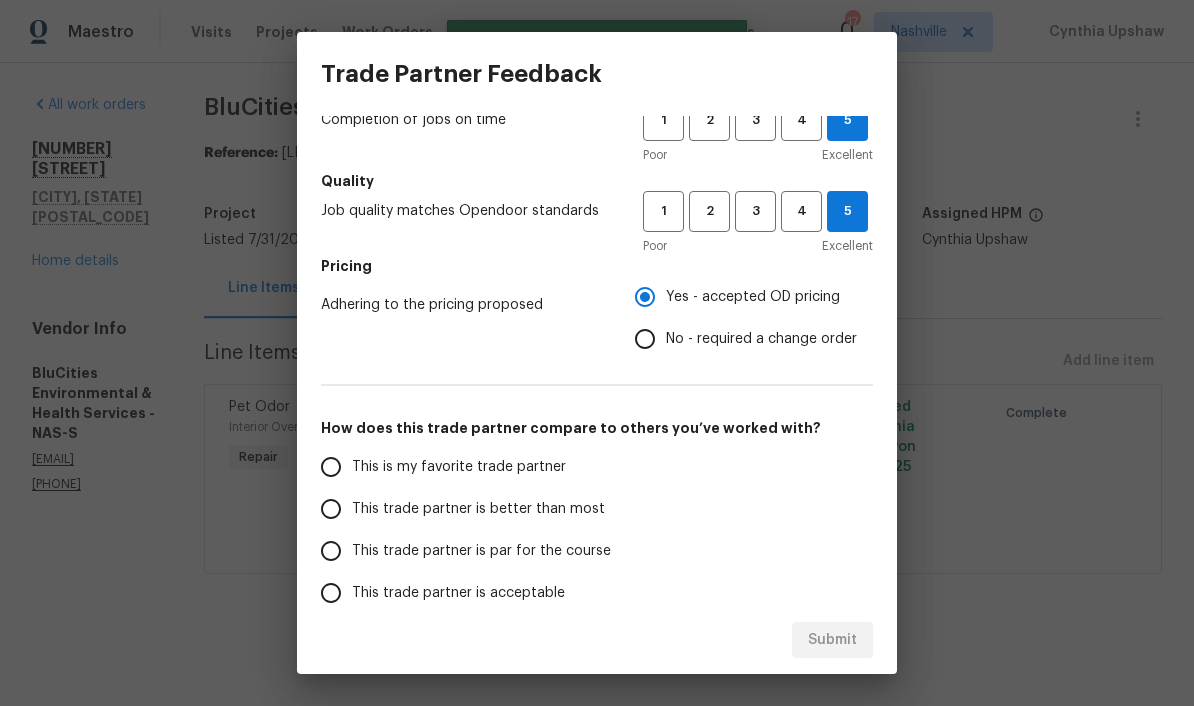 scroll, scrollTop: 168, scrollLeft: 0, axis: vertical 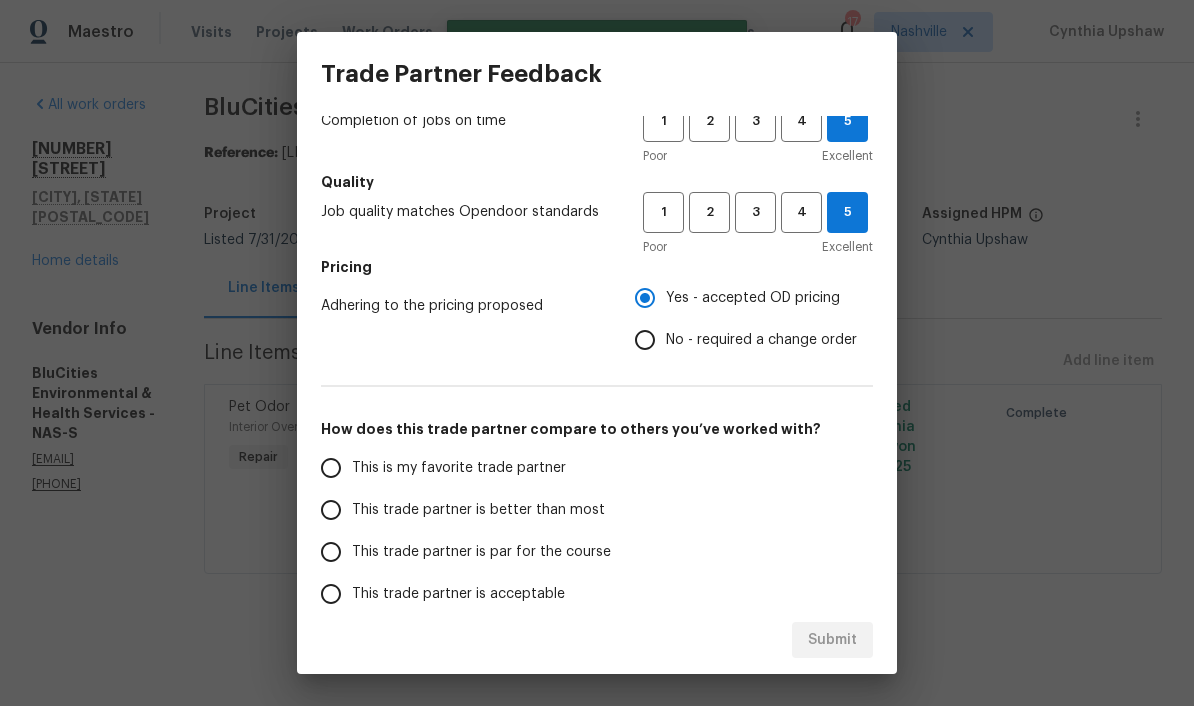 click on "This is my favorite trade partner" at bounding box center [331, 468] 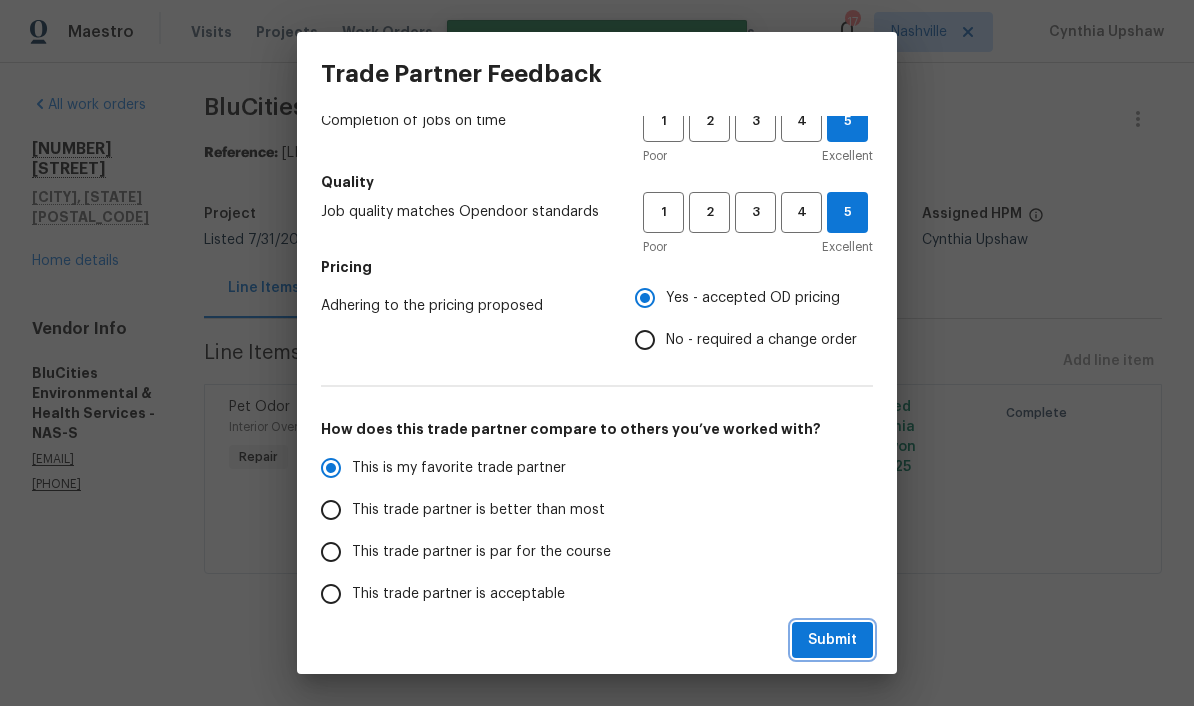 click on "Submit" at bounding box center [832, 640] 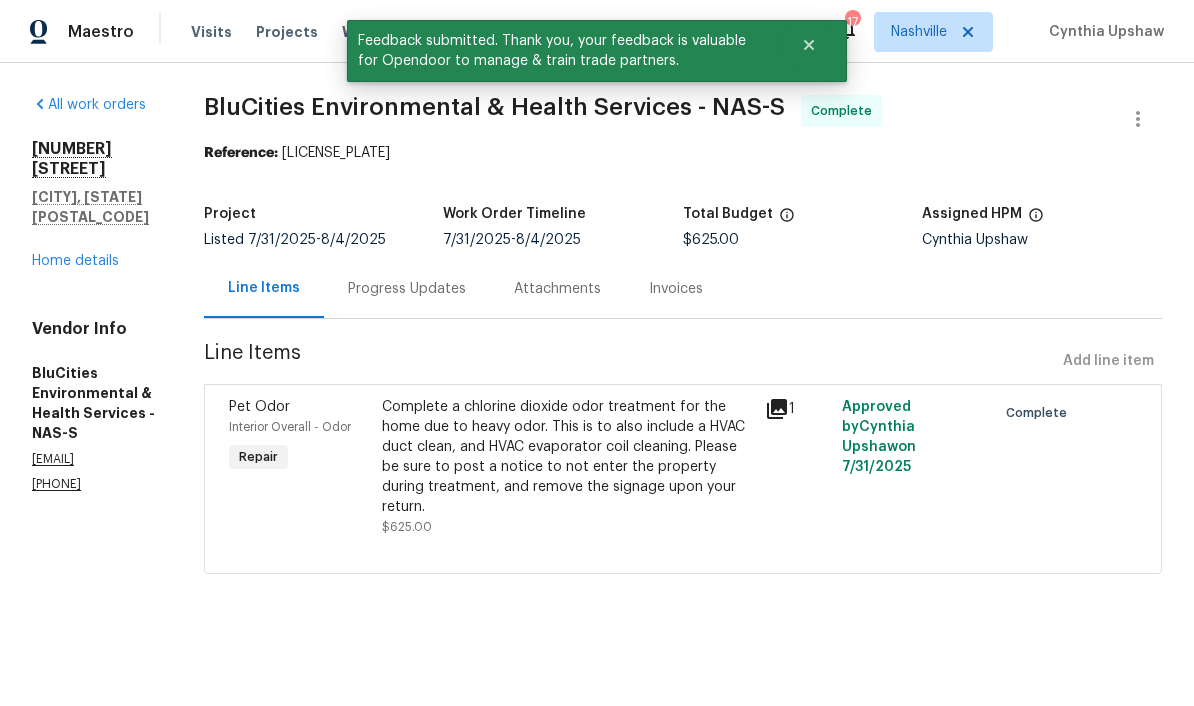 click on "Home details" at bounding box center (75, 261) 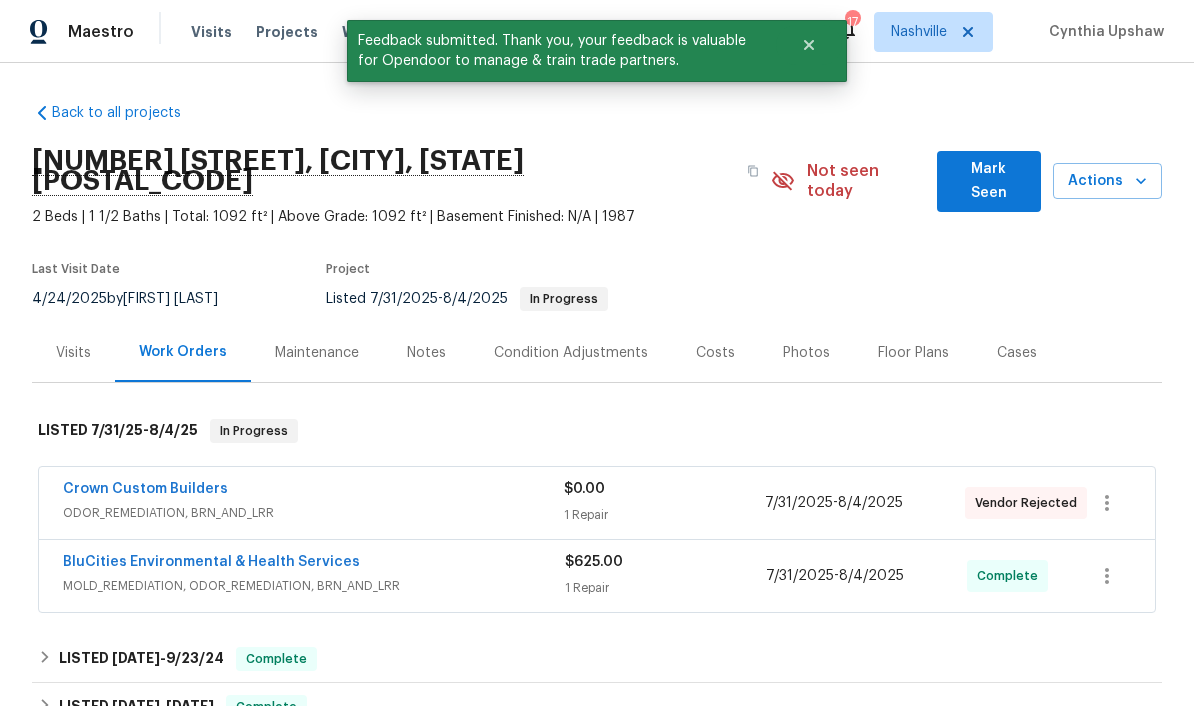 click on "Mark Seen" at bounding box center (989, 181) 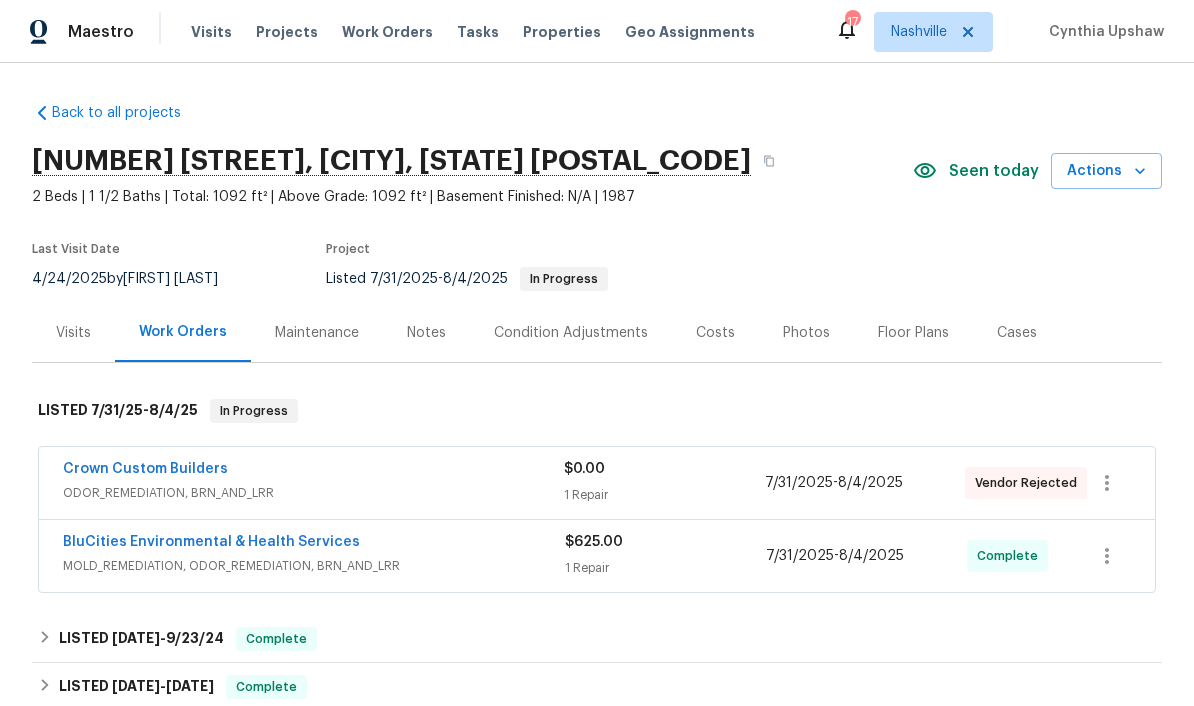 click on "Work Orders" at bounding box center [387, 32] 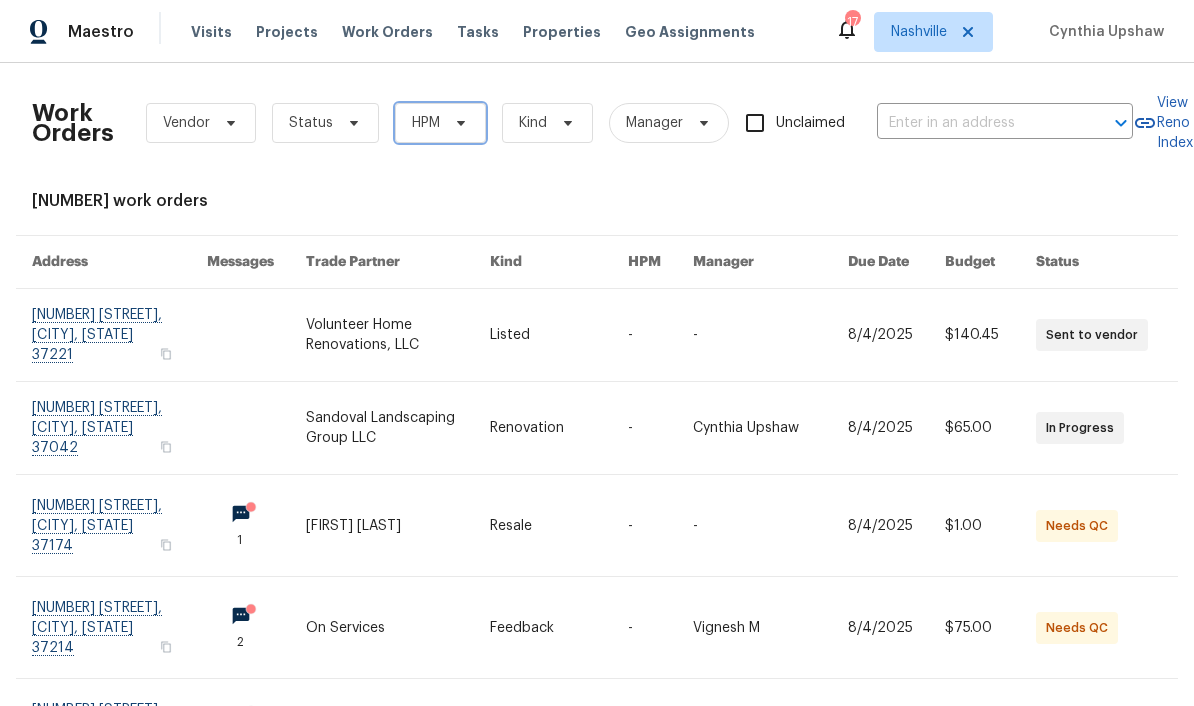 click 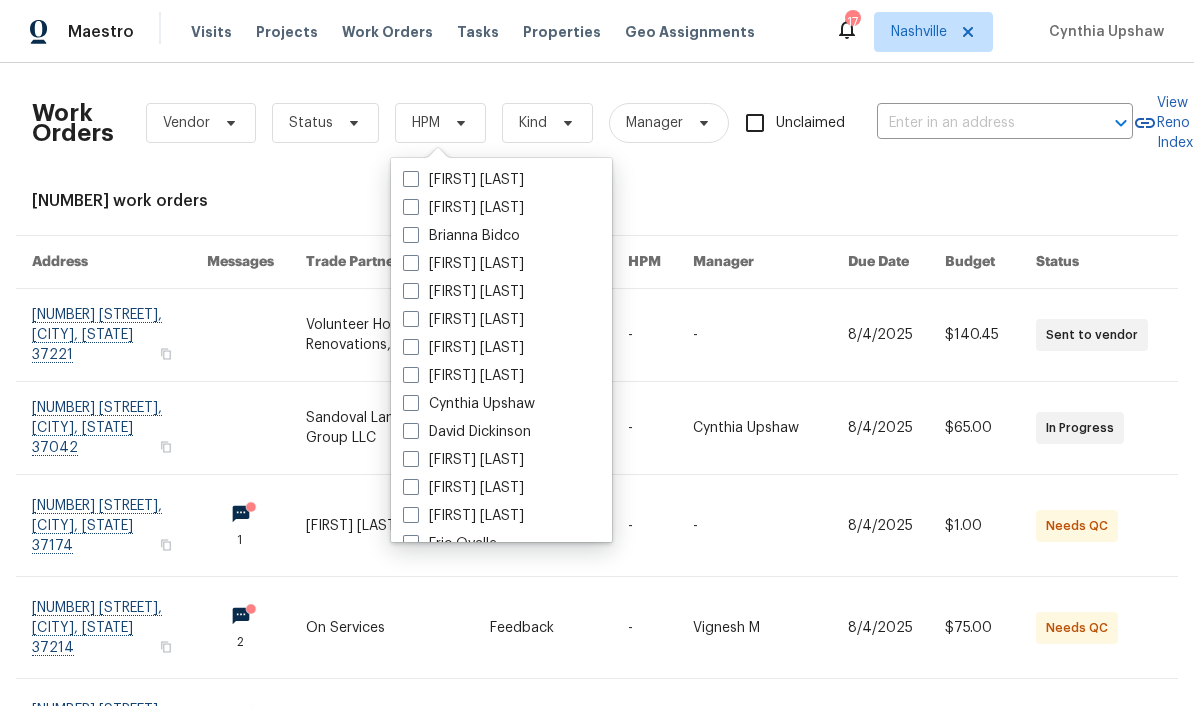 click on "Cynthia Upshaw" at bounding box center (469, 404) 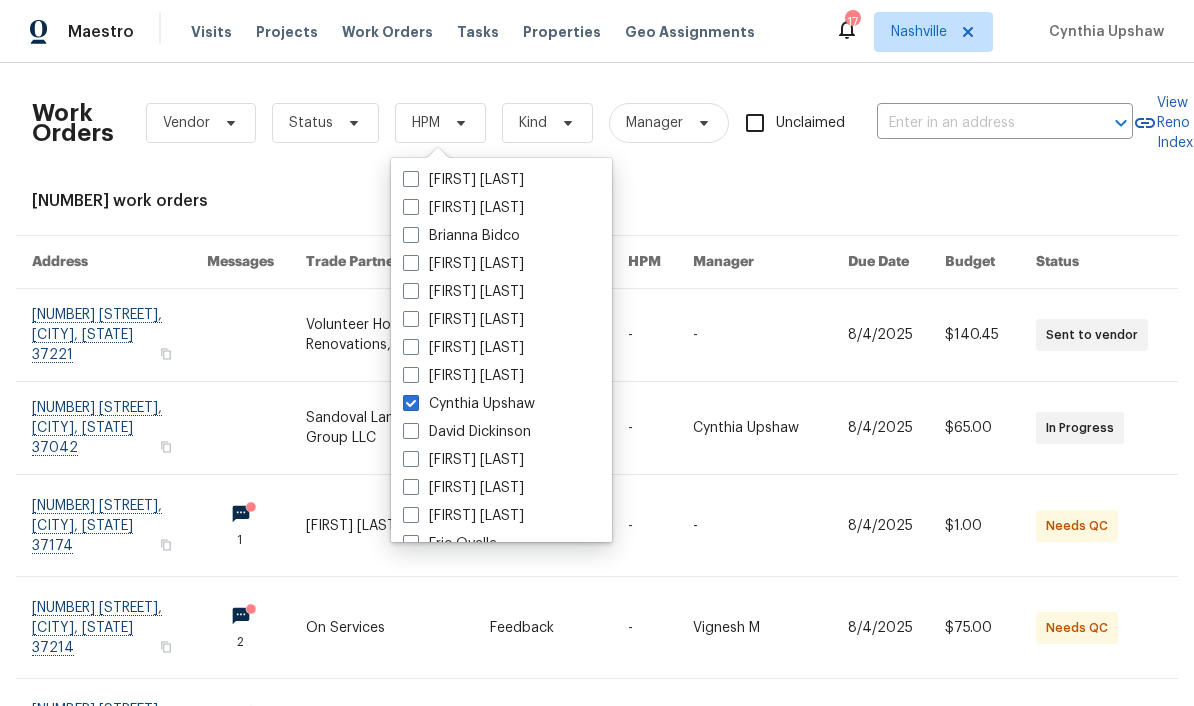 checkbox on "true" 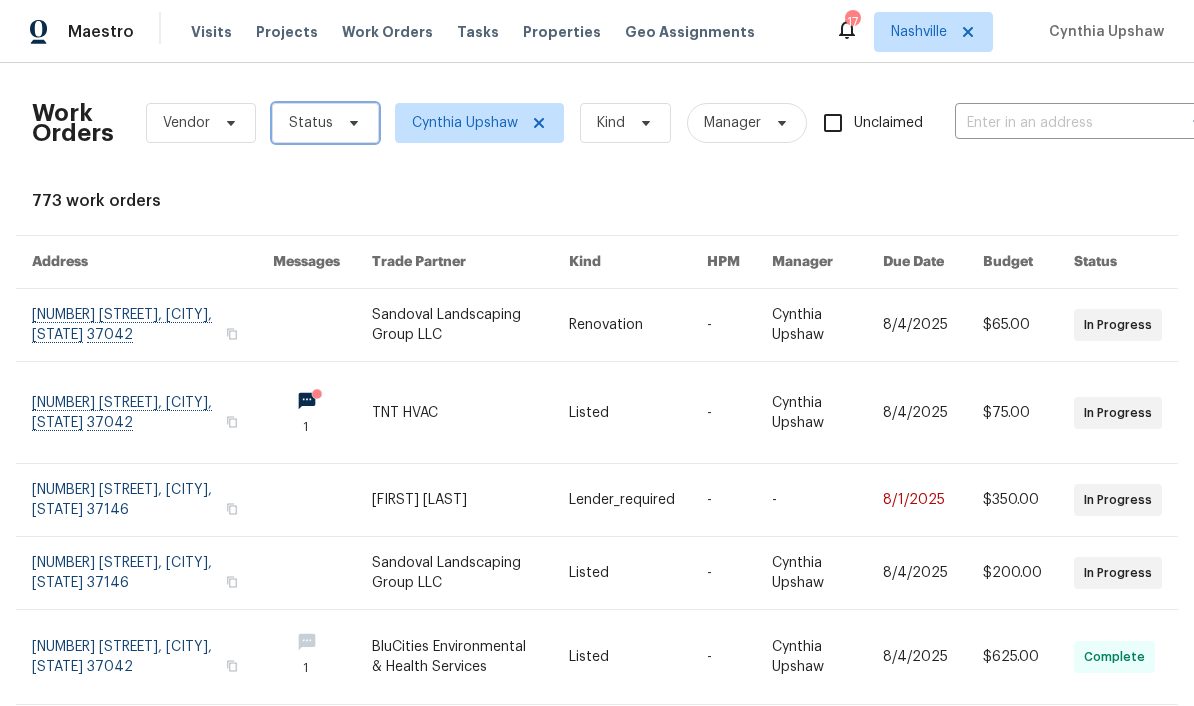 click 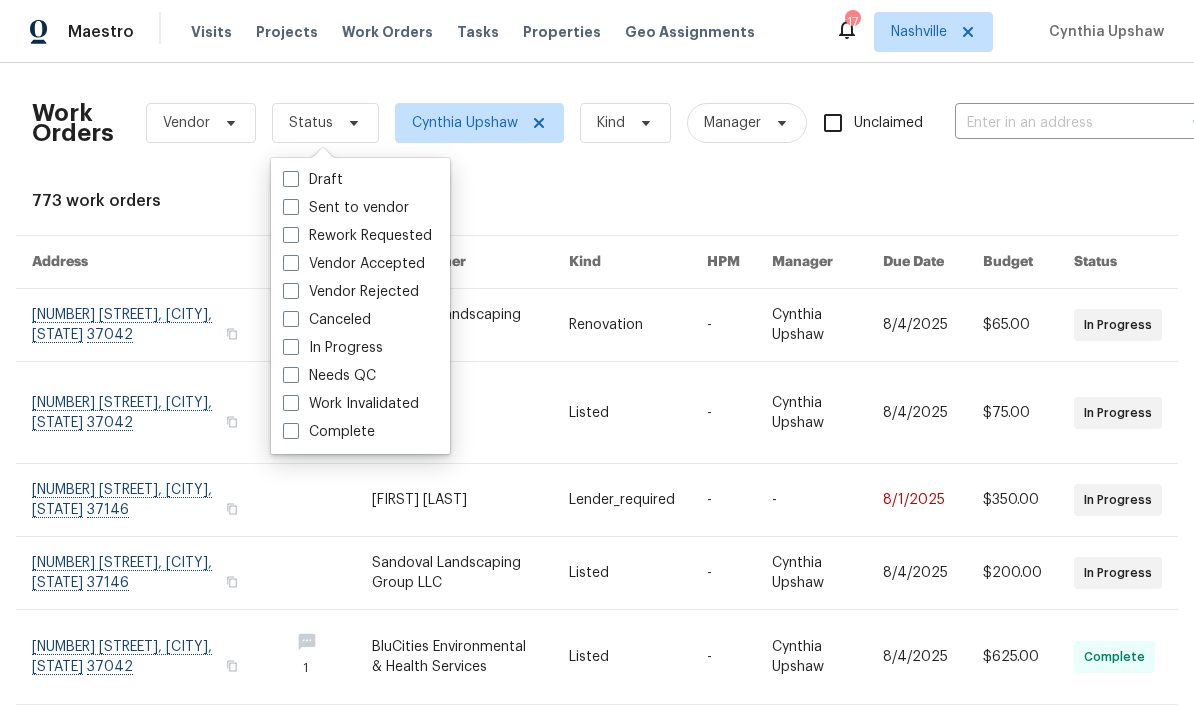 click on "Needs QC" at bounding box center (329, 376) 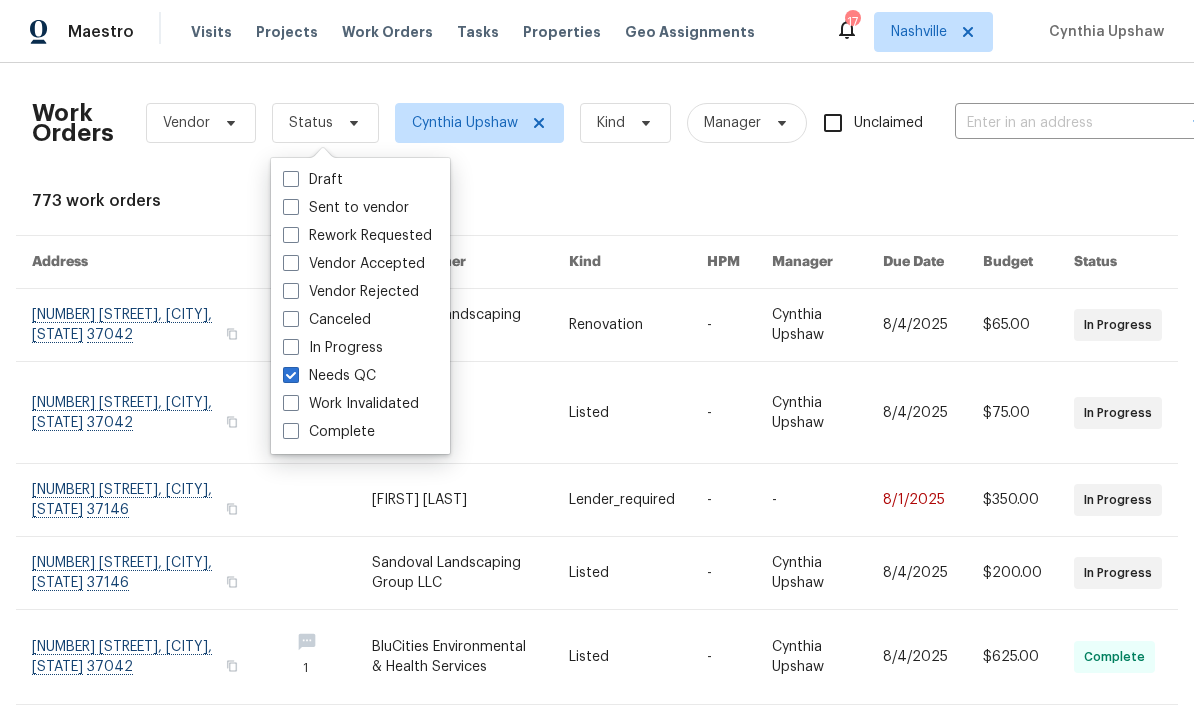 checkbox on "true" 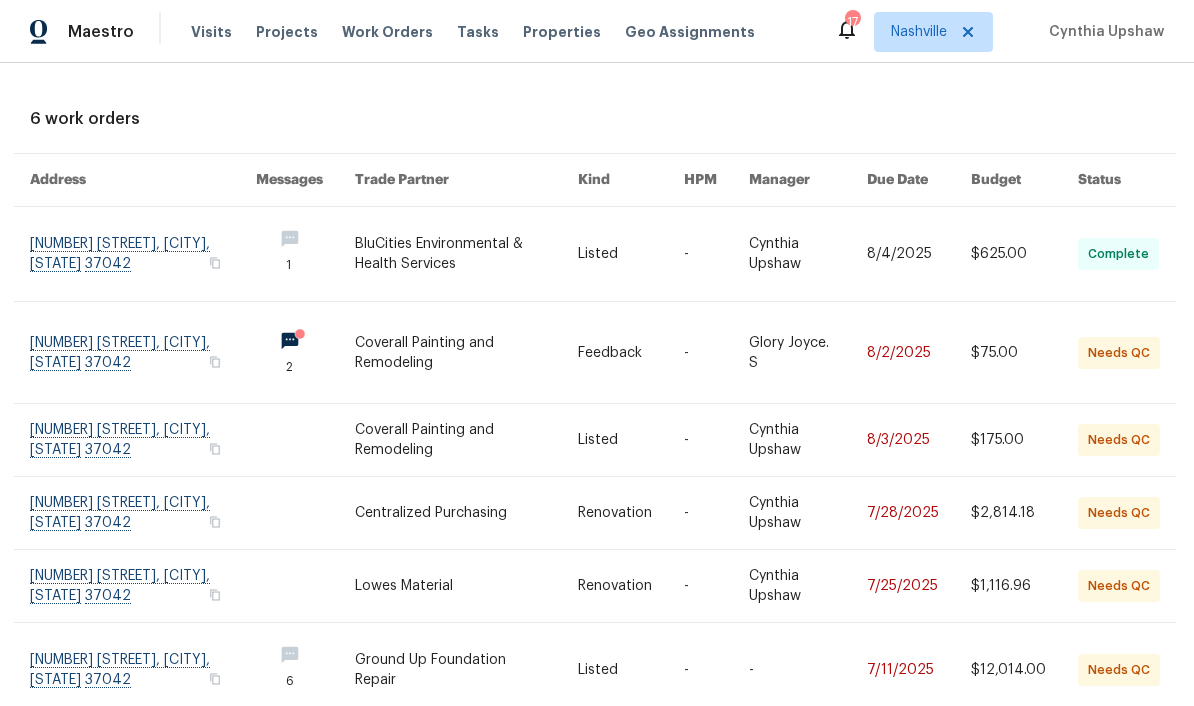 scroll, scrollTop: 80, scrollLeft: 3, axis: both 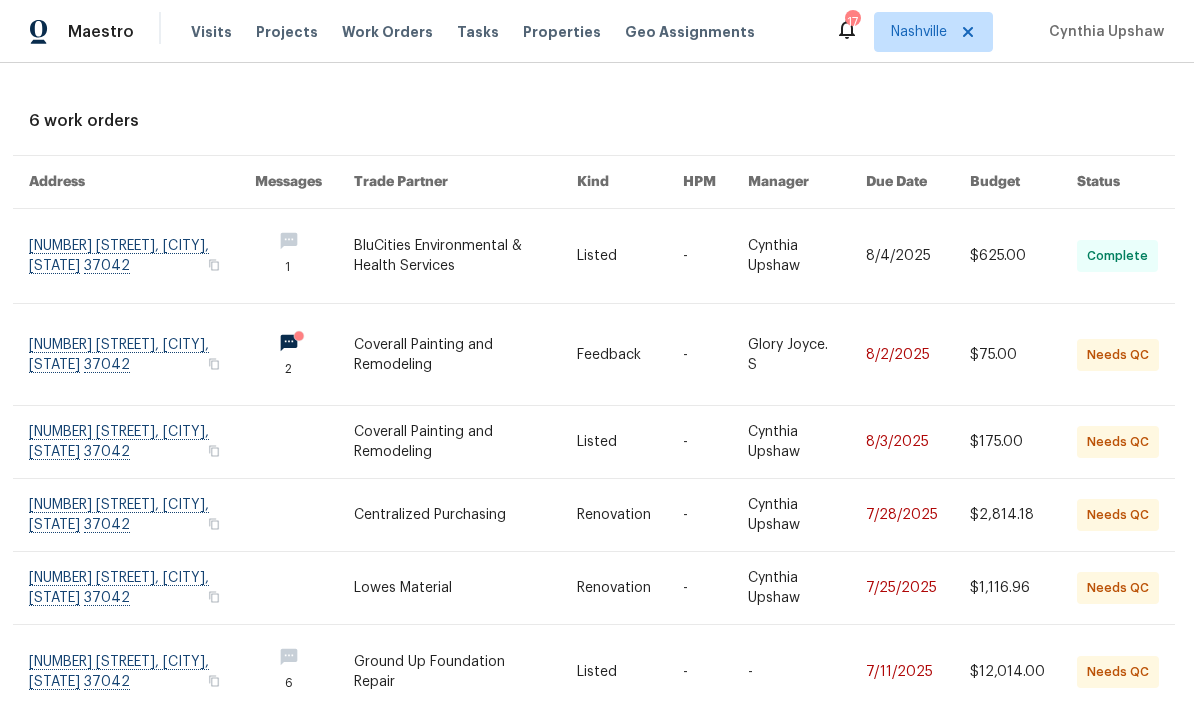 click at bounding box center [142, 354] 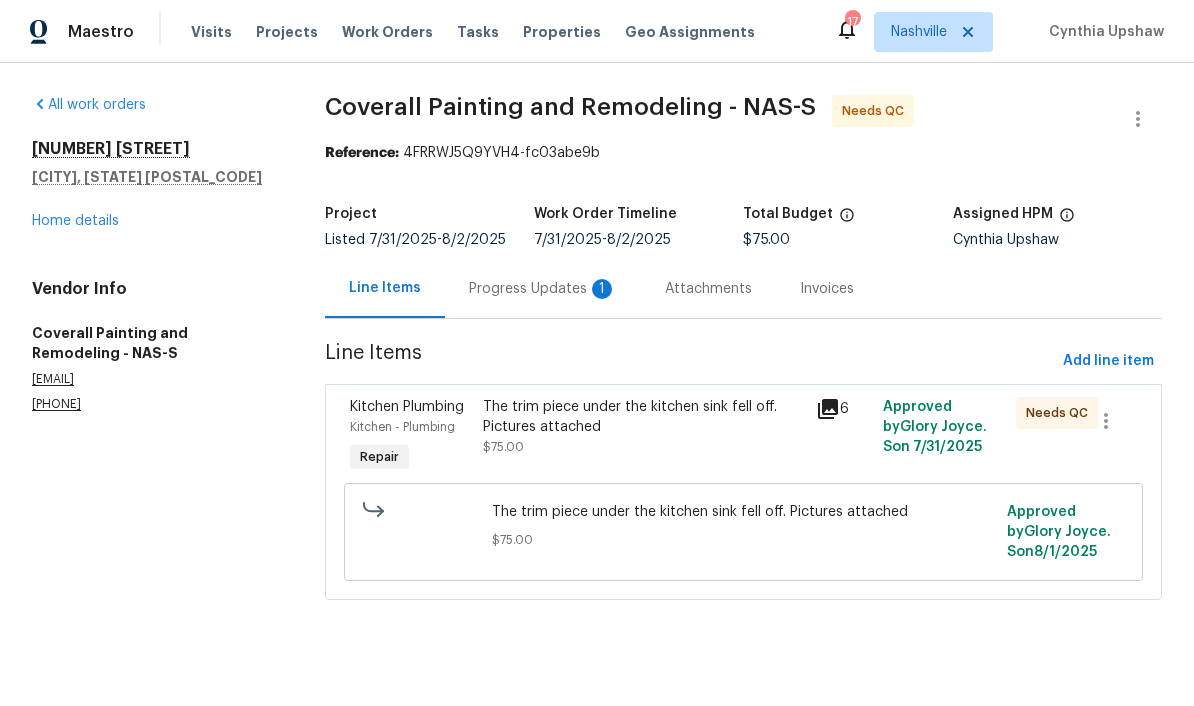 click on "Progress Updates 1" at bounding box center (543, 289) 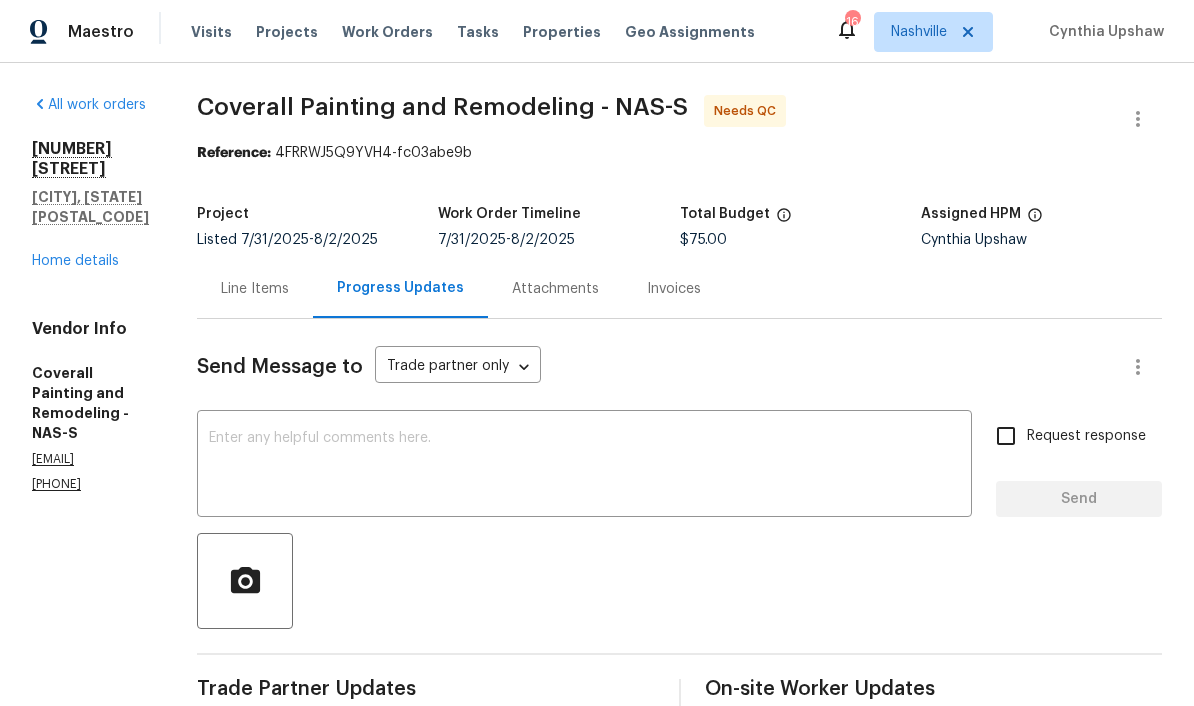 scroll, scrollTop: 0, scrollLeft: 0, axis: both 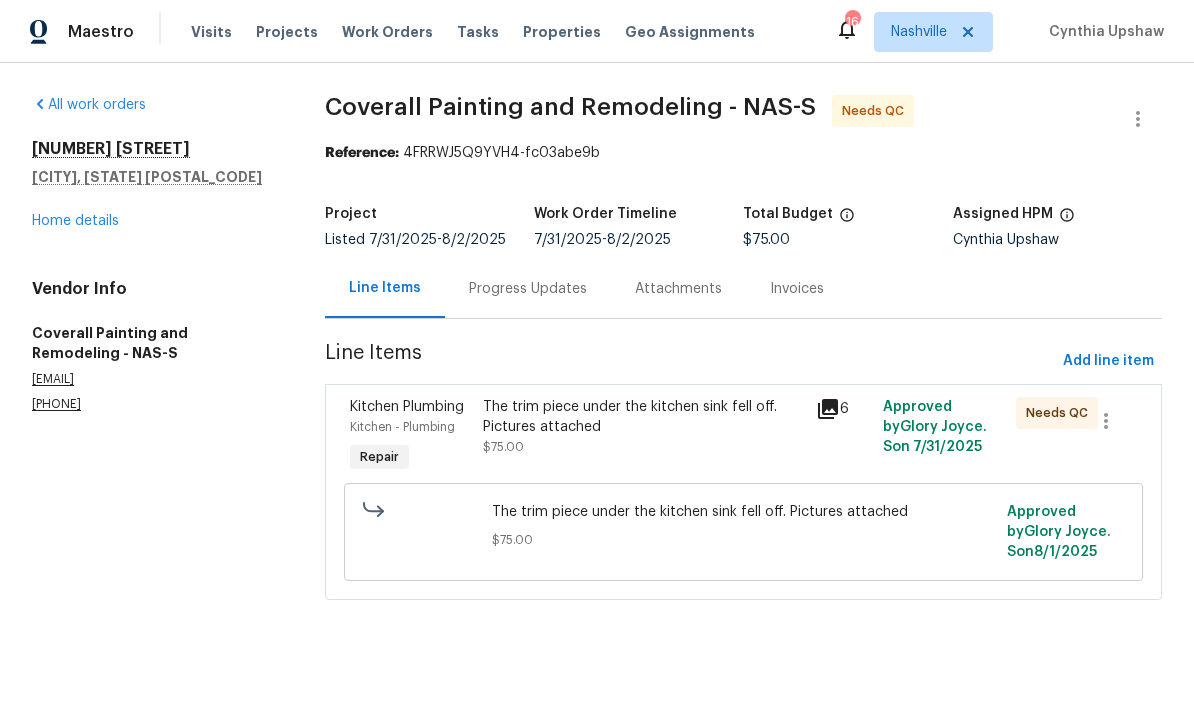 click 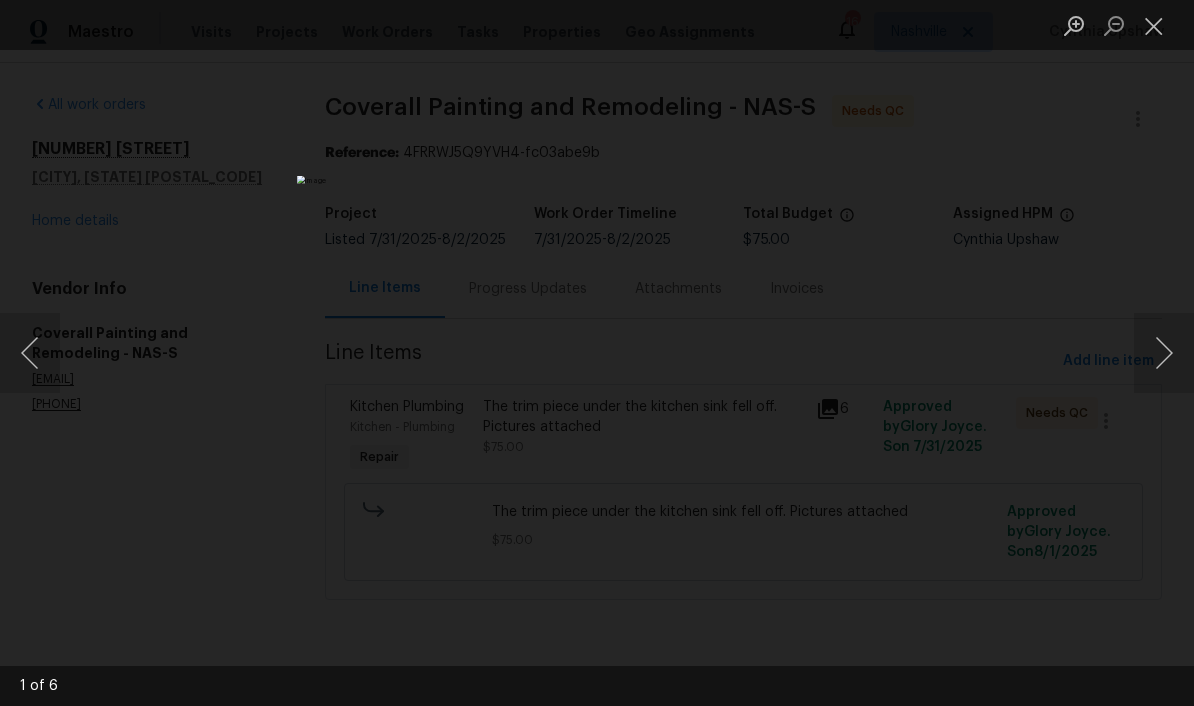 click at bounding box center (1164, 353) 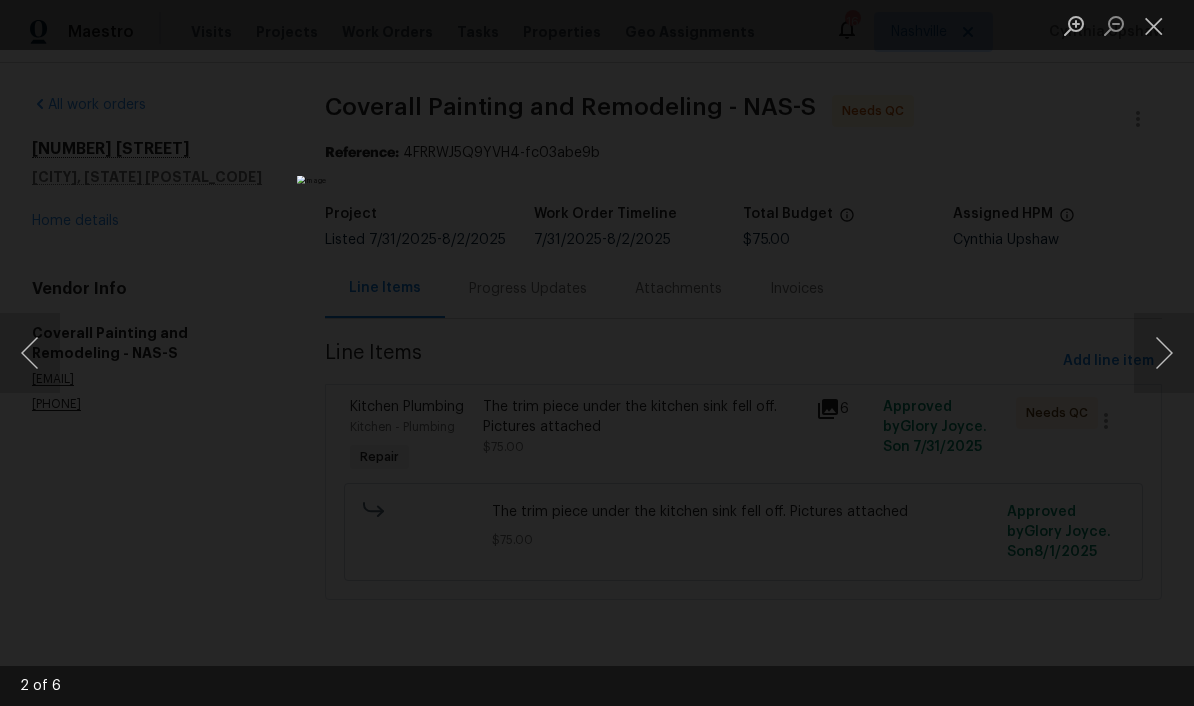 click at bounding box center [1164, 353] 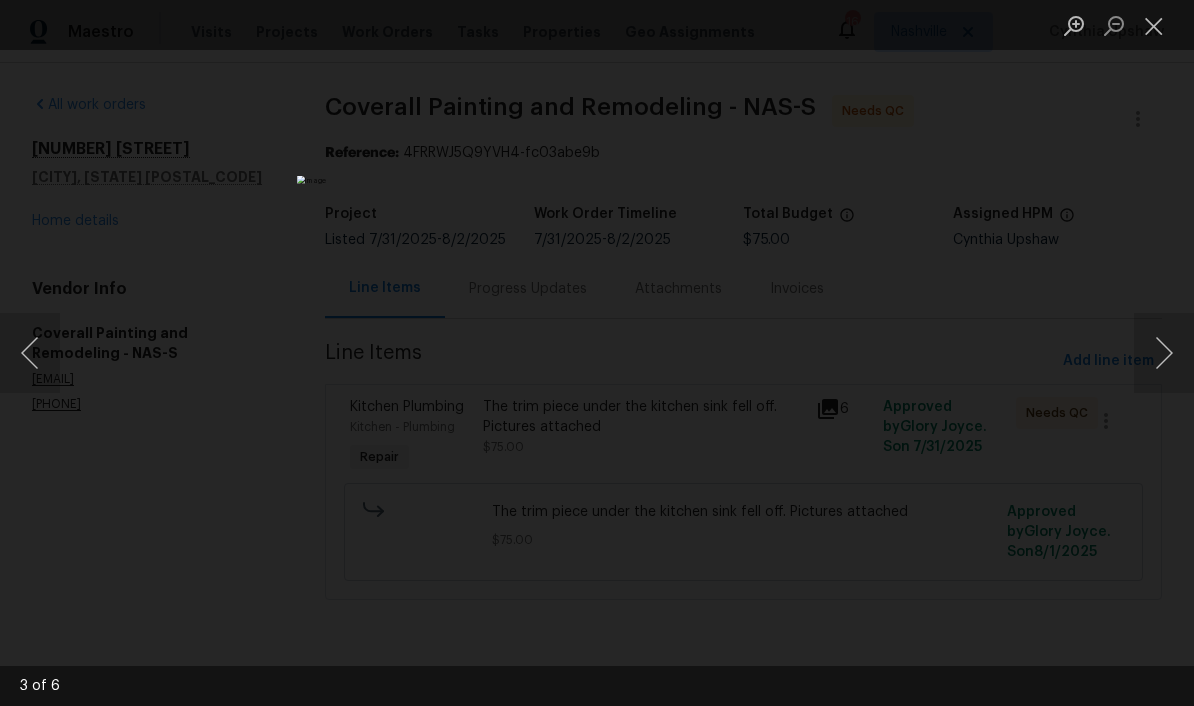 click at bounding box center (1164, 353) 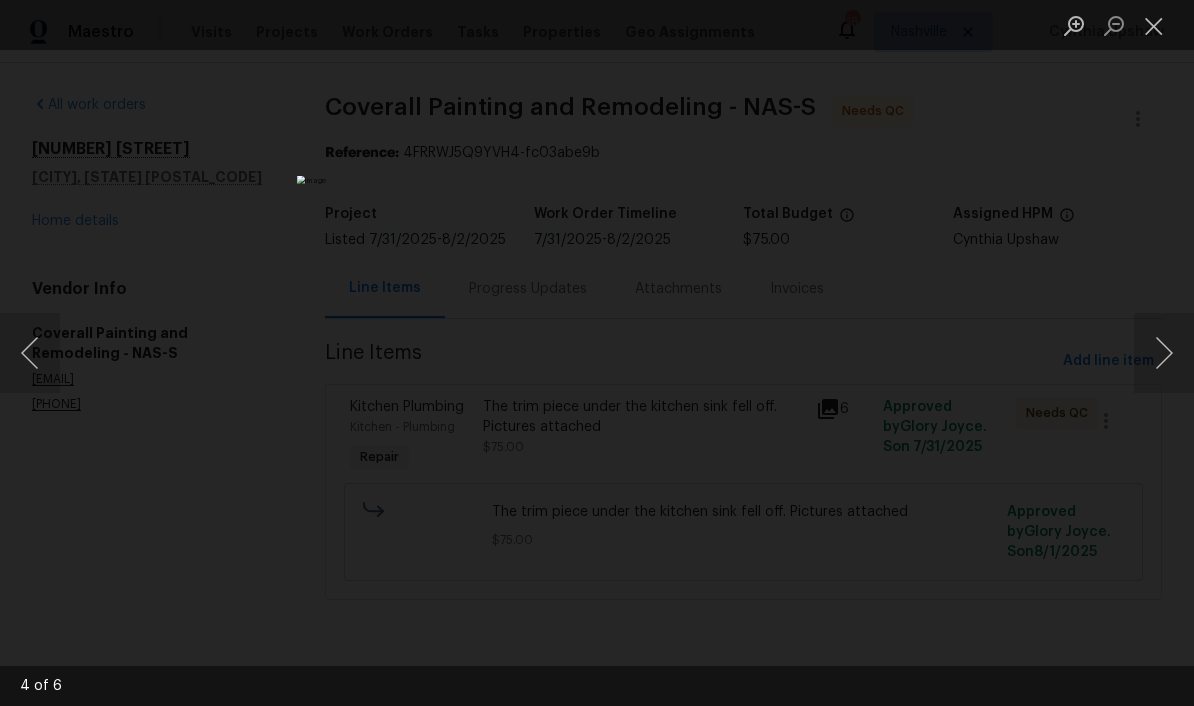click at bounding box center (1164, 353) 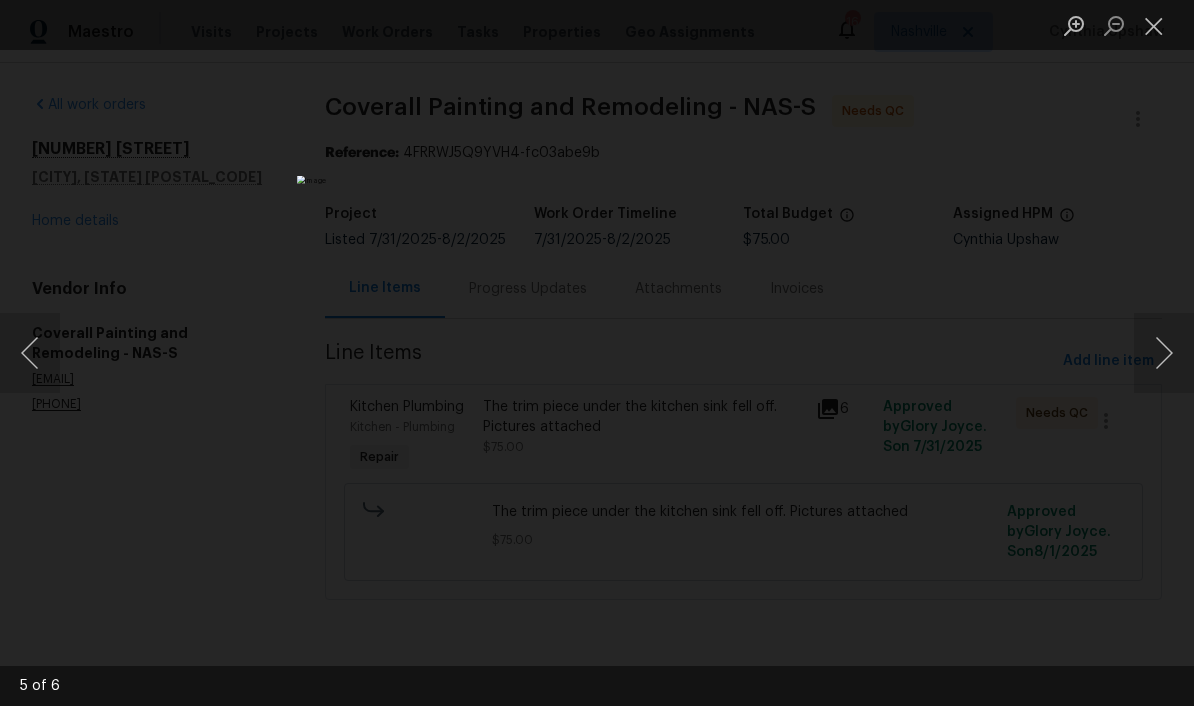 click at bounding box center [1164, 353] 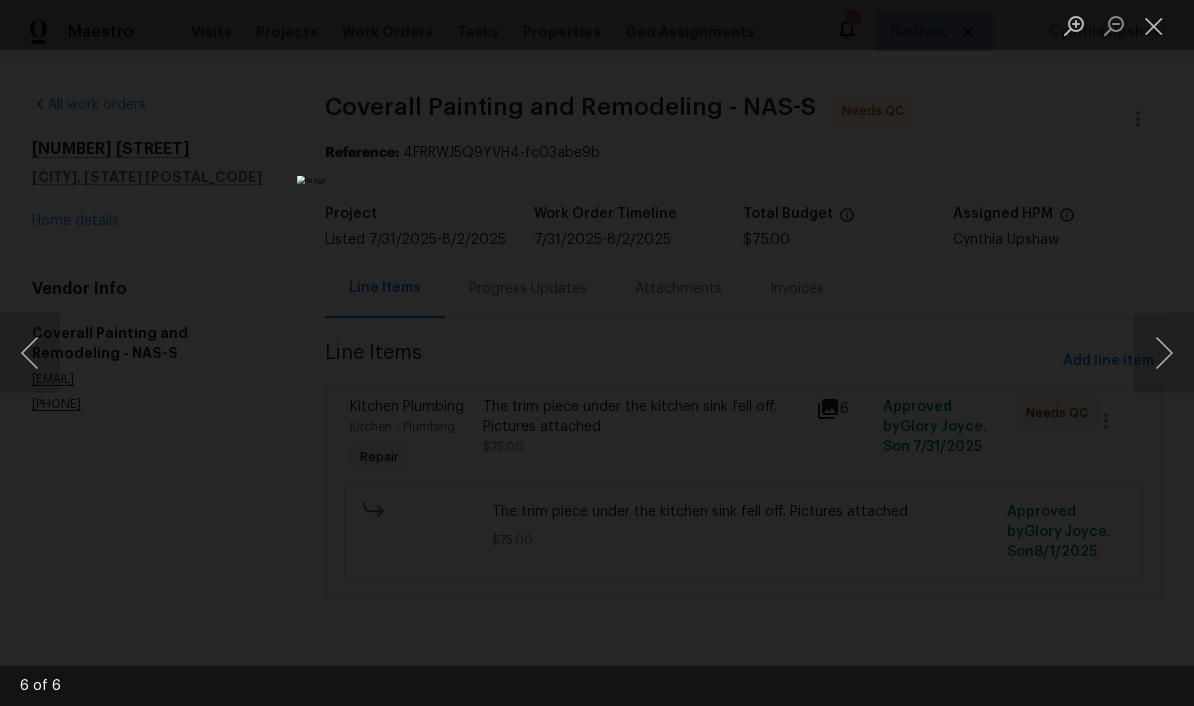 click at bounding box center [1164, 353] 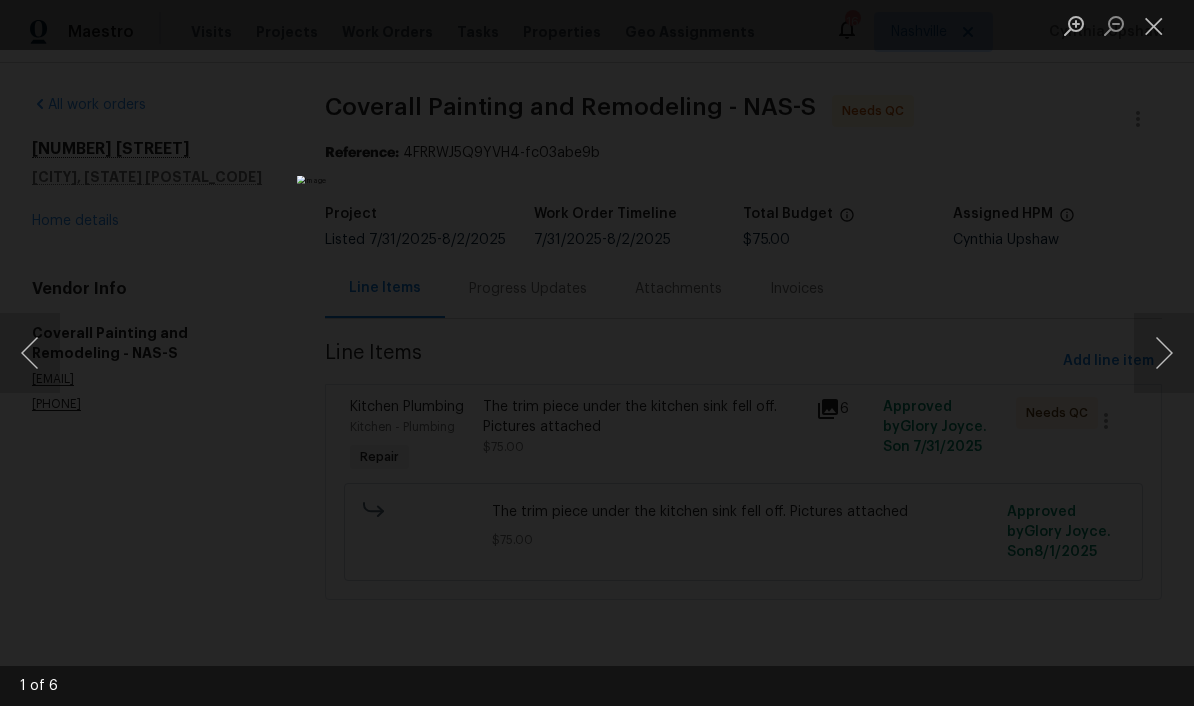 click at bounding box center [1164, 353] 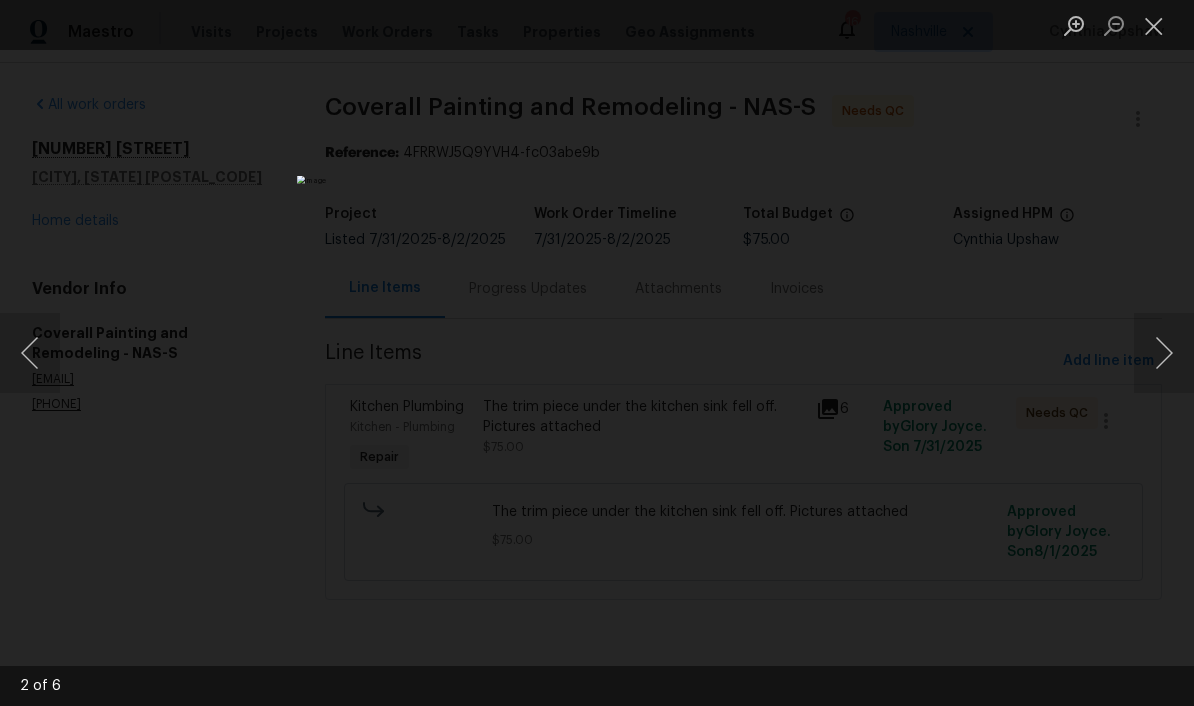 click at bounding box center (1154, 25) 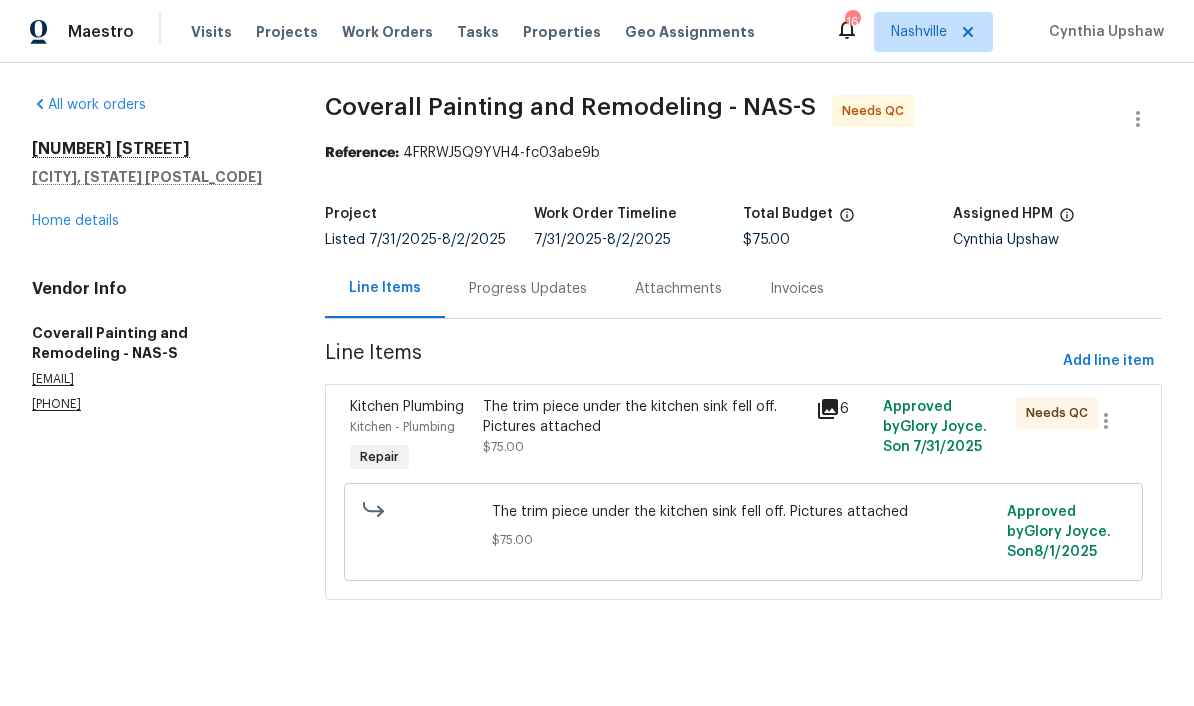 click on "Home details" at bounding box center [75, 221] 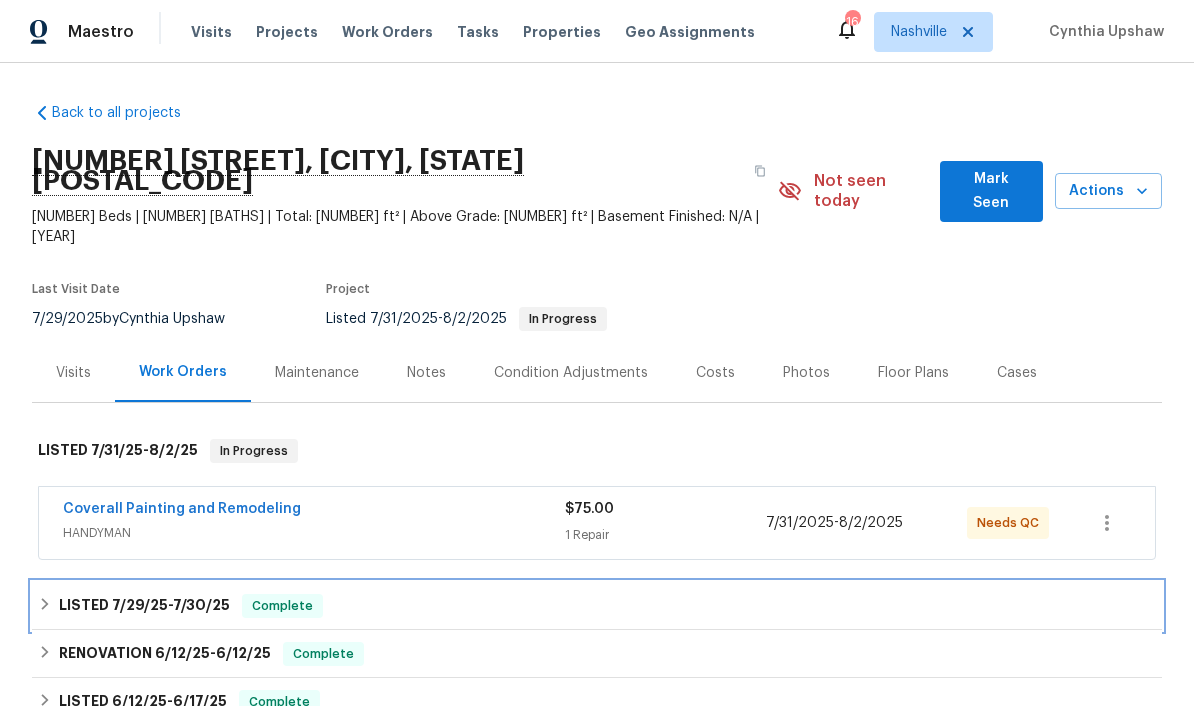 click on "LISTED   [DATE]  -  [DATE]" at bounding box center [144, 606] 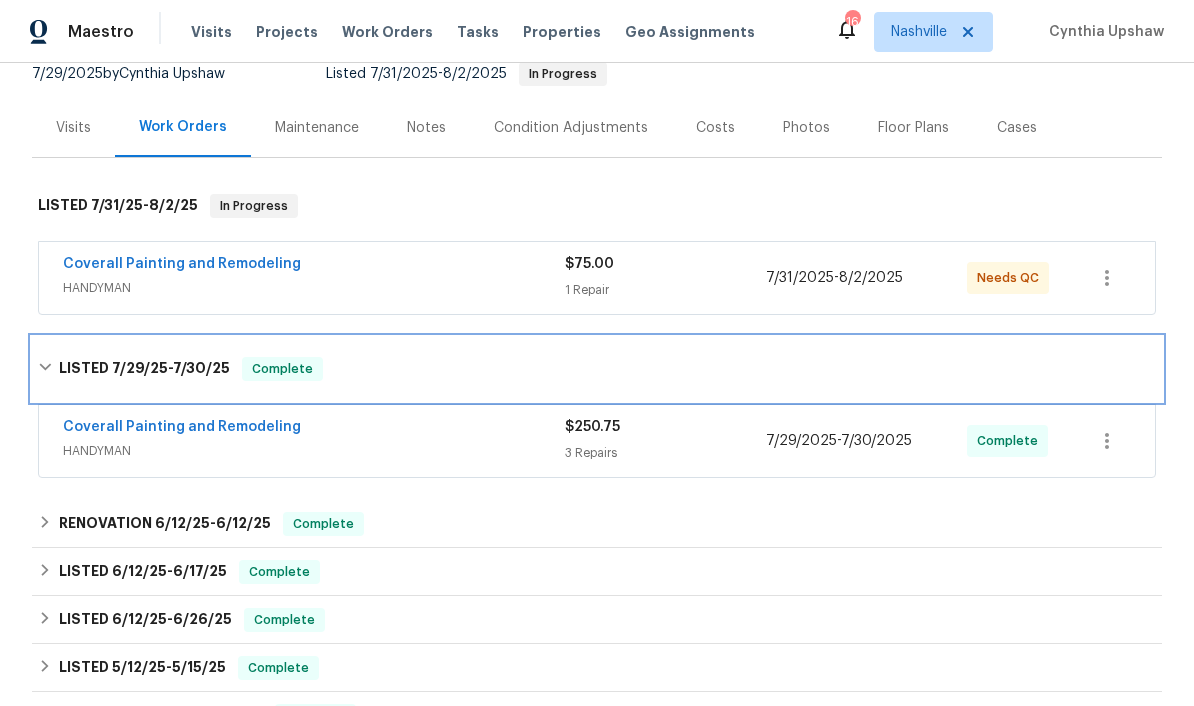 scroll, scrollTop: 248, scrollLeft: 0, axis: vertical 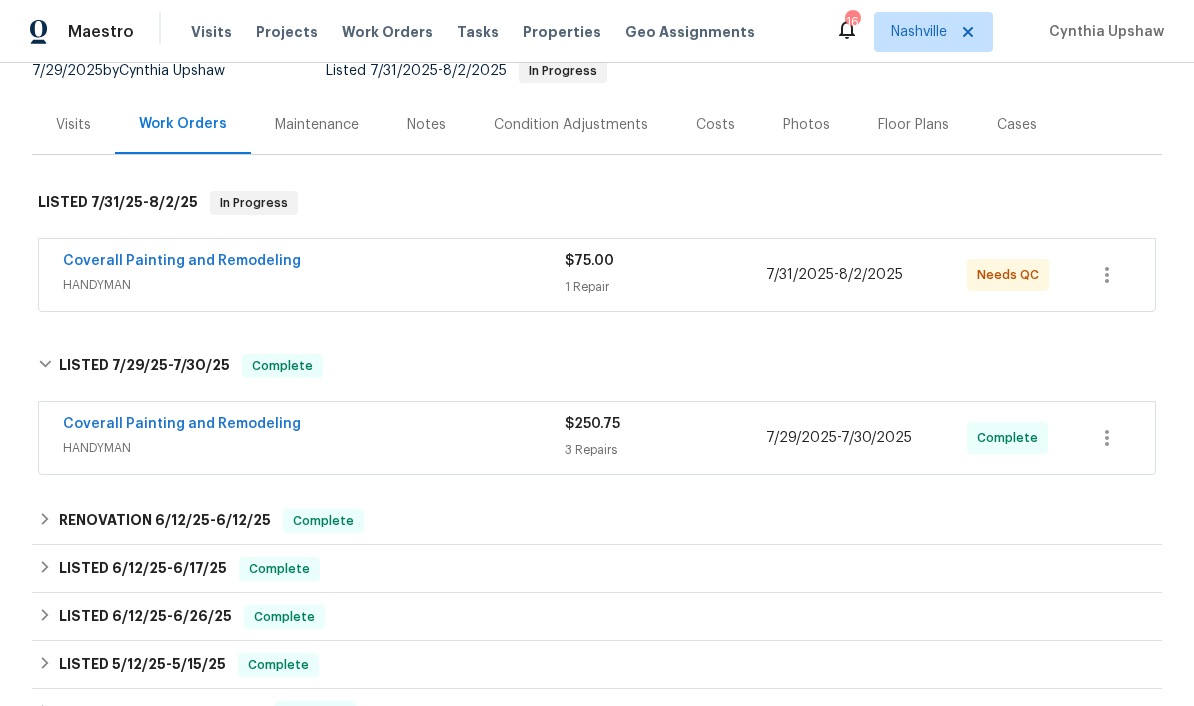 click on "Coverall Painting and Remodeling" at bounding box center (182, 424) 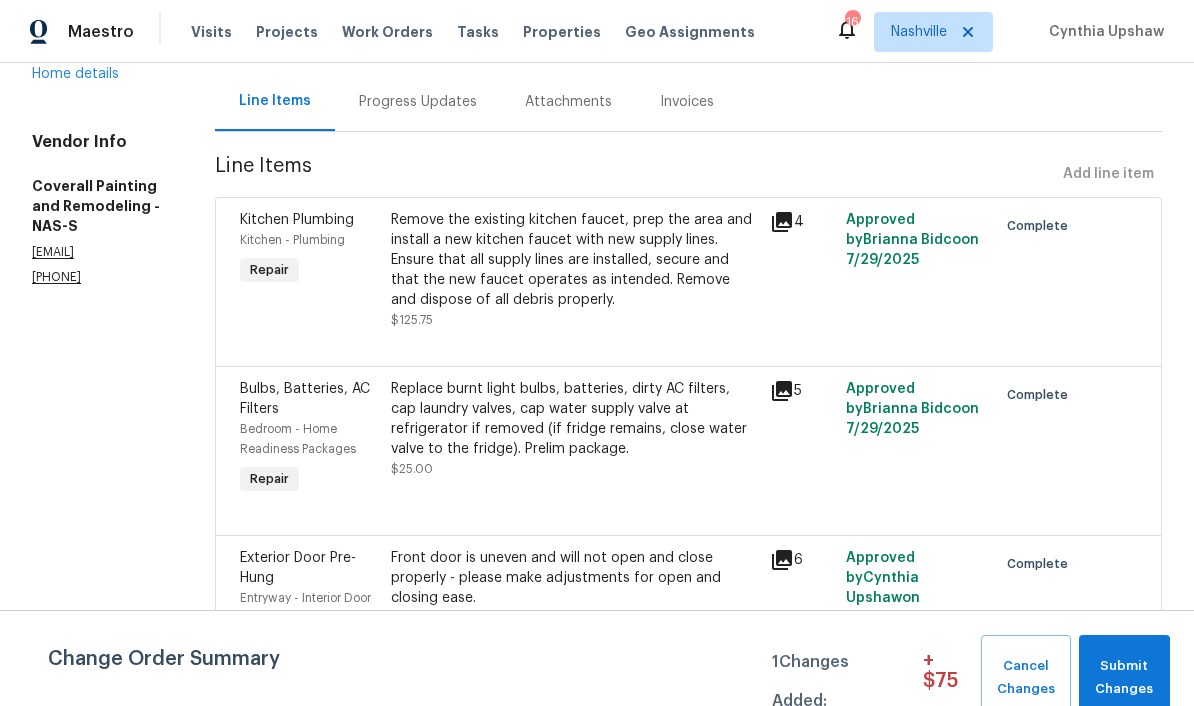 scroll, scrollTop: 185, scrollLeft: 0, axis: vertical 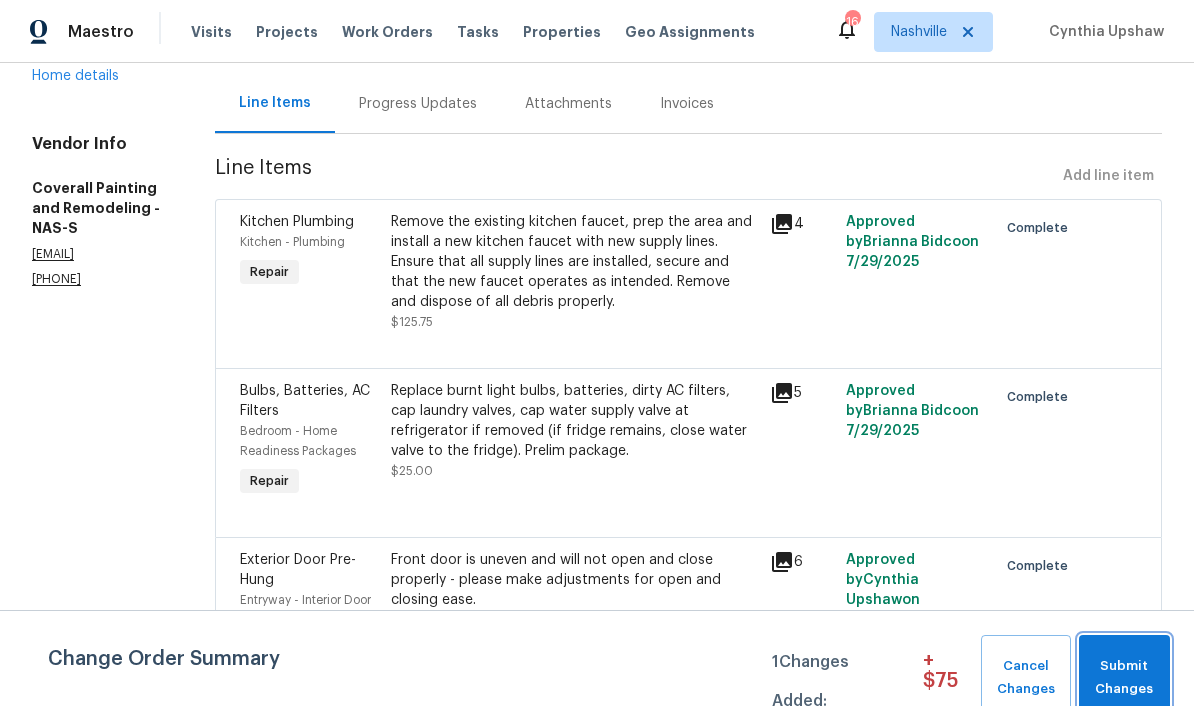 click on "Submit Changes" at bounding box center [1124, 678] 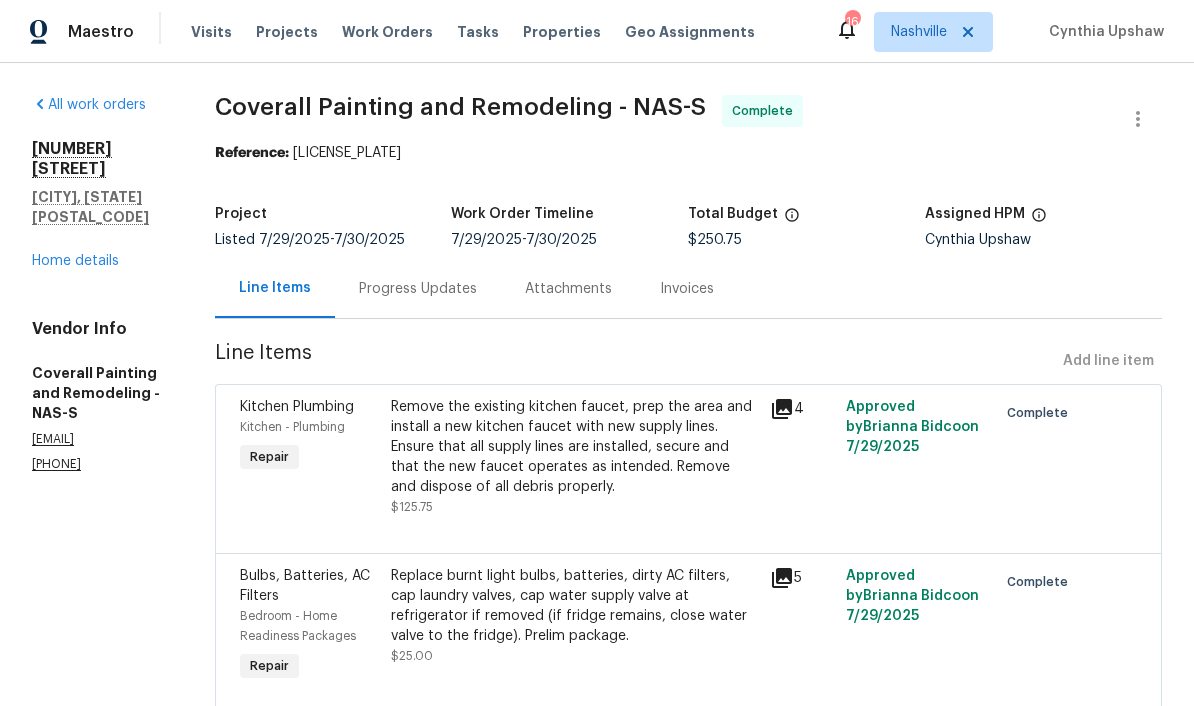 scroll, scrollTop: 0, scrollLeft: 0, axis: both 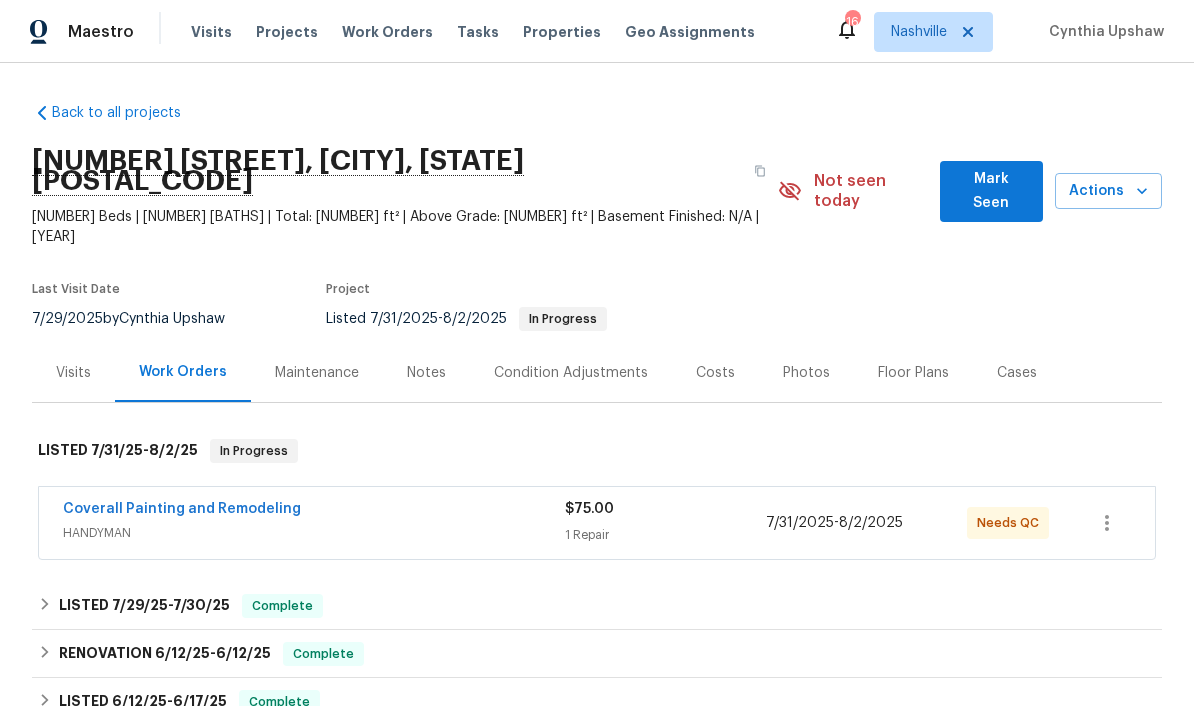 click on "Work Orders" at bounding box center [387, 32] 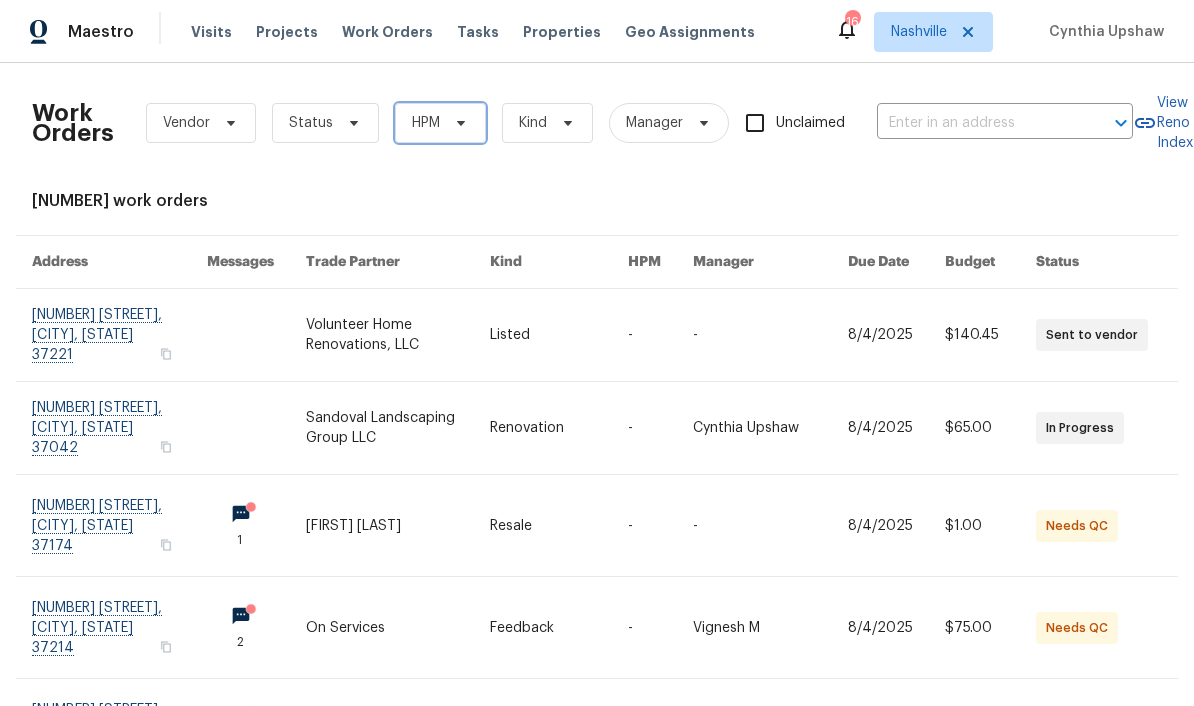 click 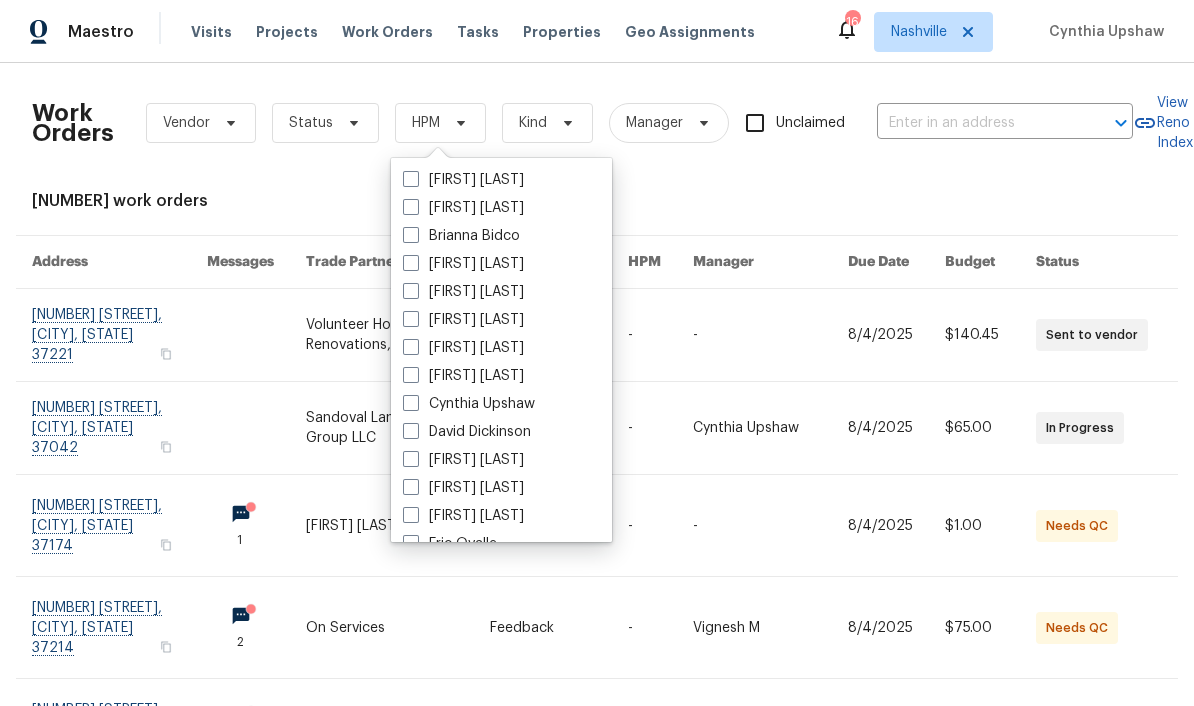 click on "Cynthia Upshaw" at bounding box center (469, 404) 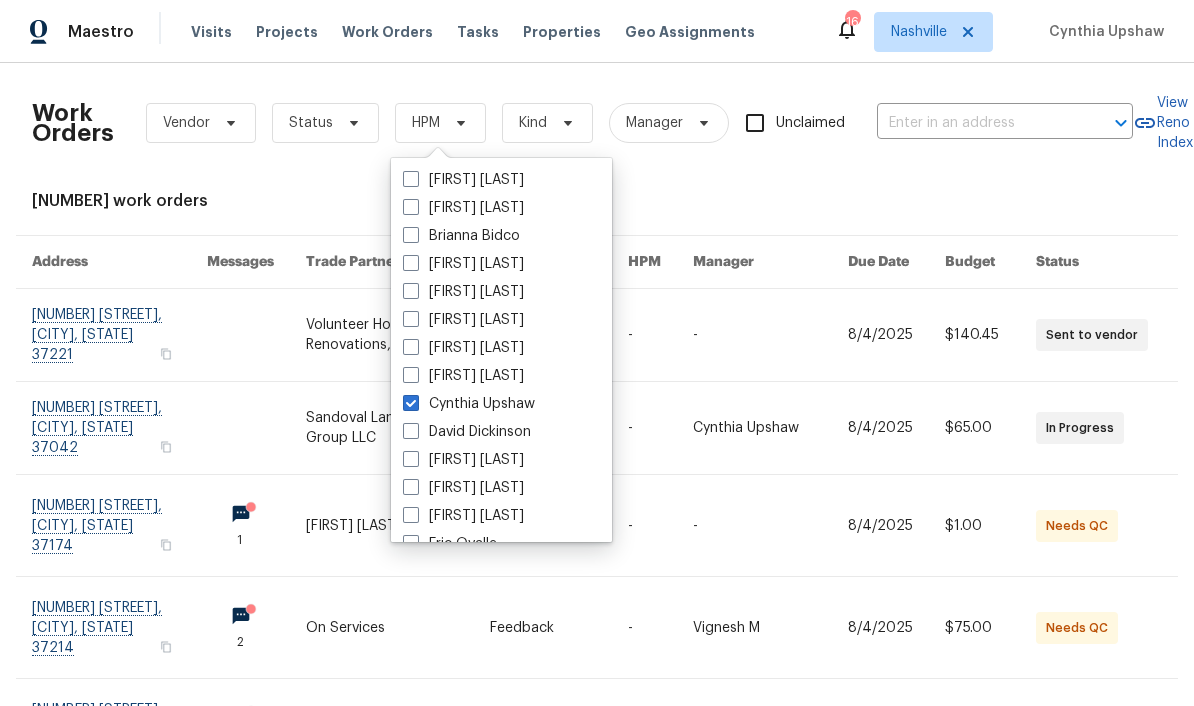 checkbox on "true" 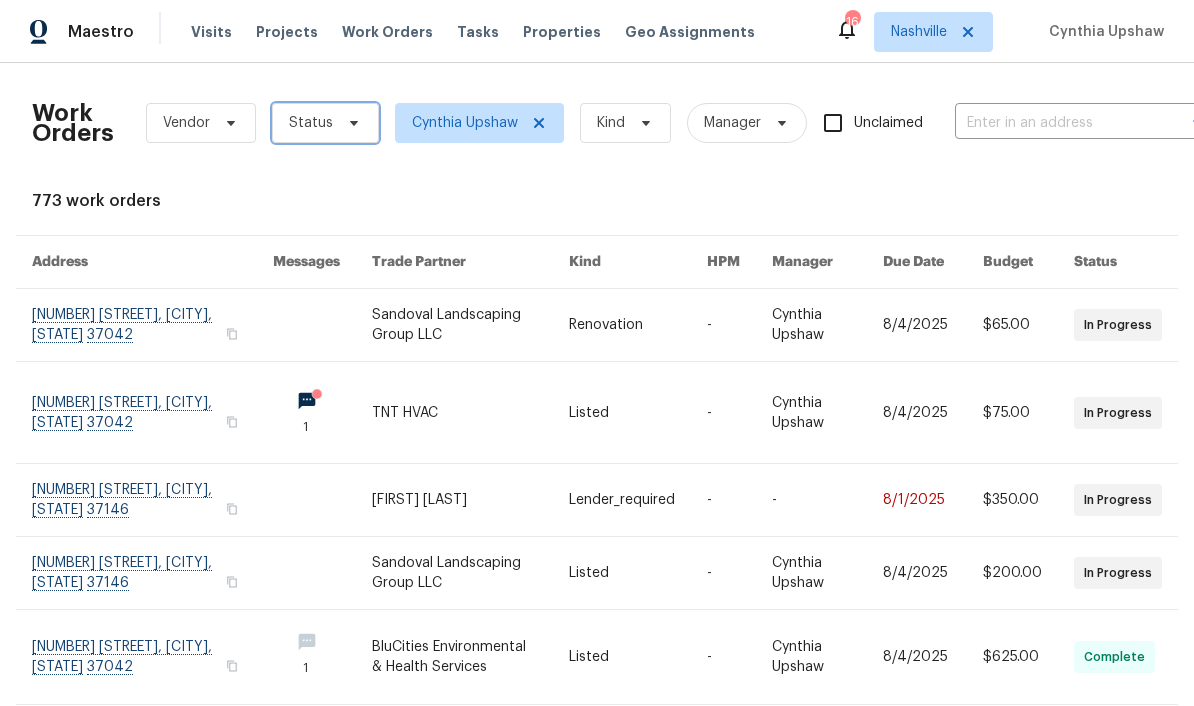 click 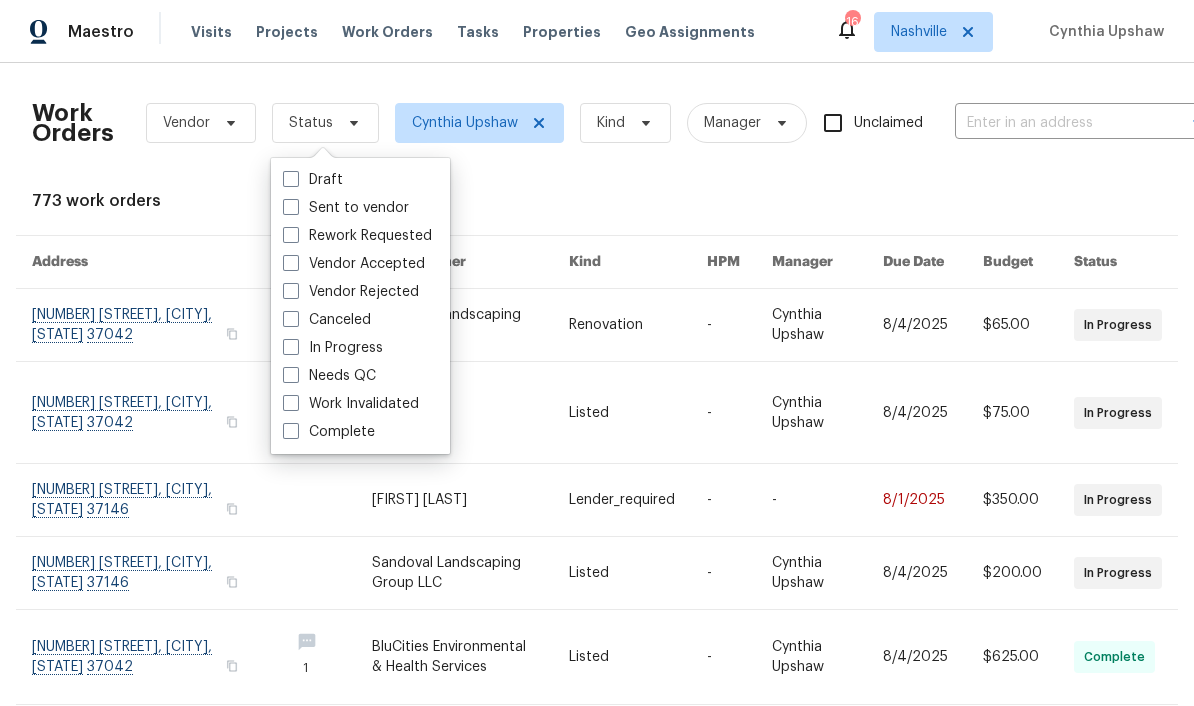 click on "Needs QC" at bounding box center (329, 376) 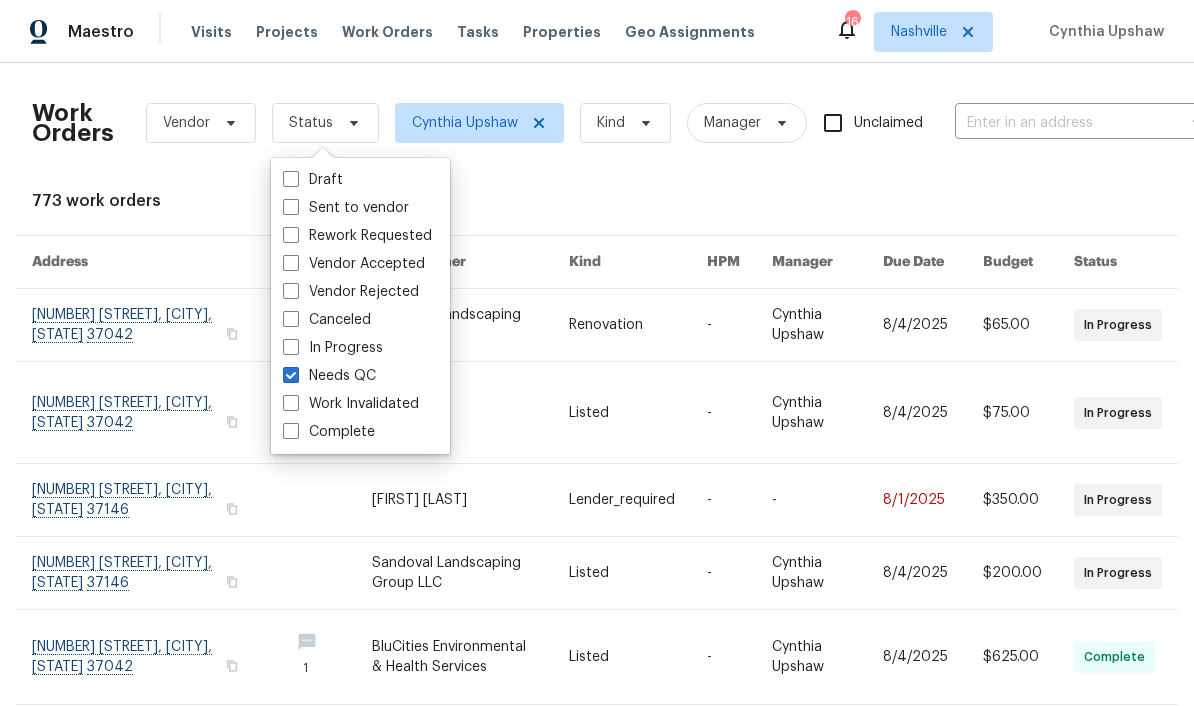 checkbox on "true" 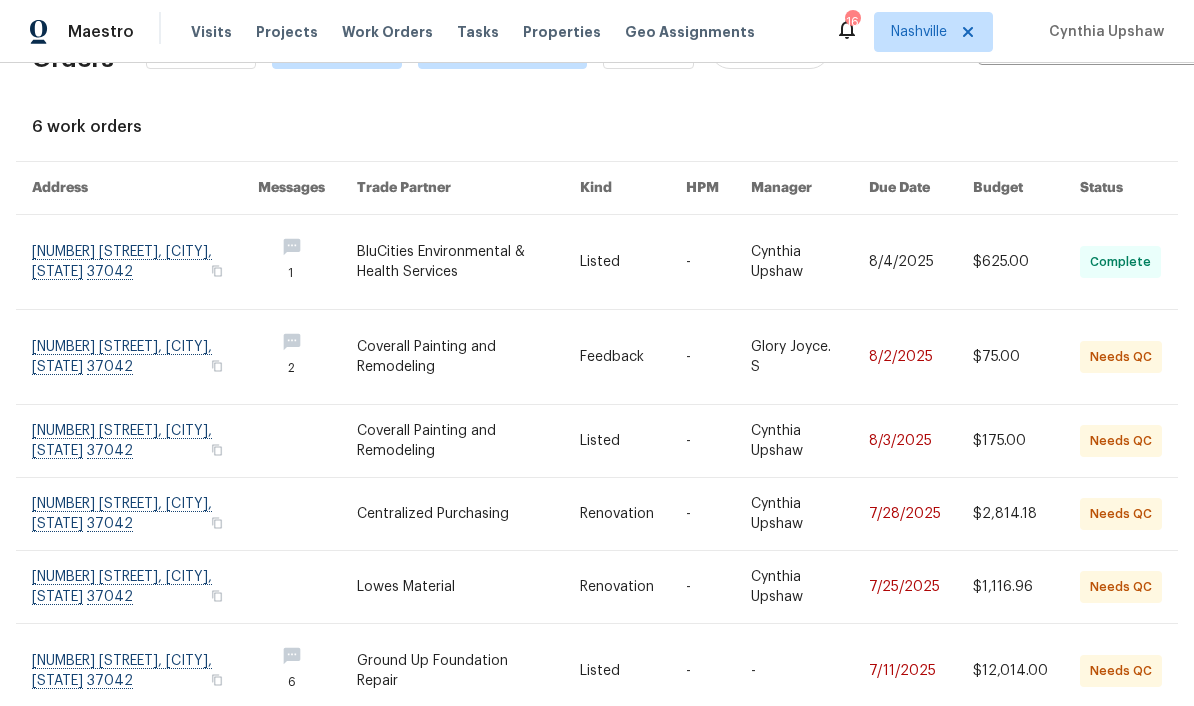 scroll, scrollTop: 73, scrollLeft: 0, axis: vertical 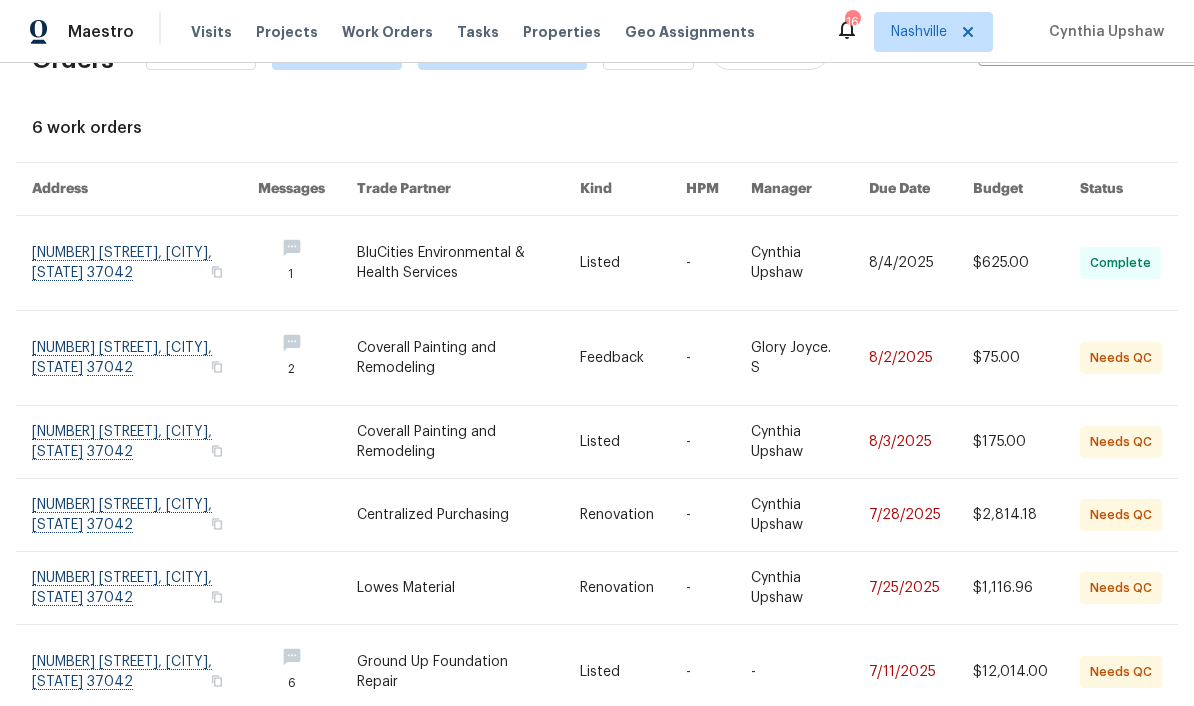 click at bounding box center (145, 442) 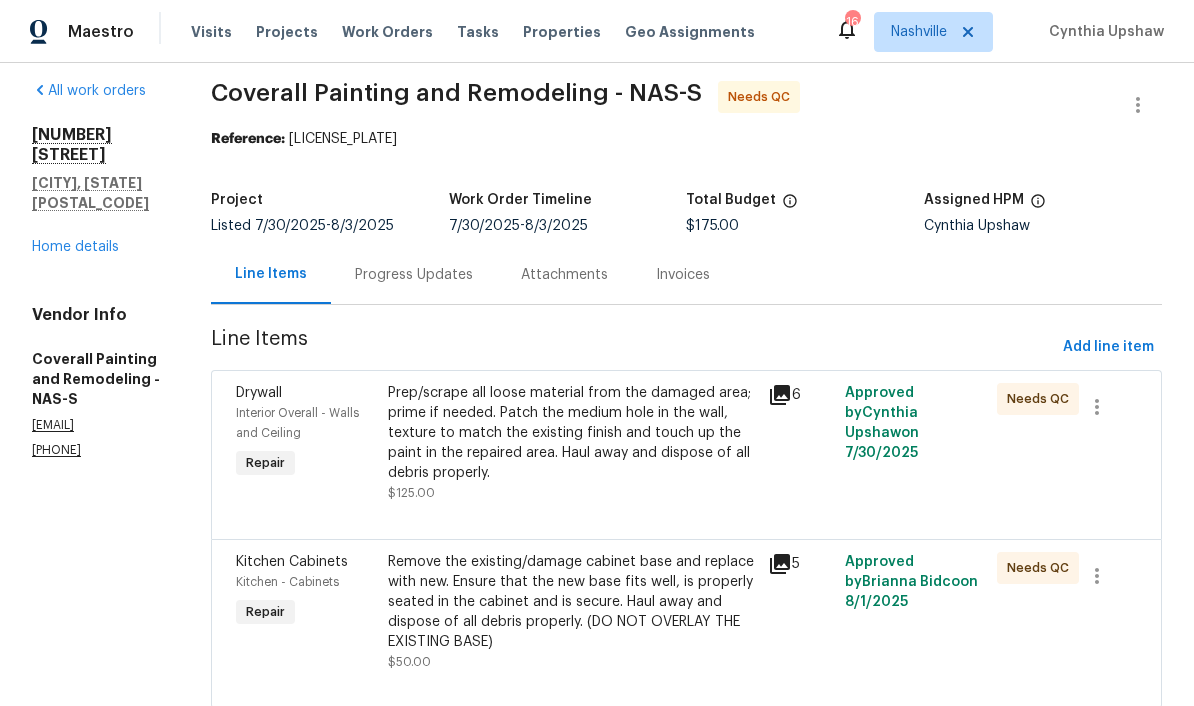 scroll, scrollTop: 13, scrollLeft: 0, axis: vertical 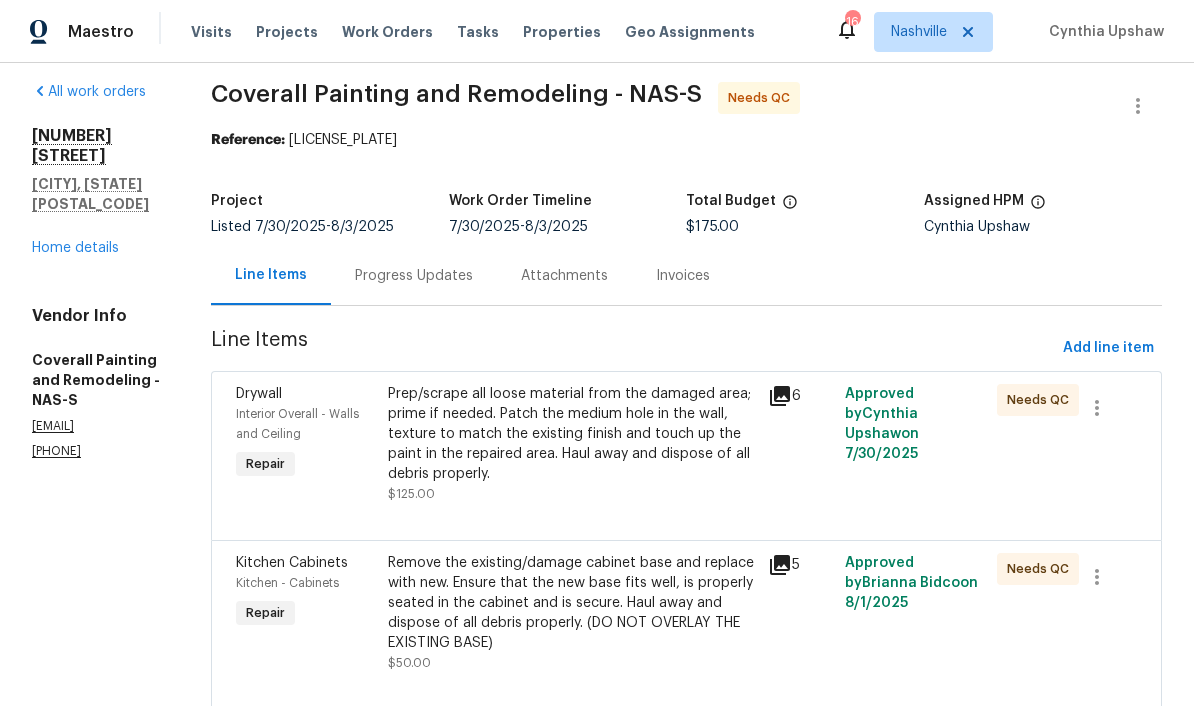 click on "Progress Updates" at bounding box center [414, 276] 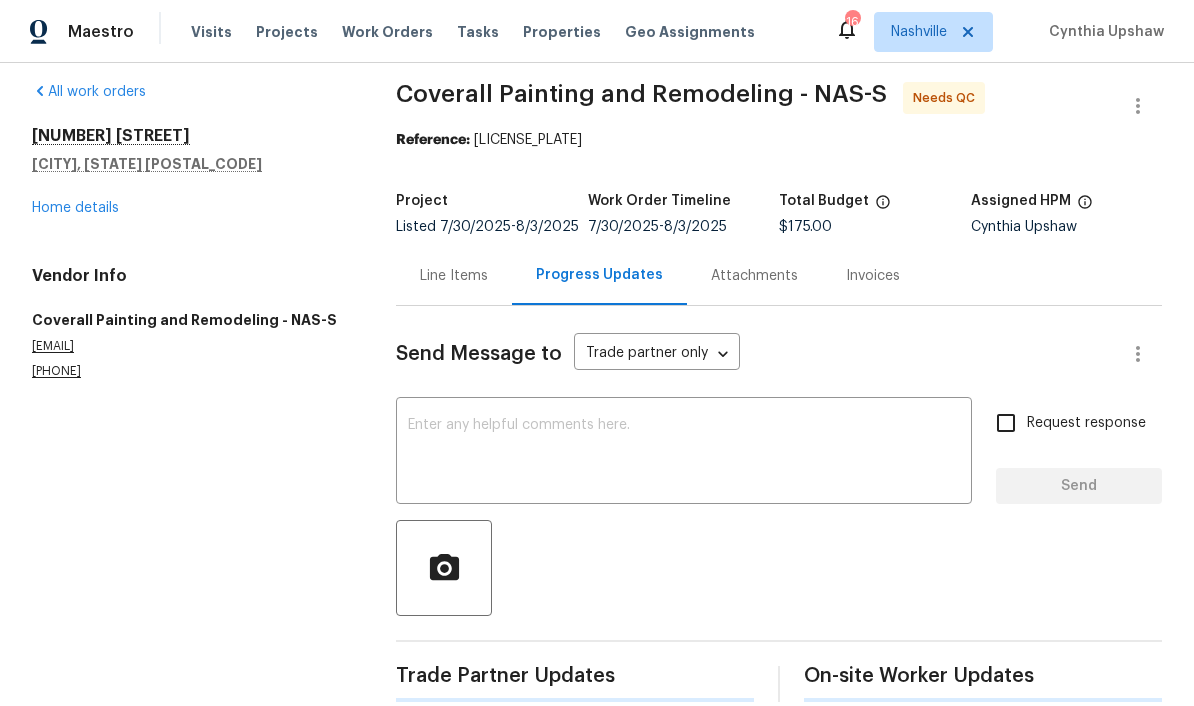 scroll, scrollTop: 0, scrollLeft: 0, axis: both 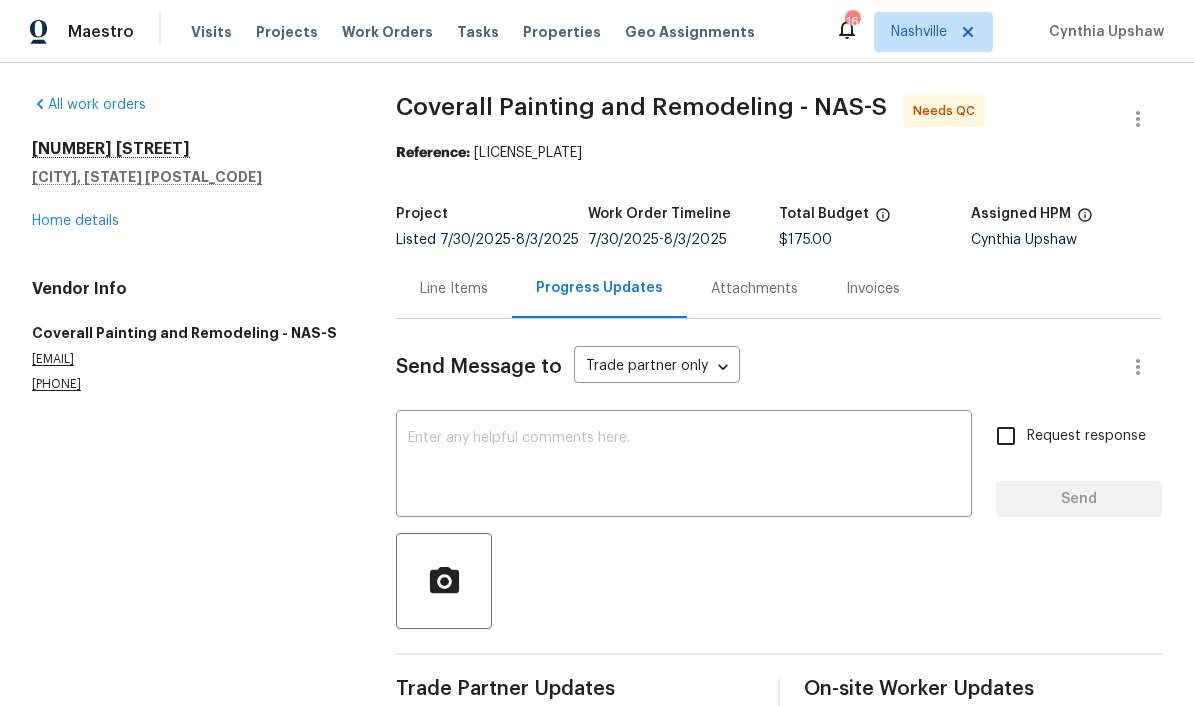 click on "Line Items" at bounding box center (454, 289) 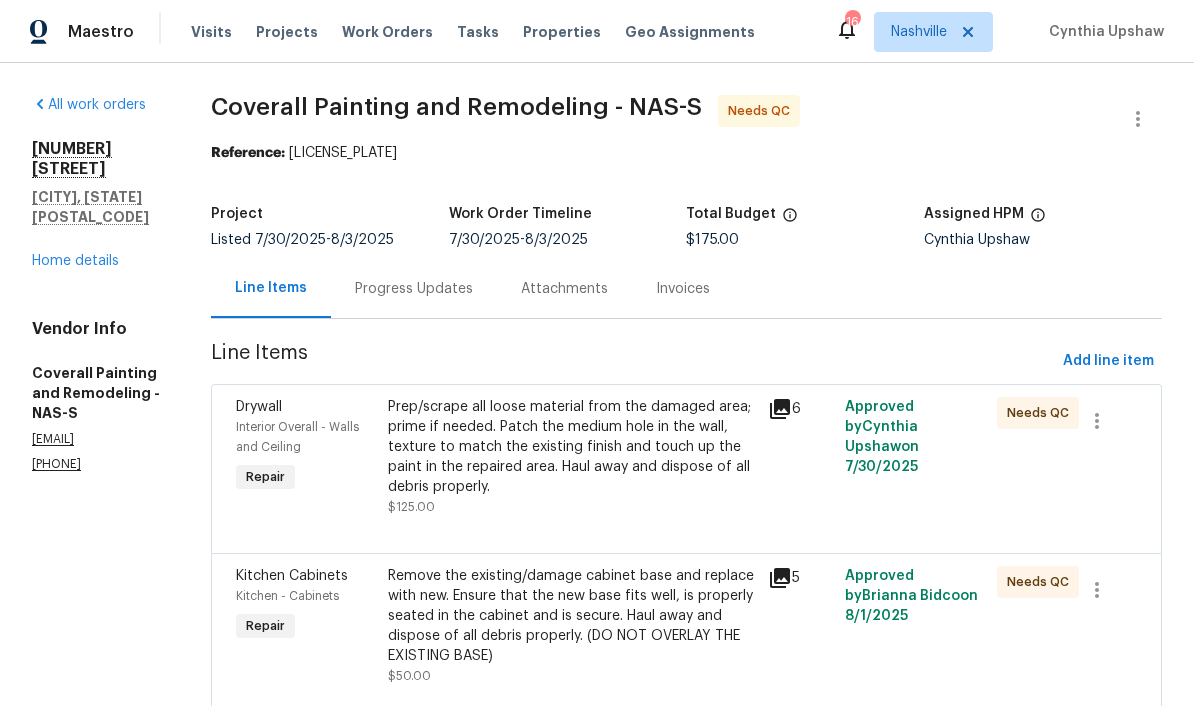 click on "Prep/scrape all loose material from the damaged area; prime if needed. Patch the medium hole in the wall, texture to match the existing finish and touch up the paint in the repaired area. Haul away and dispose of all debris properly." at bounding box center [572, 447] 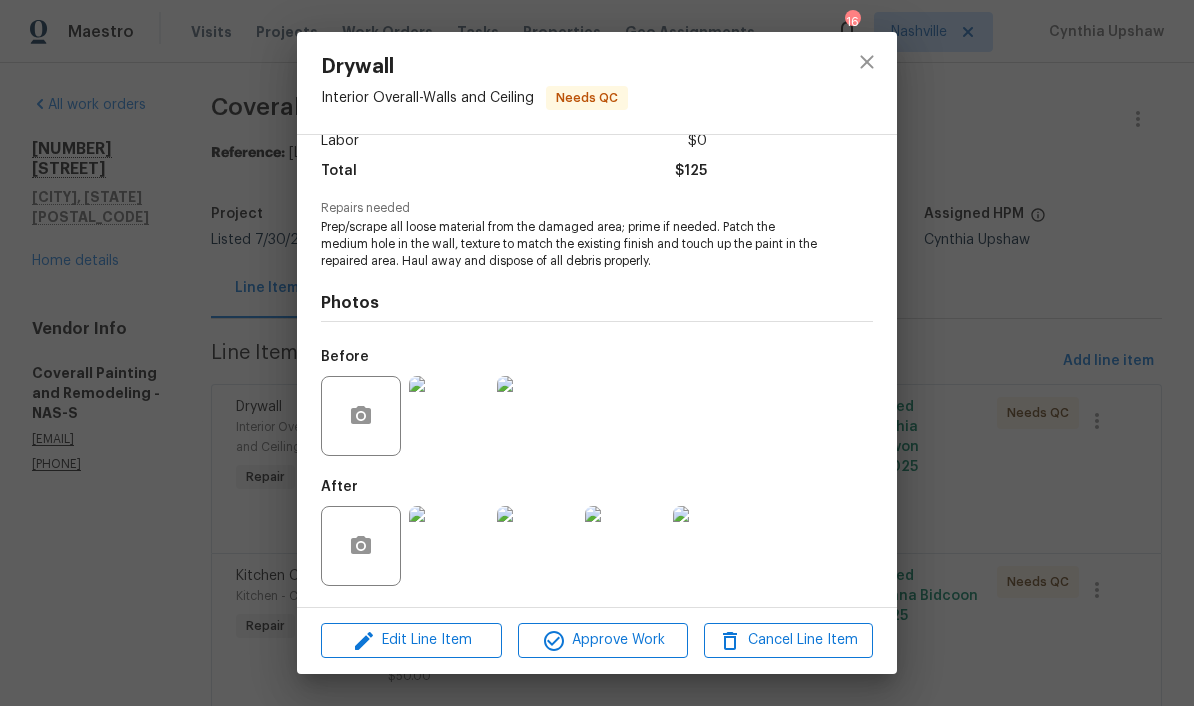 scroll, scrollTop: 151, scrollLeft: 0, axis: vertical 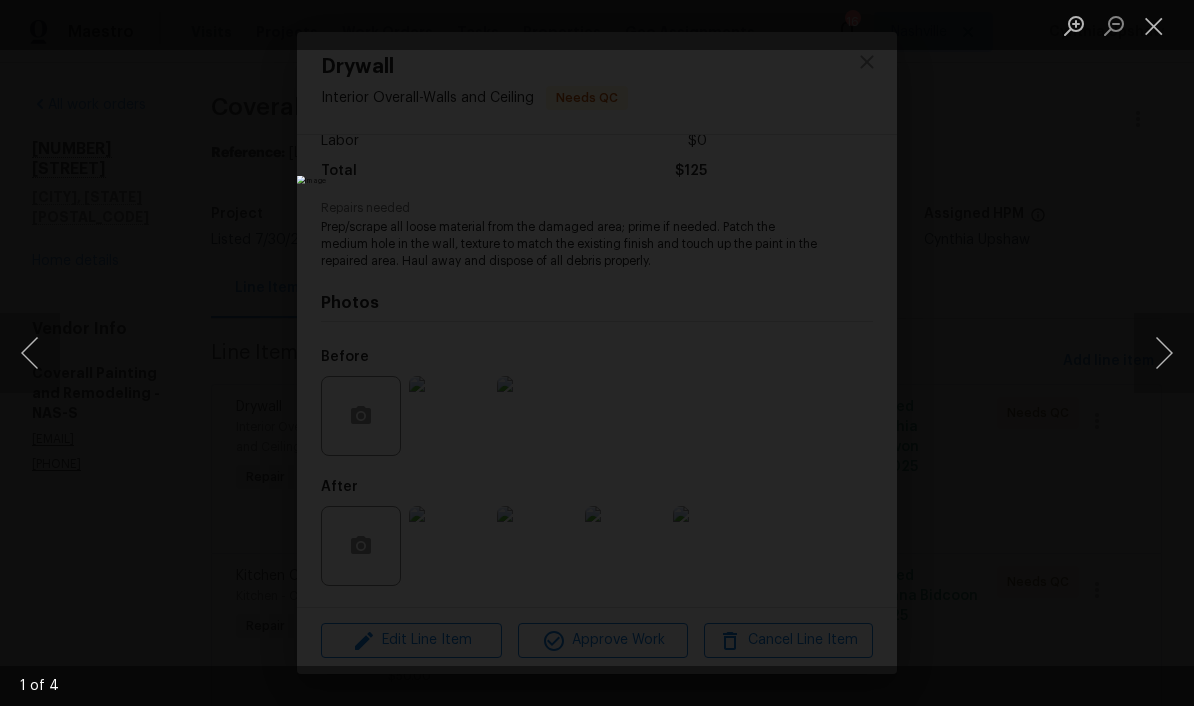 click at bounding box center [1164, 353] 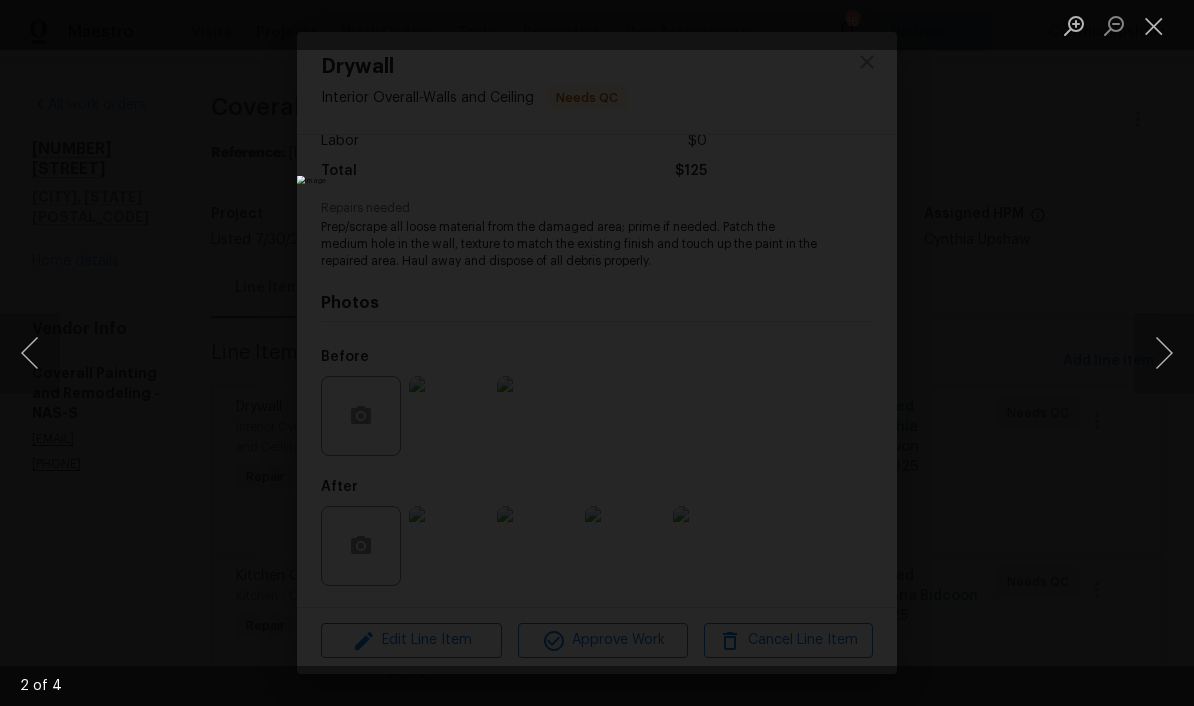 click at bounding box center [1164, 353] 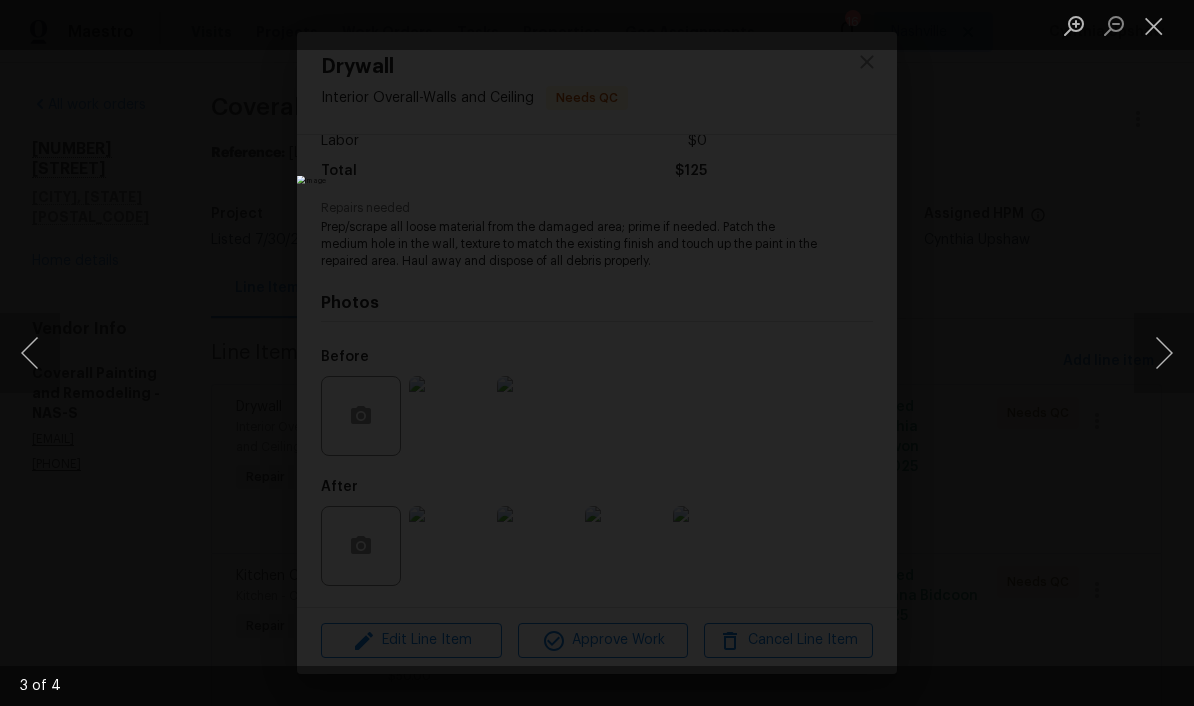 click at bounding box center (1164, 353) 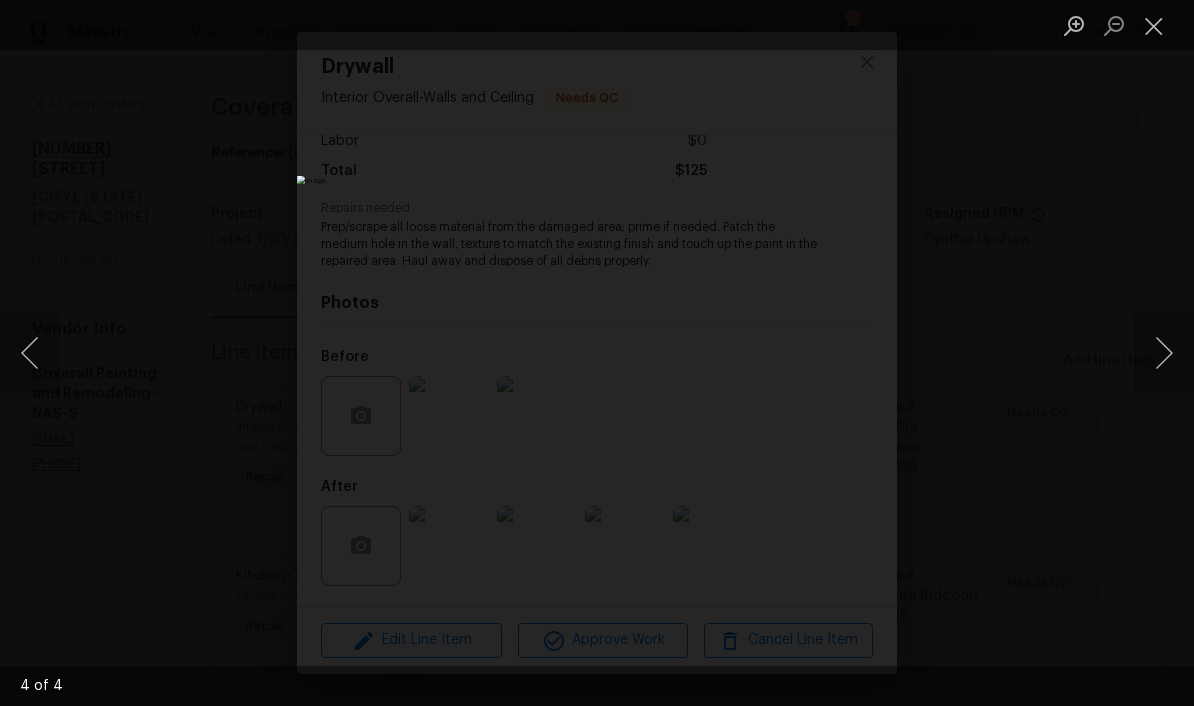 click at bounding box center (1154, 25) 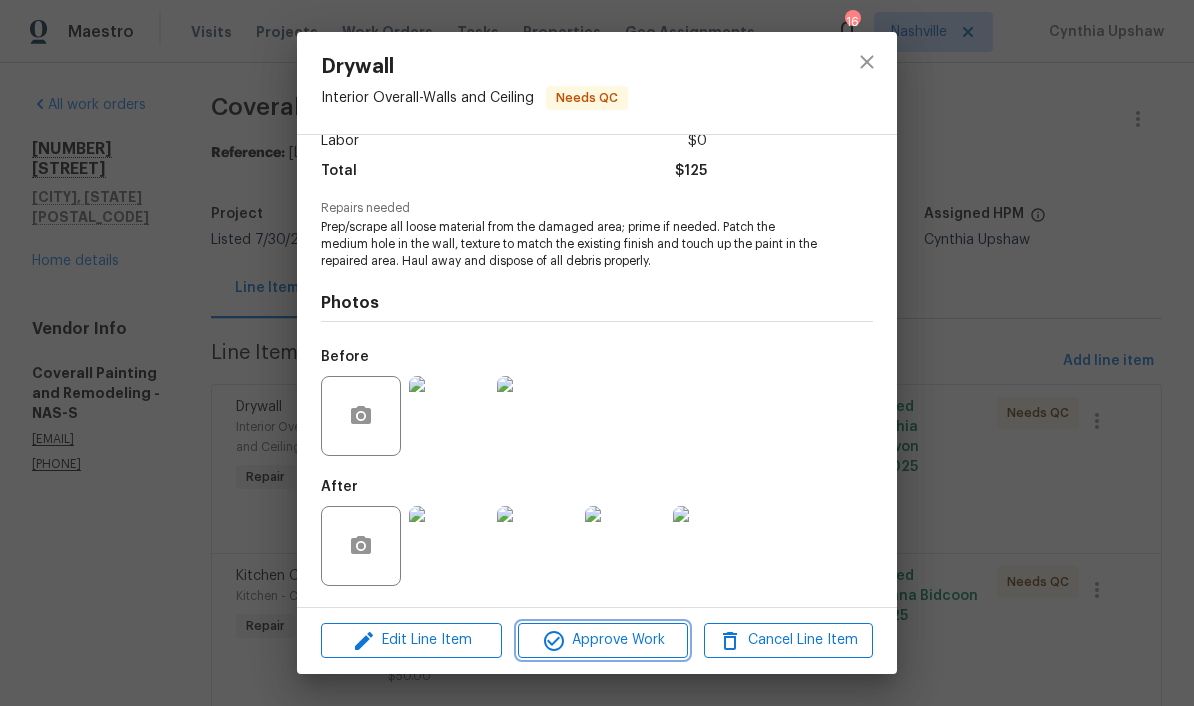 click on "Approve Work" at bounding box center [602, 640] 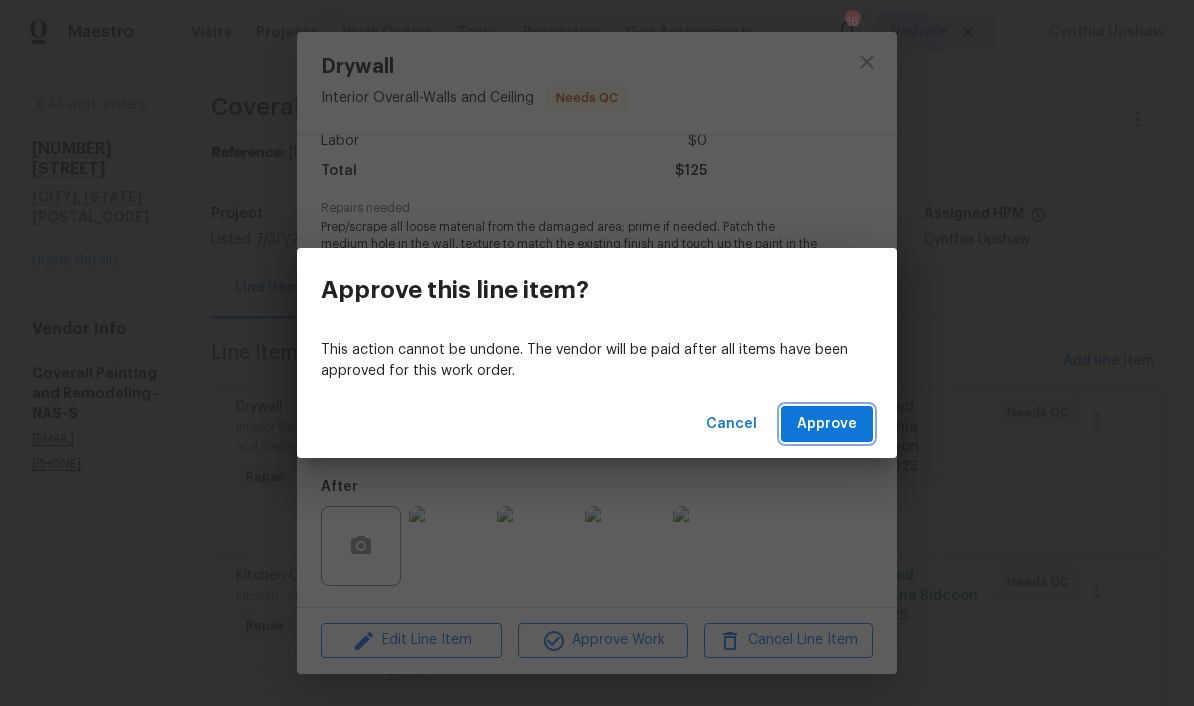 click on "Approve" at bounding box center (827, 424) 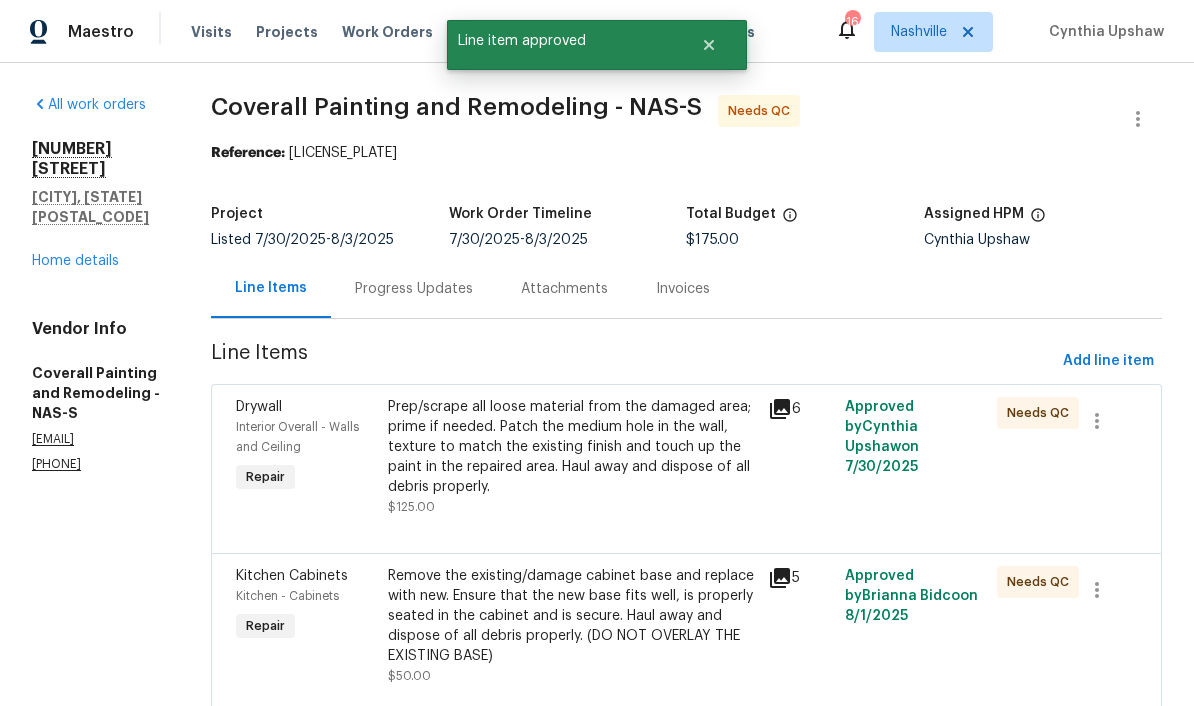 scroll, scrollTop: 0, scrollLeft: 0, axis: both 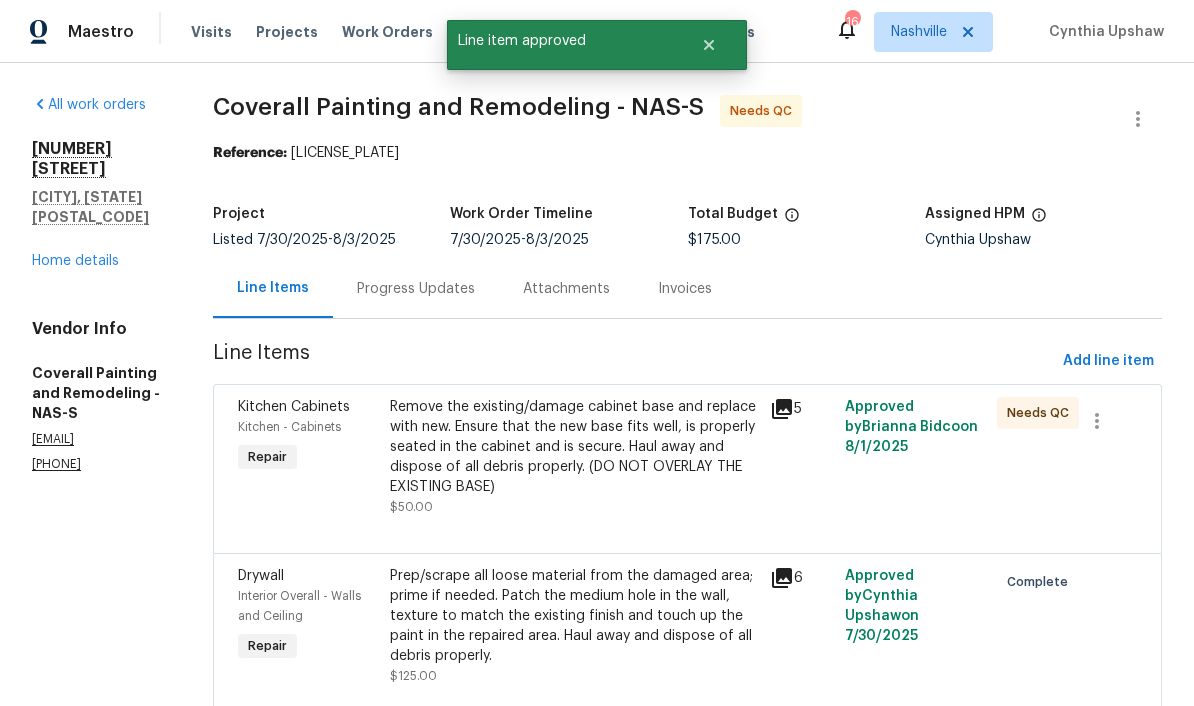 click on "Remove the existing/damage cabinet base and replace with new. Ensure that the new base fits well, is properly seated in the cabinet and is secure. Haul away and dispose of all debris properly. (DO NOT OVERLAY THE EXISTING BASE)" at bounding box center [573, 447] 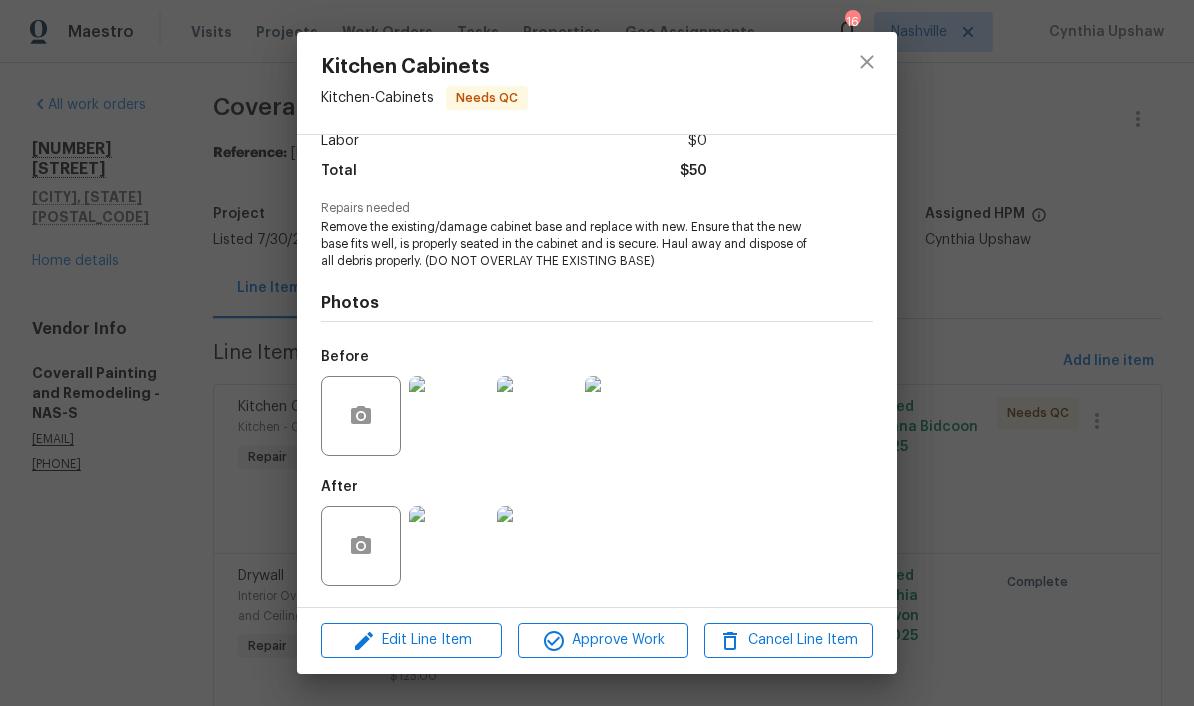 scroll, scrollTop: 151, scrollLeft: 0, axis: vertical 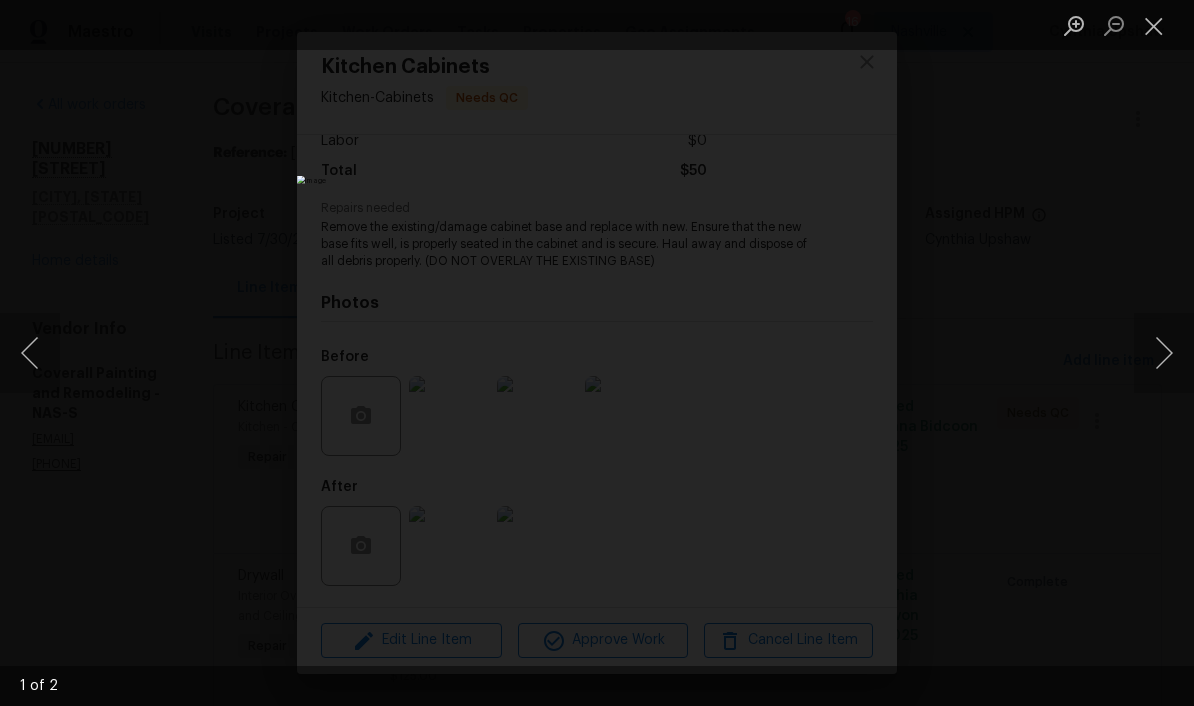 click at bounding box center (1154, 25) 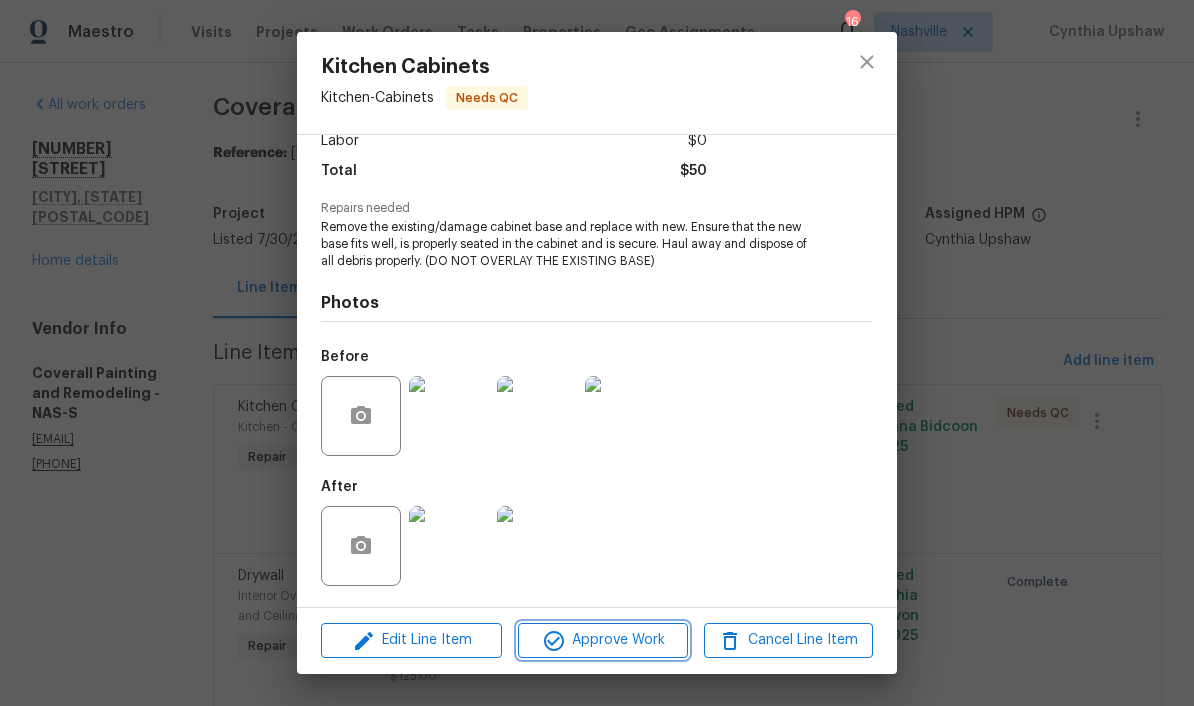 click on "Approve Work" at bounding box center [602, 640] 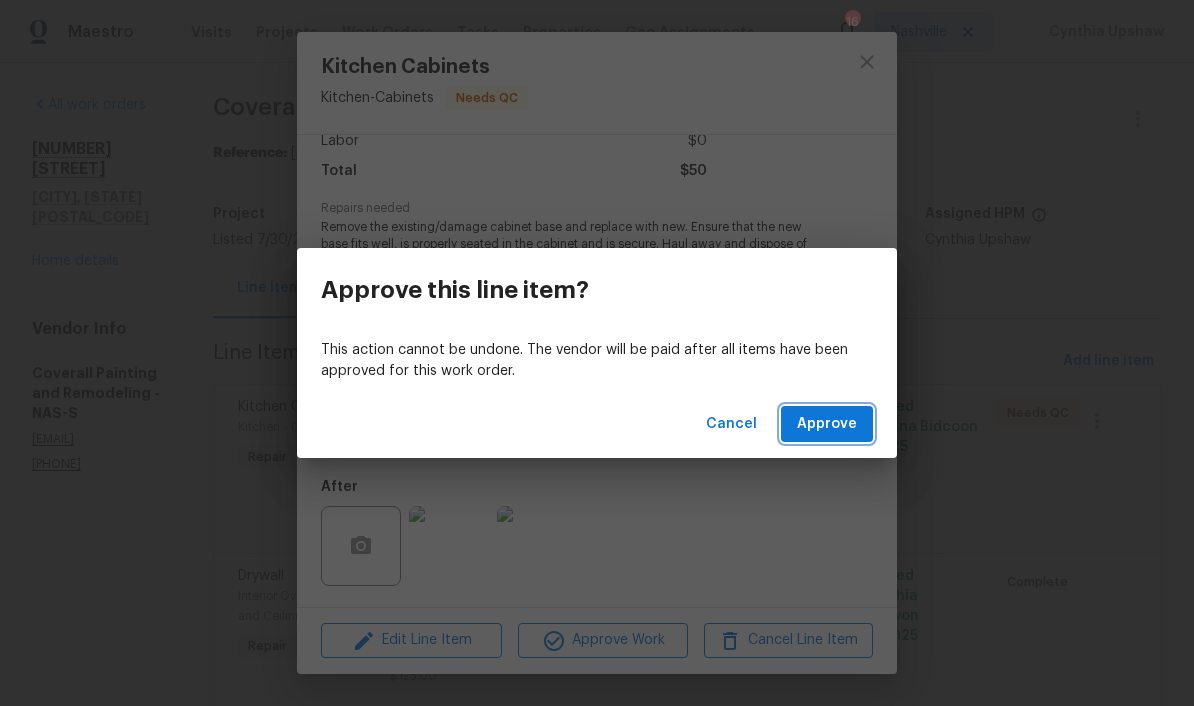 click on "Approve" at bounding box center (827, 424) 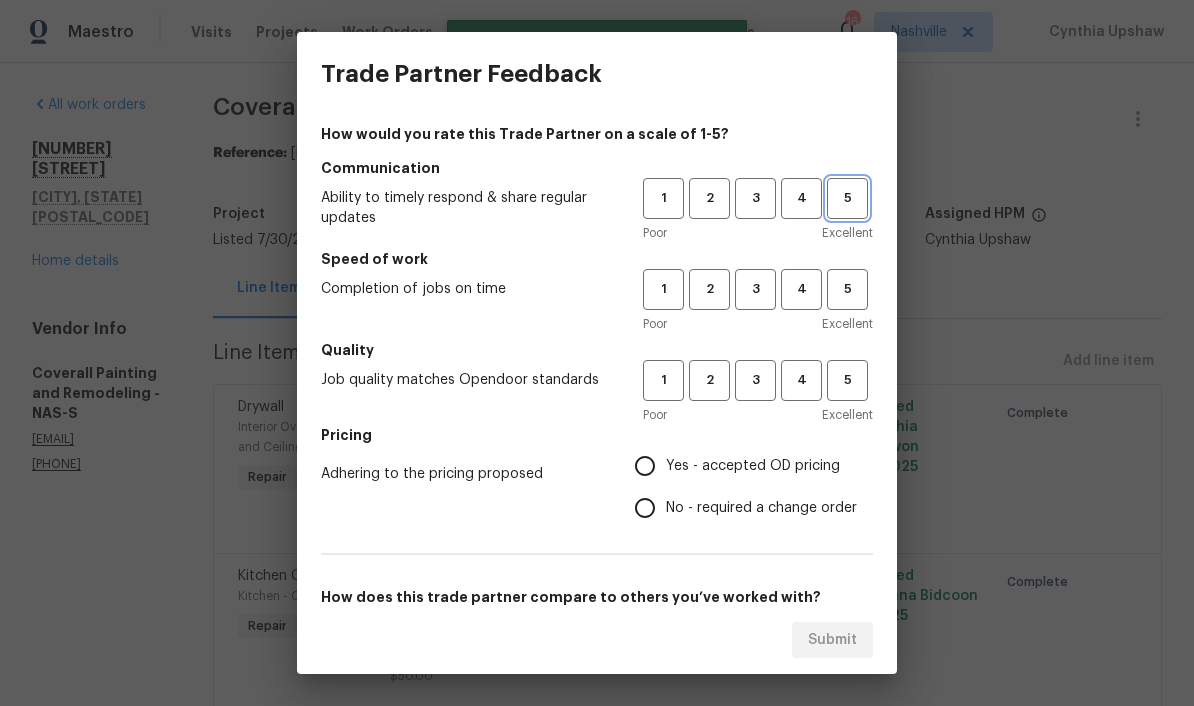 click on "5" at bounding box center [847, 198] 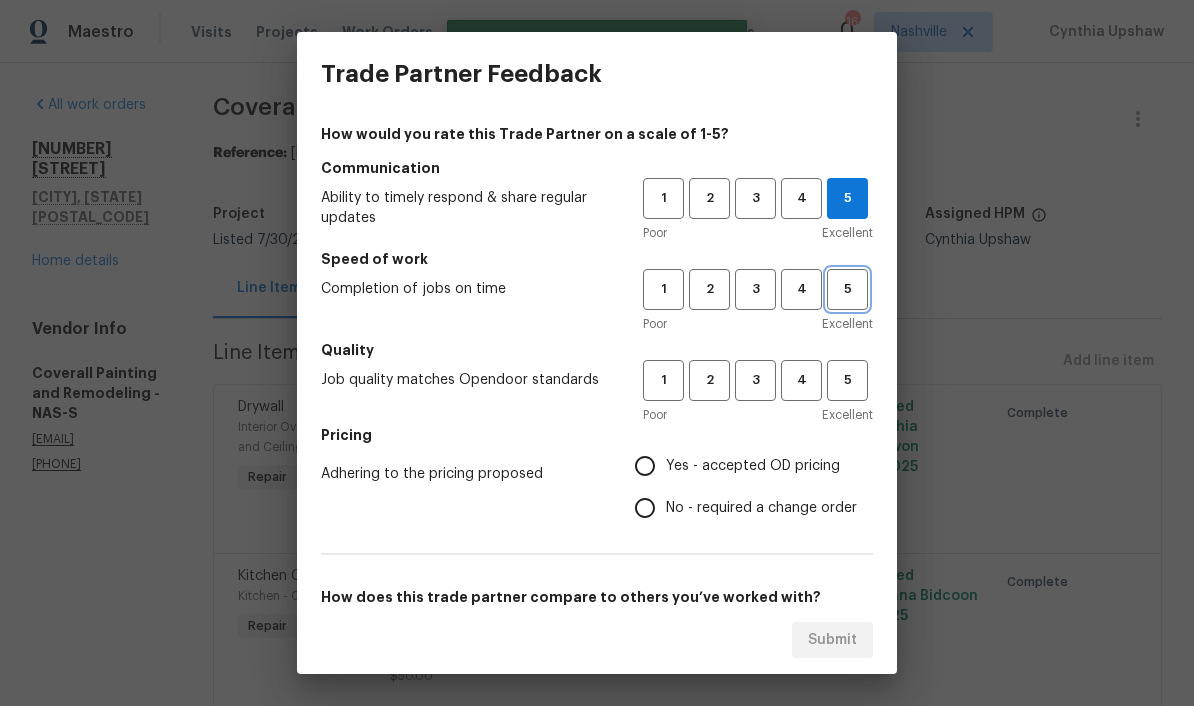 click on "5" at bounding box center (847, 289) 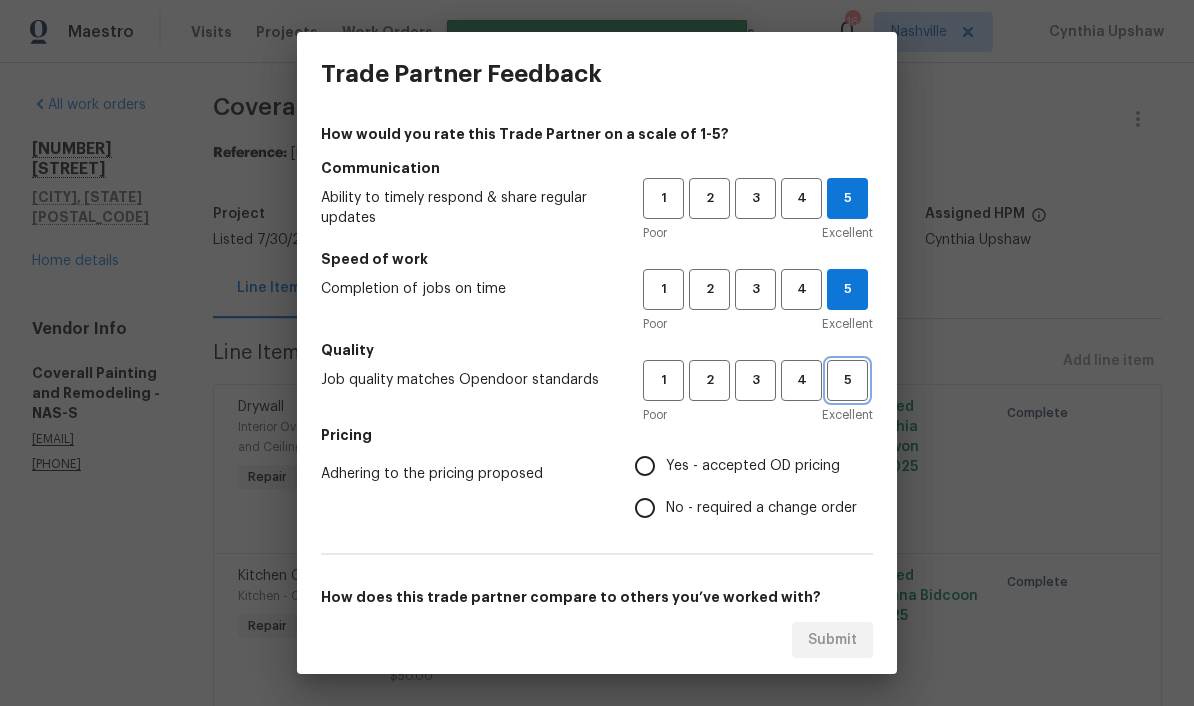 click on "5" at bounding box center (847, 380) 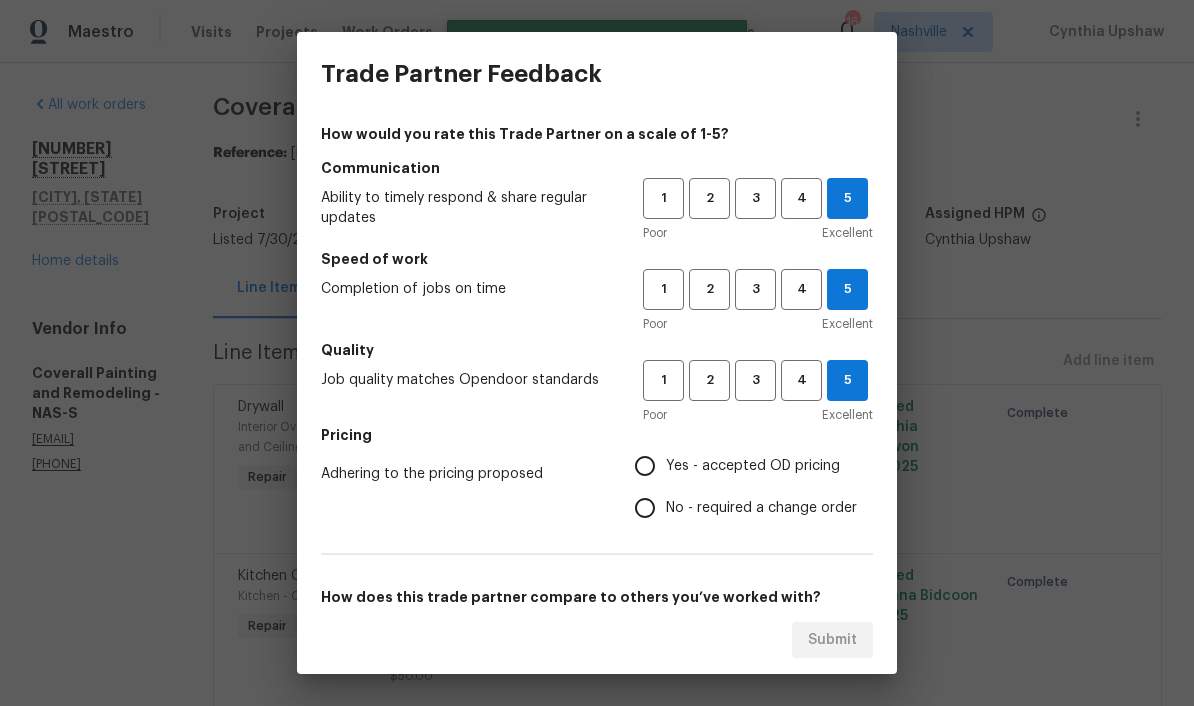 click on "Yes - accepted OD pricing" at bounding box center (645, 466) 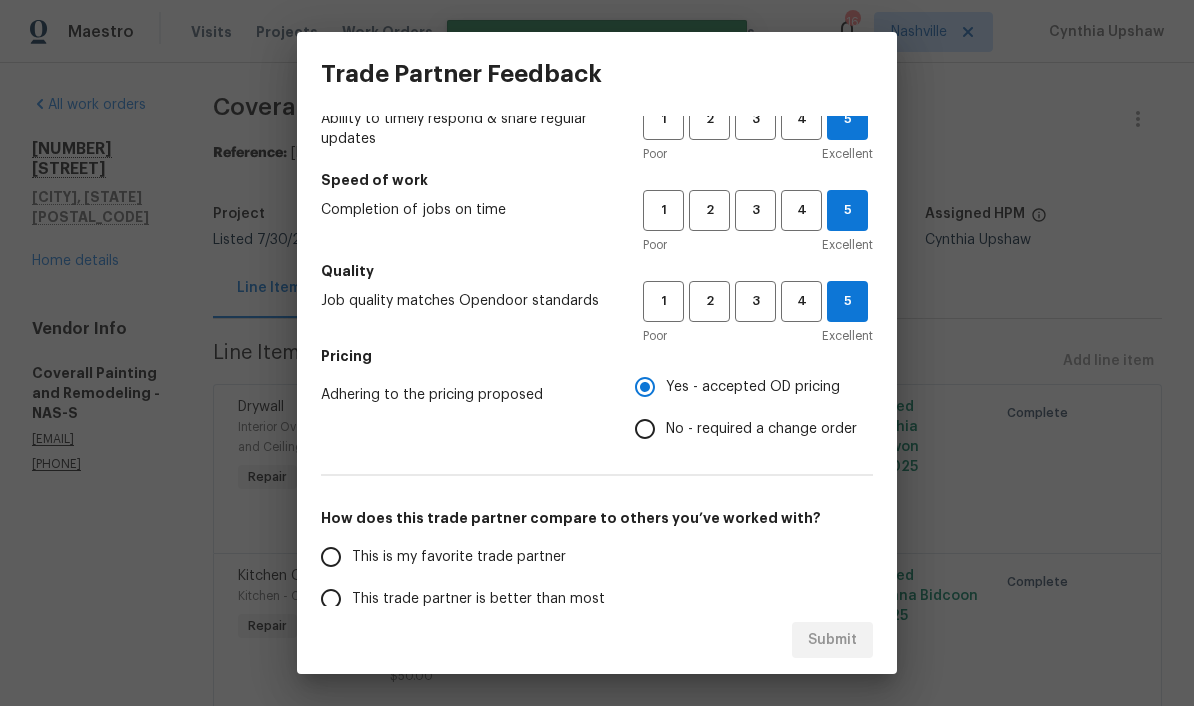 scroll, scrollTop: 194, scrollLeft: 0, axis: vertical 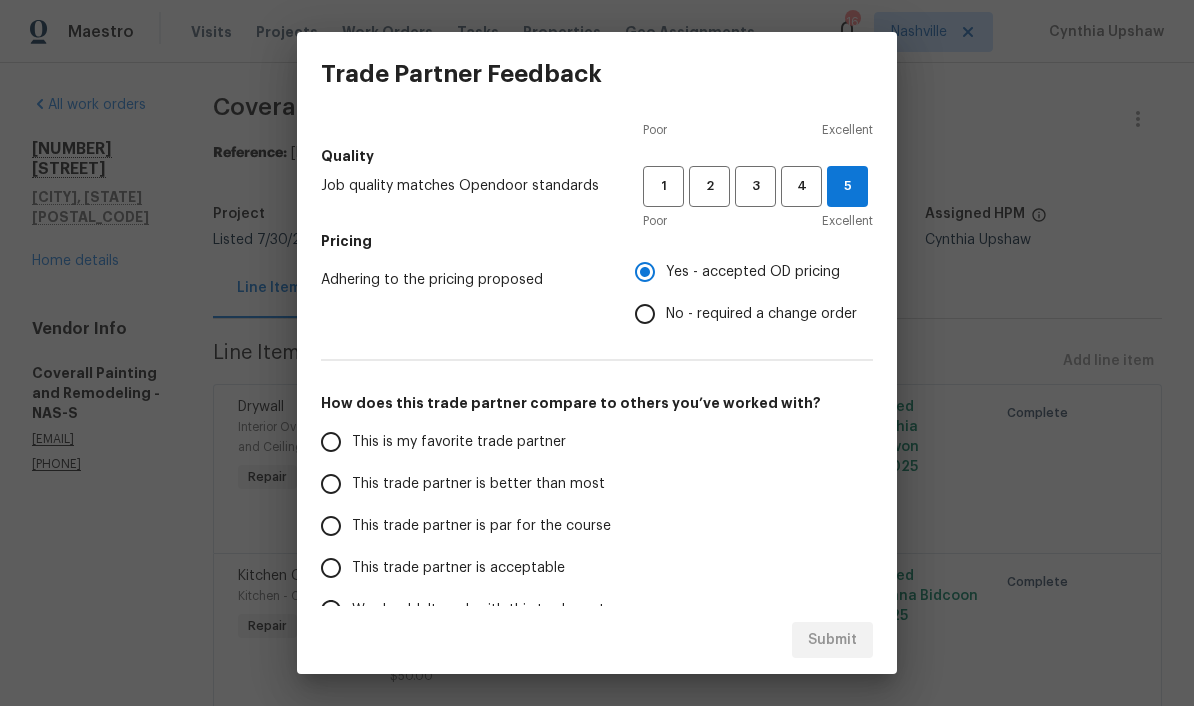click on "This is my favorite trade partner" at bounding box center [331, 442] 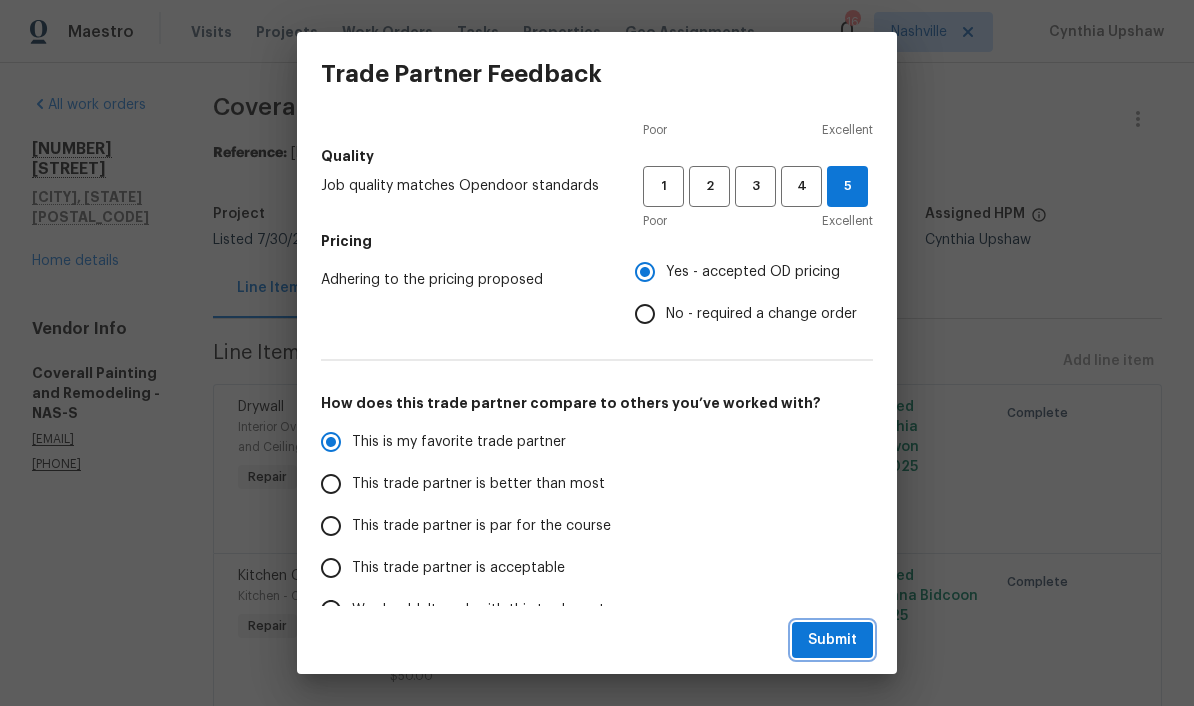 click on "Submit" at bounding box center [832, 640] 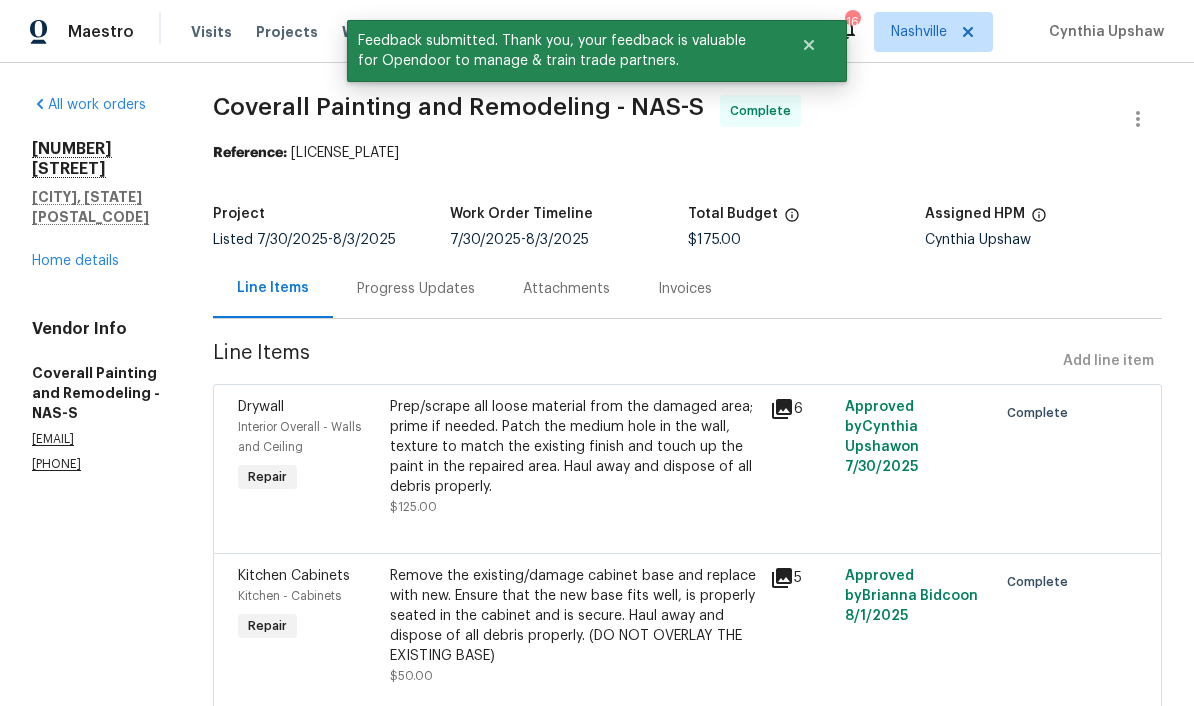 click on "Home details" at bounding box center (75, 261) 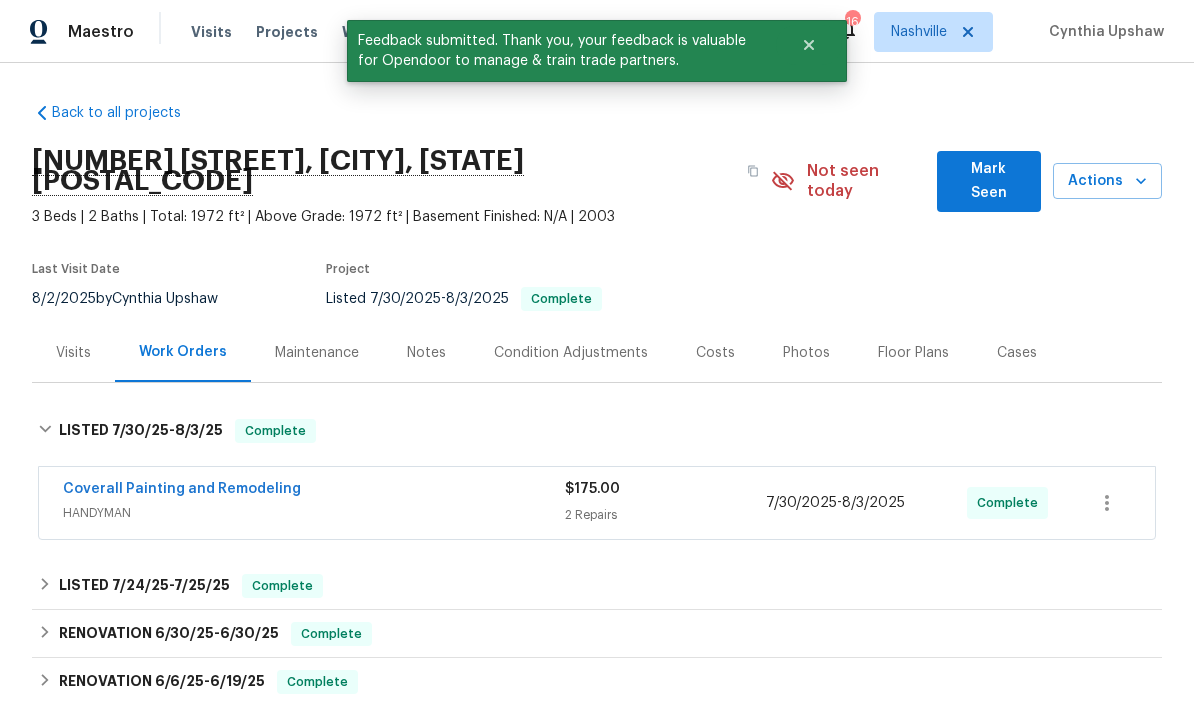 click on "Mark Seen" at bounding box center [989, 181] 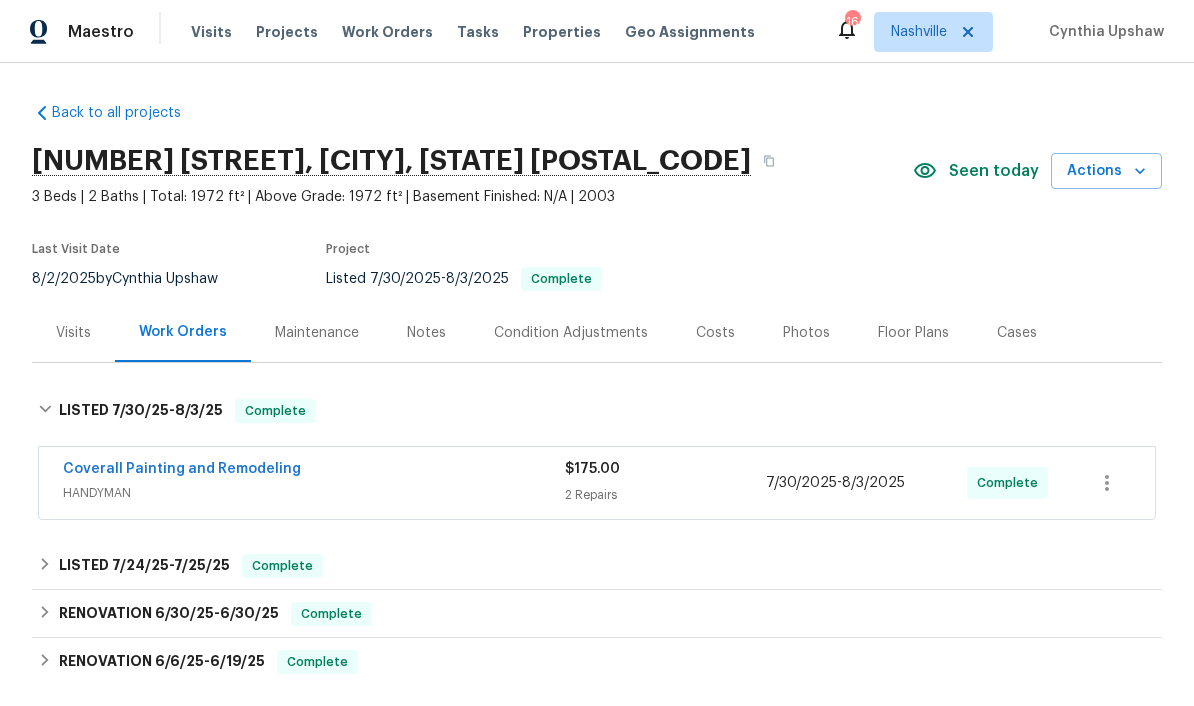 click on "Notes" at bounding box center (426, 333) 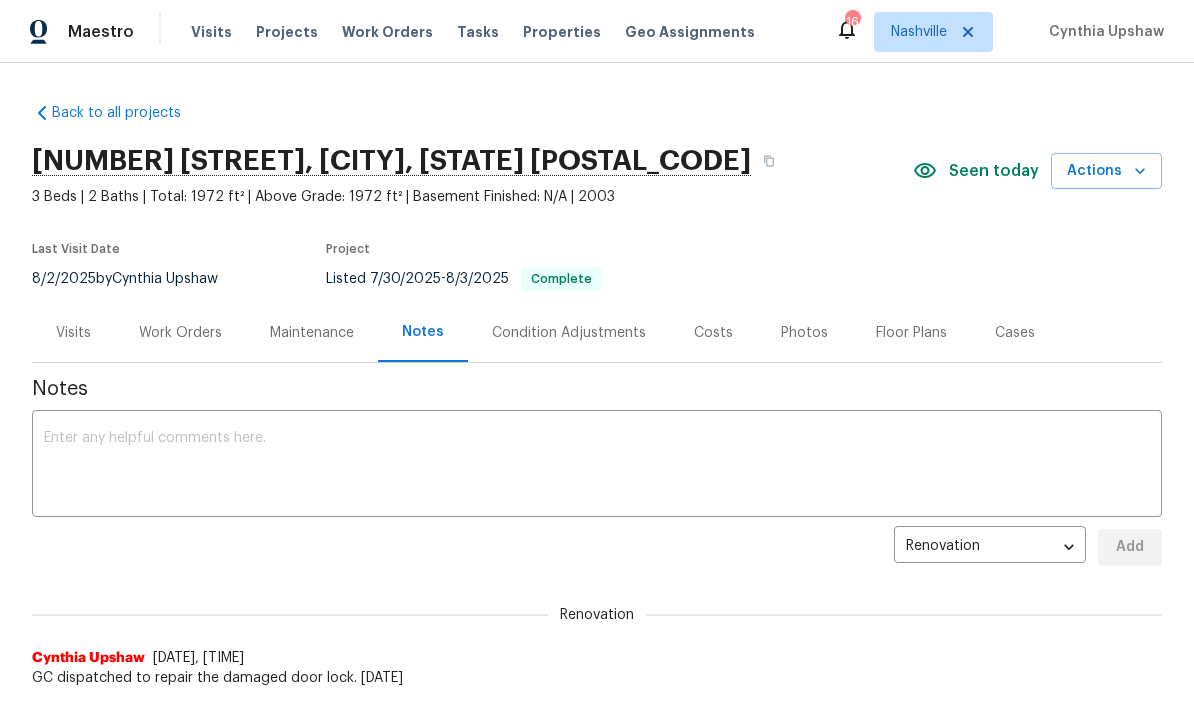 click at bounding box center (597, 466) 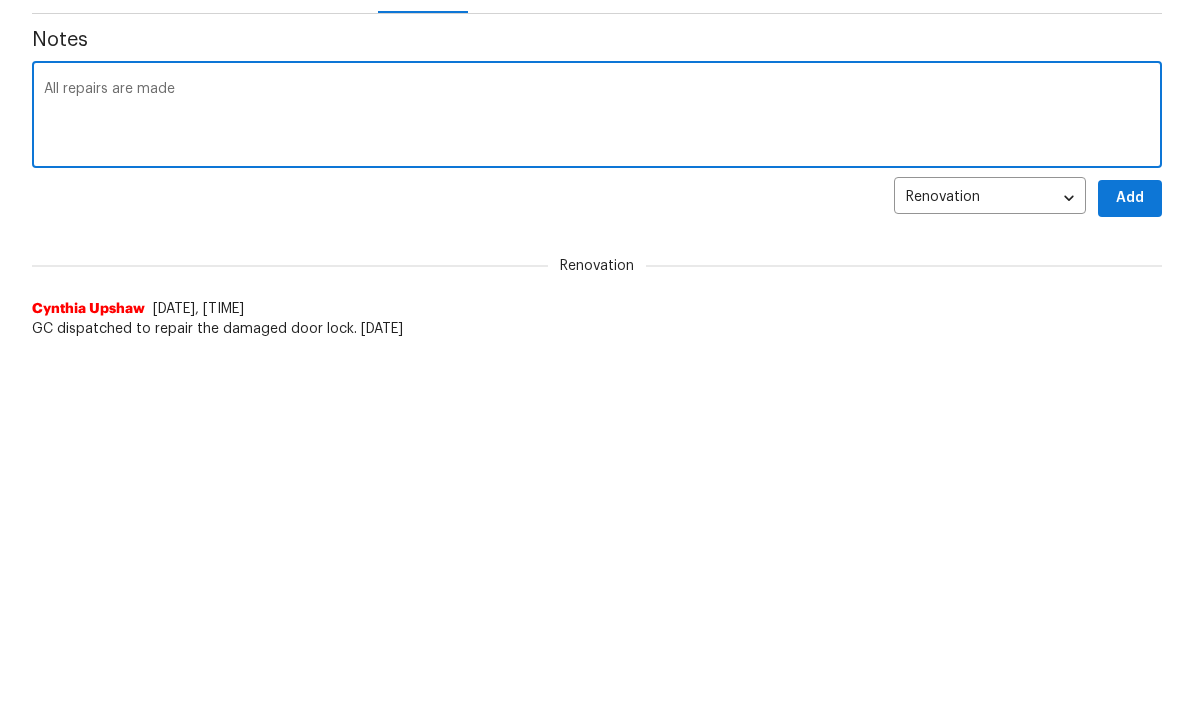 type on "All repairs are made" 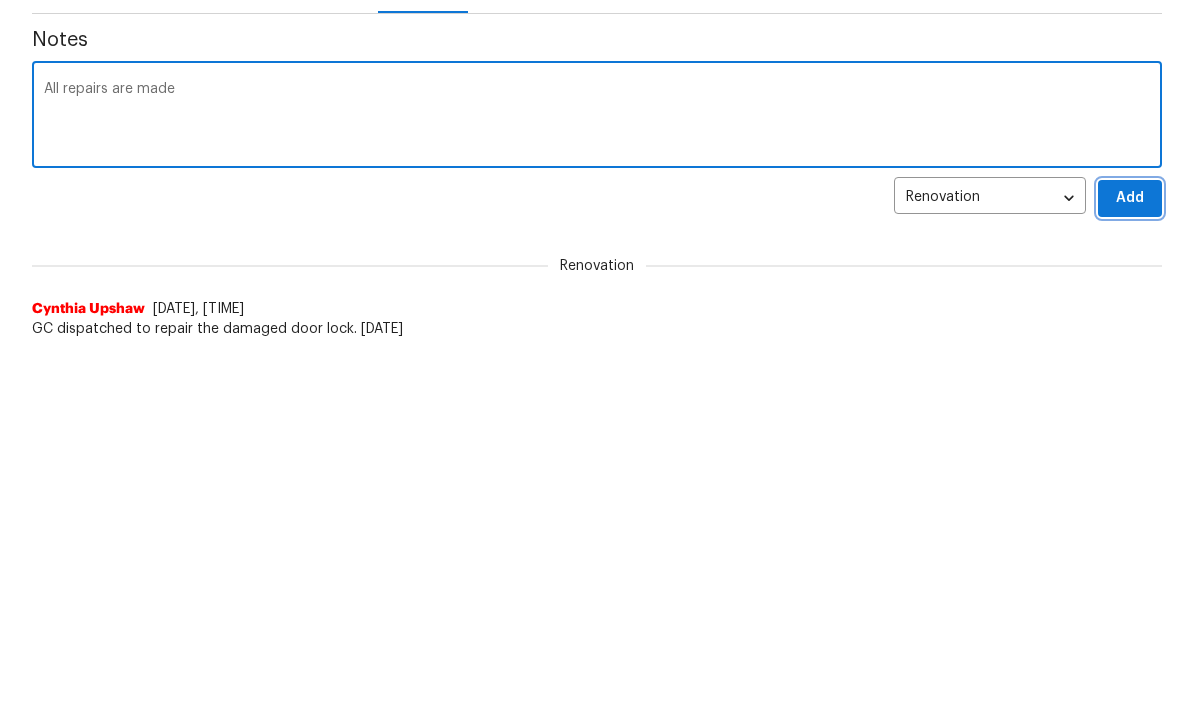 click on "Add" at bounding box center (1130, 547) 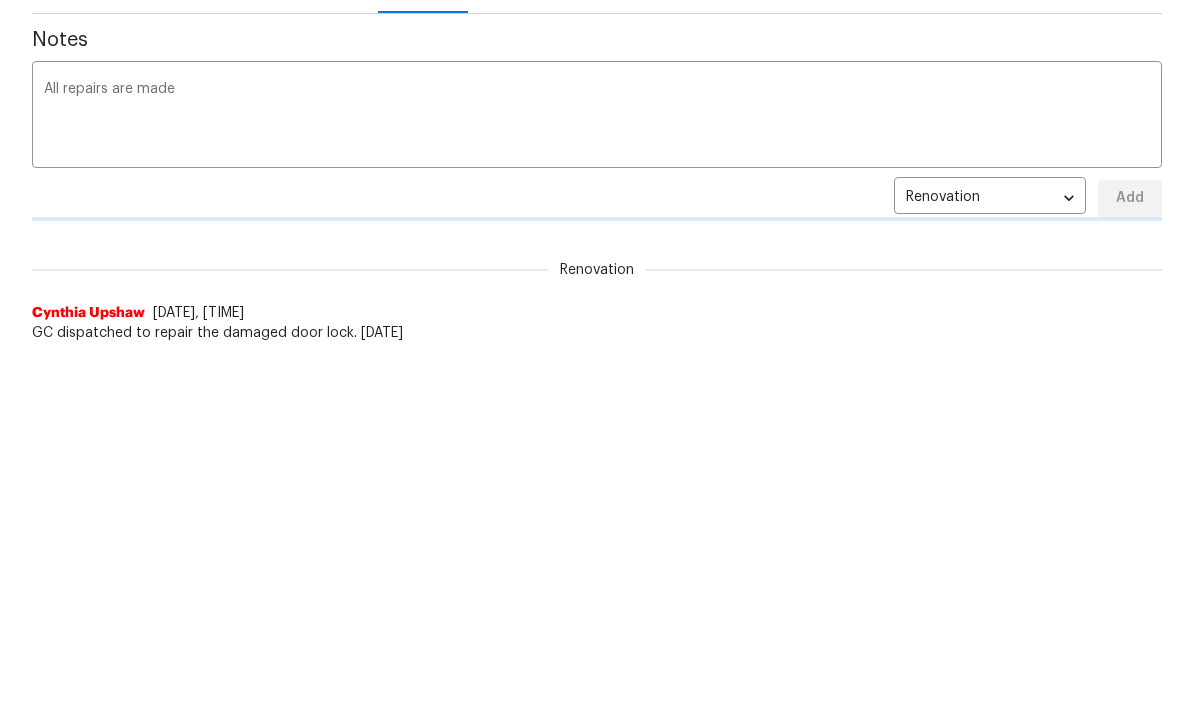 scroll, scrollTop: 349, scrollLeft: 0, axis: vertical 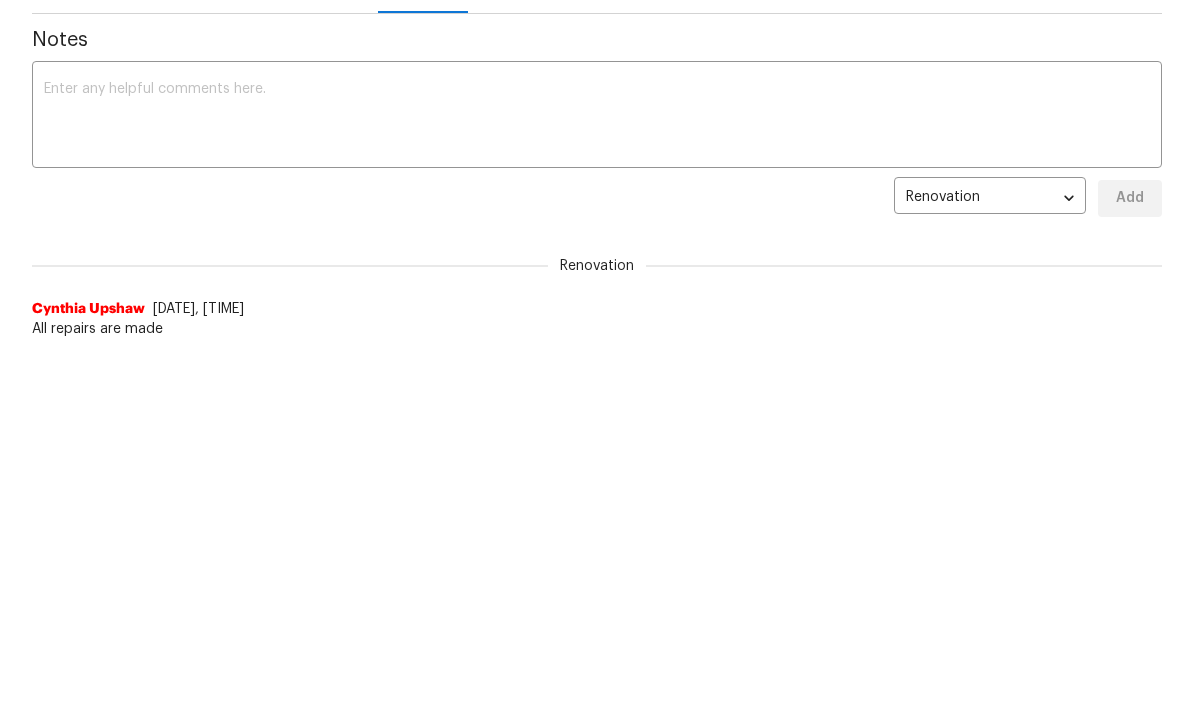 click at bounding box center (597, 117) 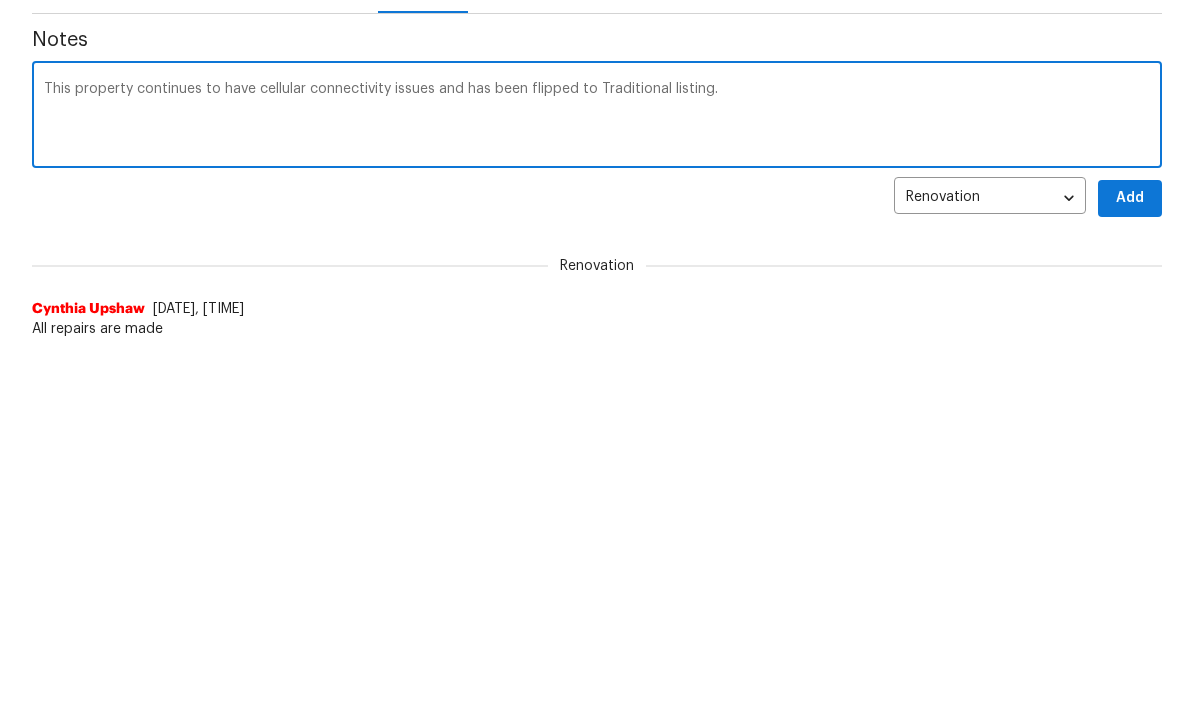 type on "This property continues to have cellular connectivity issues and has been flipped to Traditional listing." 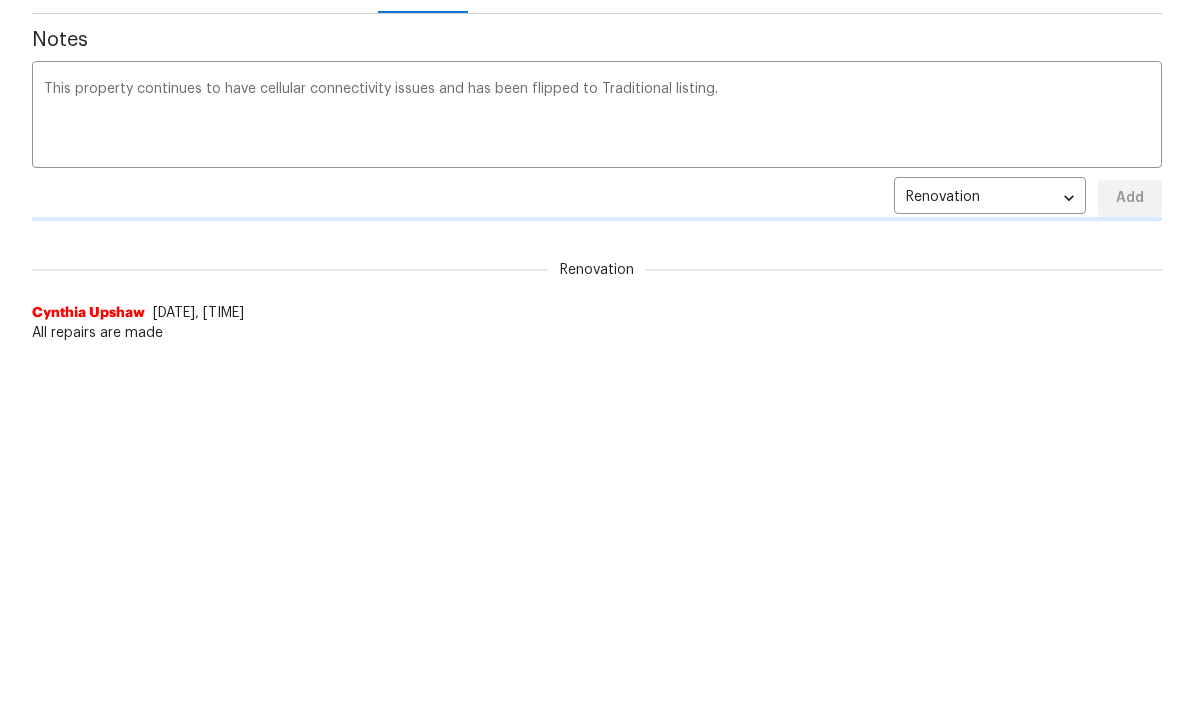 type 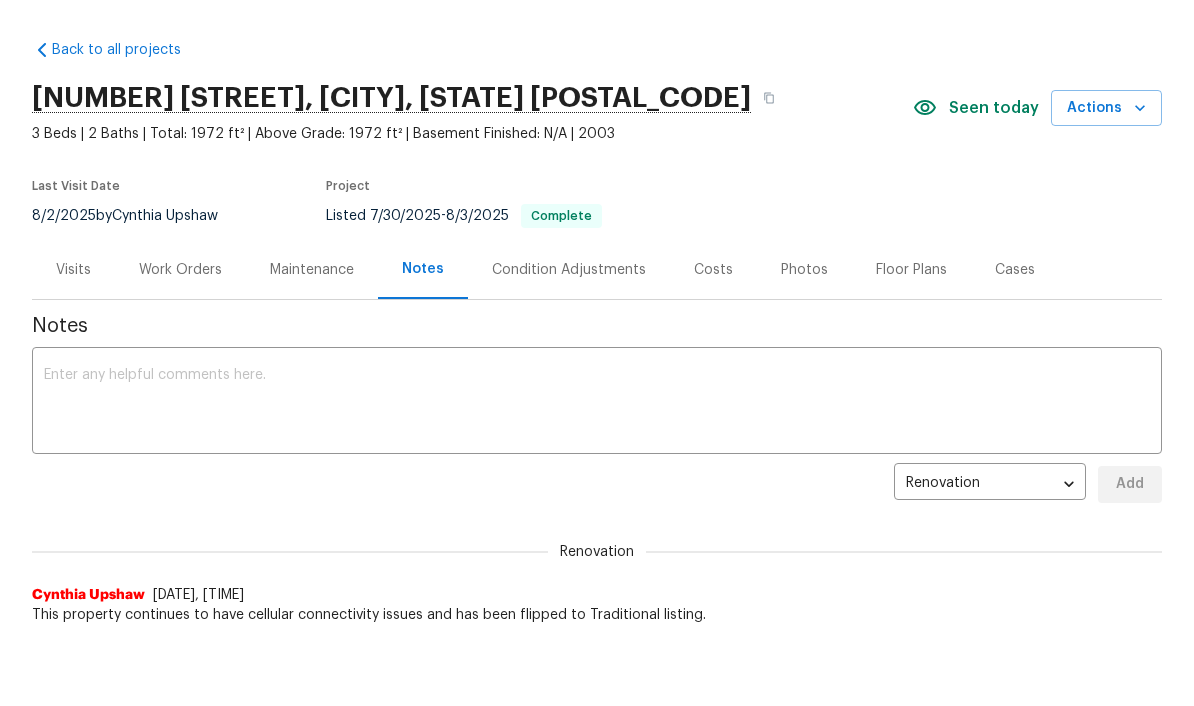 scroll, scrollTop: 0, scrollLeft: 0, axis: both 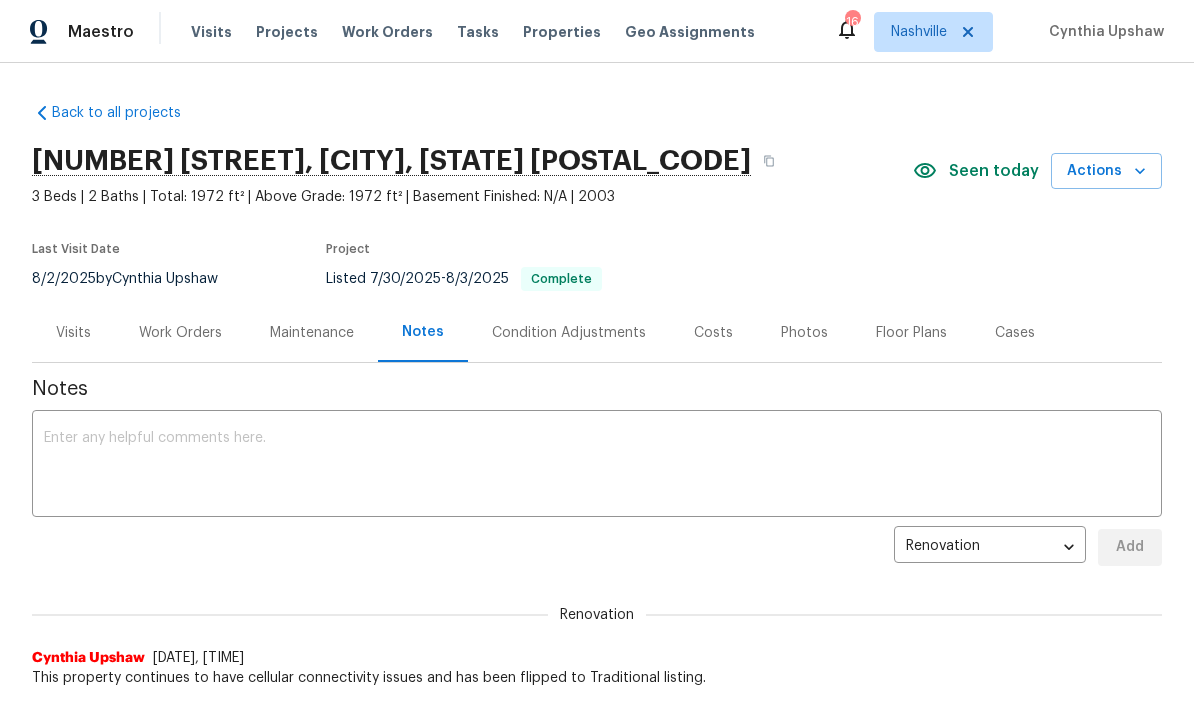 click on "Work Orders" at bounding box center [387, 32] 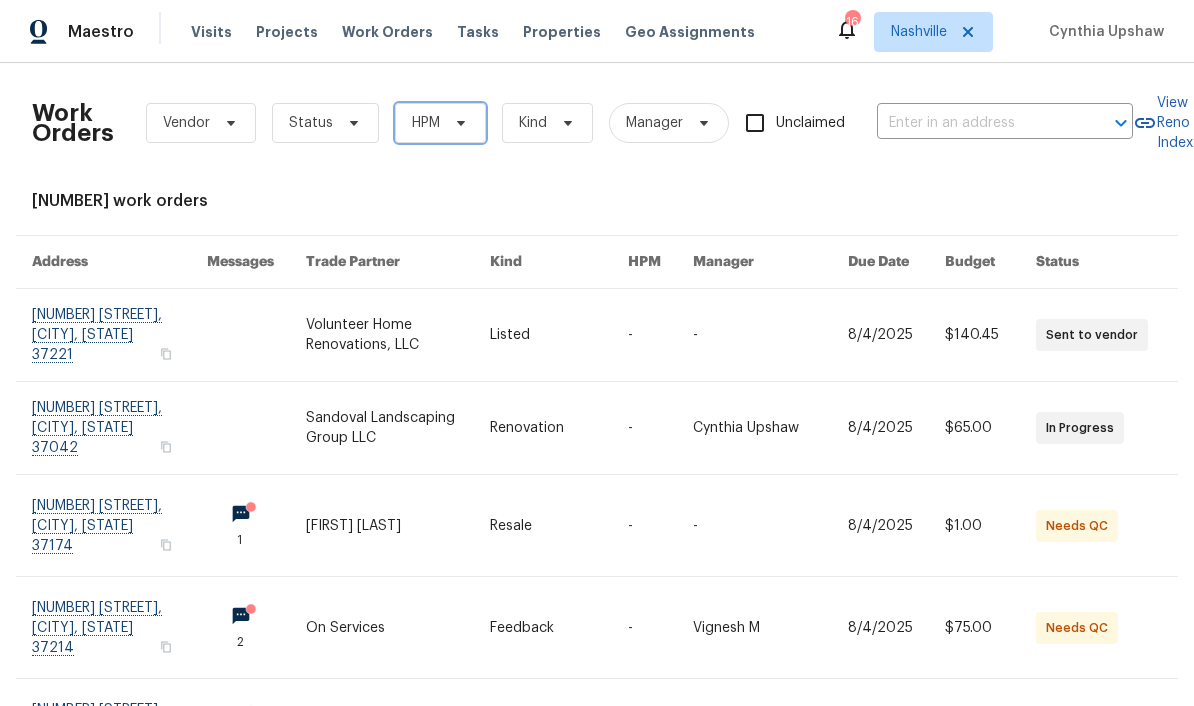 click 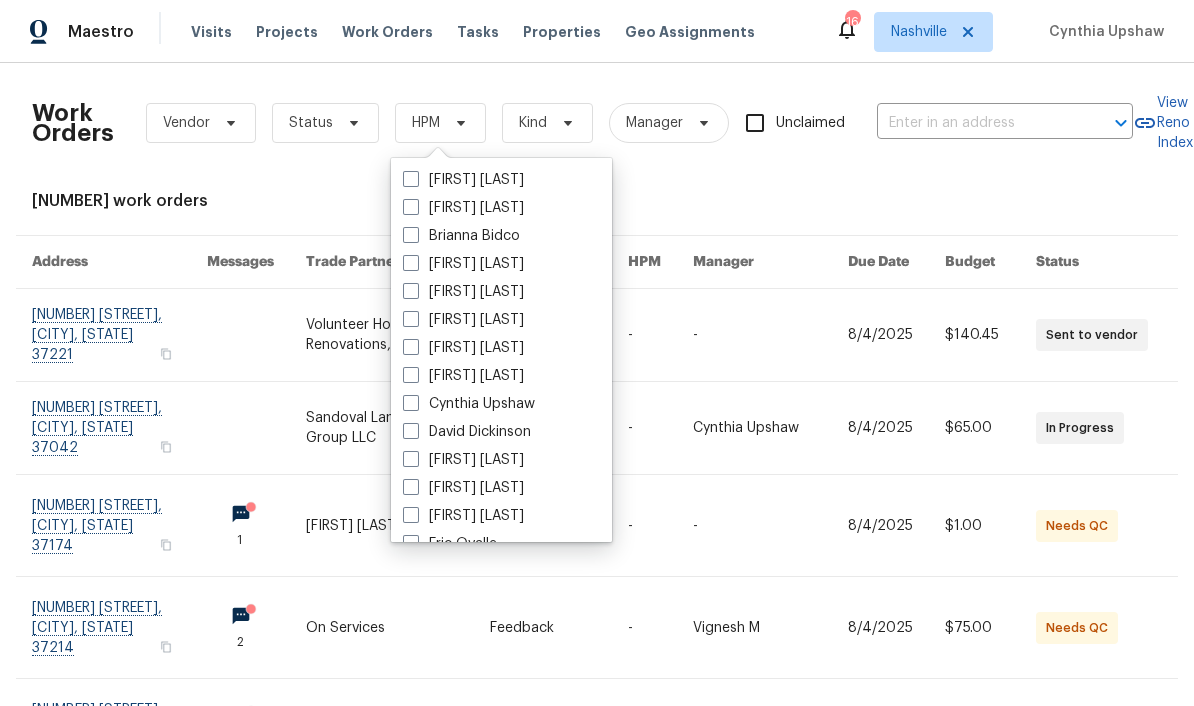 click on "Cynthia Upshaw" at bounding box center (469, 404) 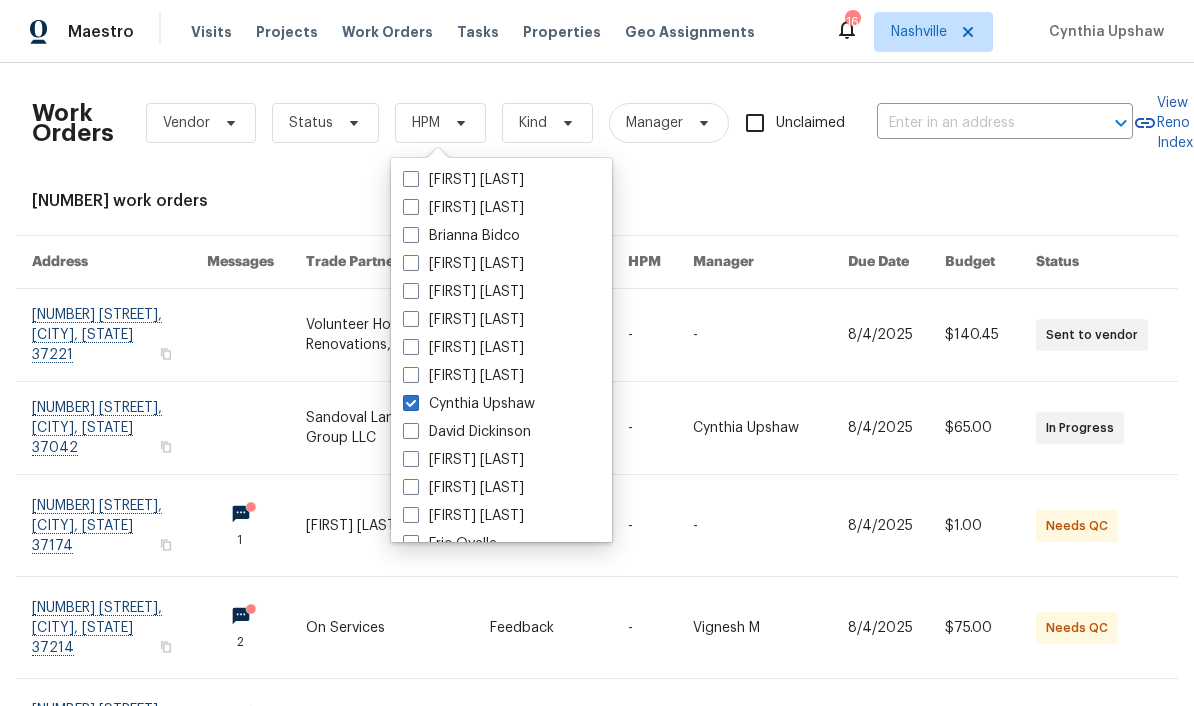 checkbox on "true" 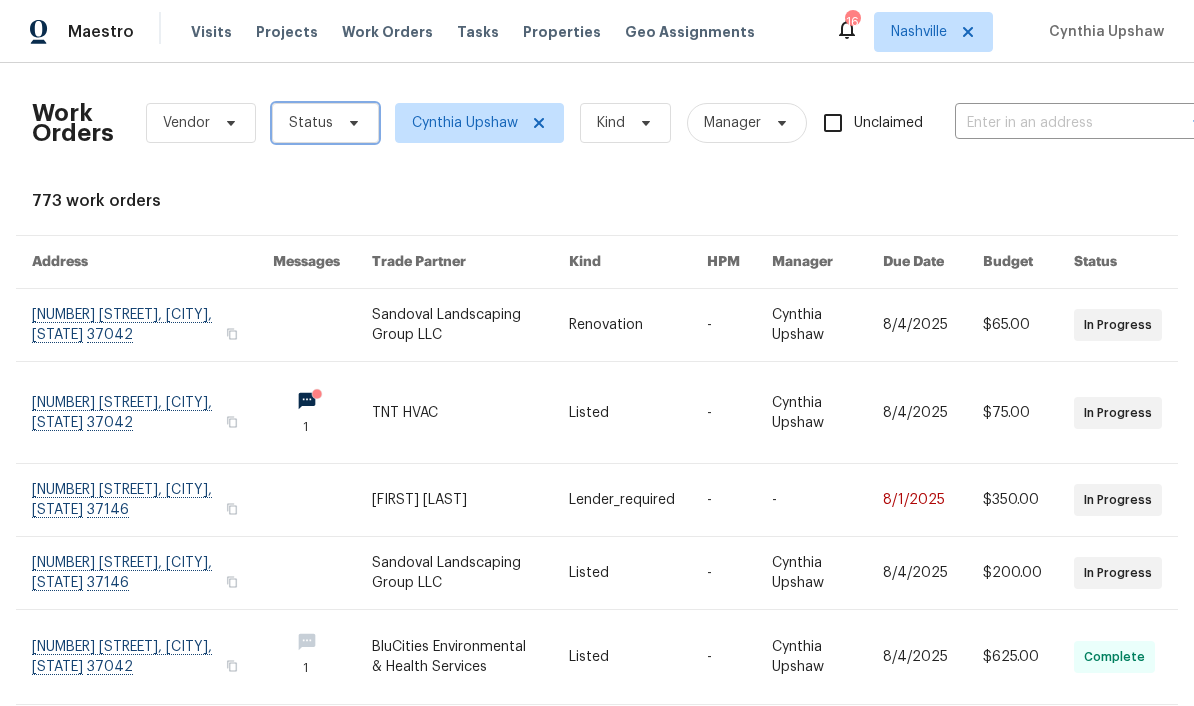 click 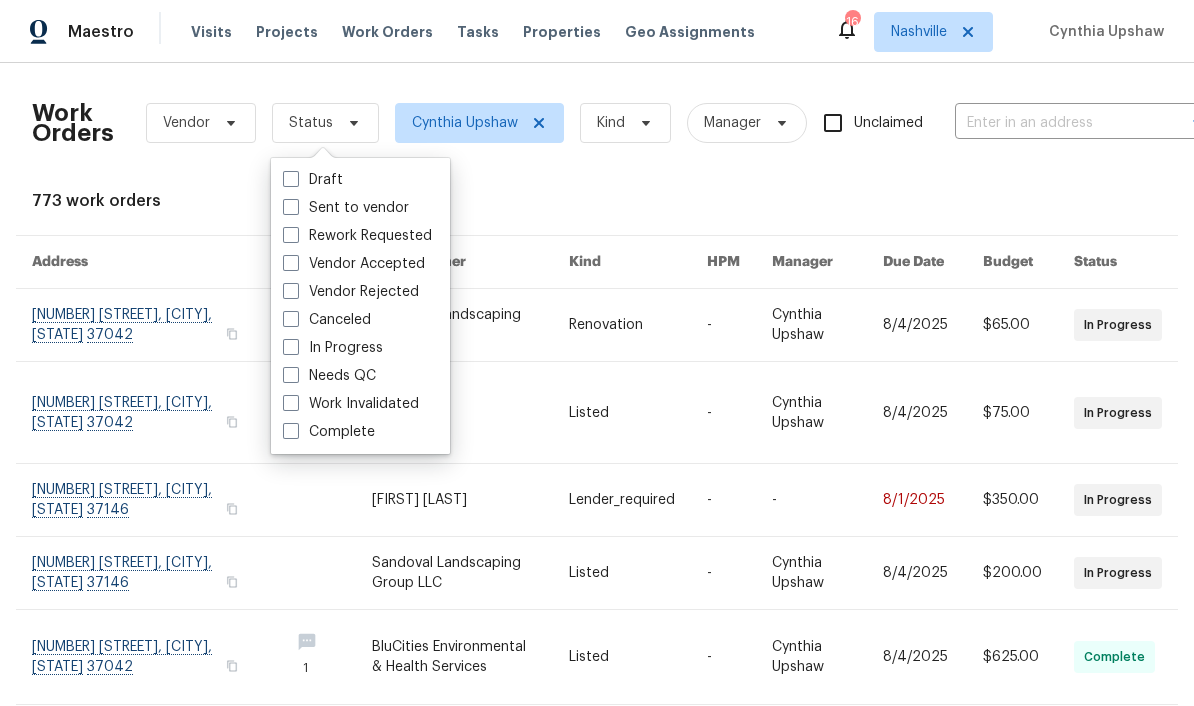 click on "Needs QC" at bounding box center (329, 376) 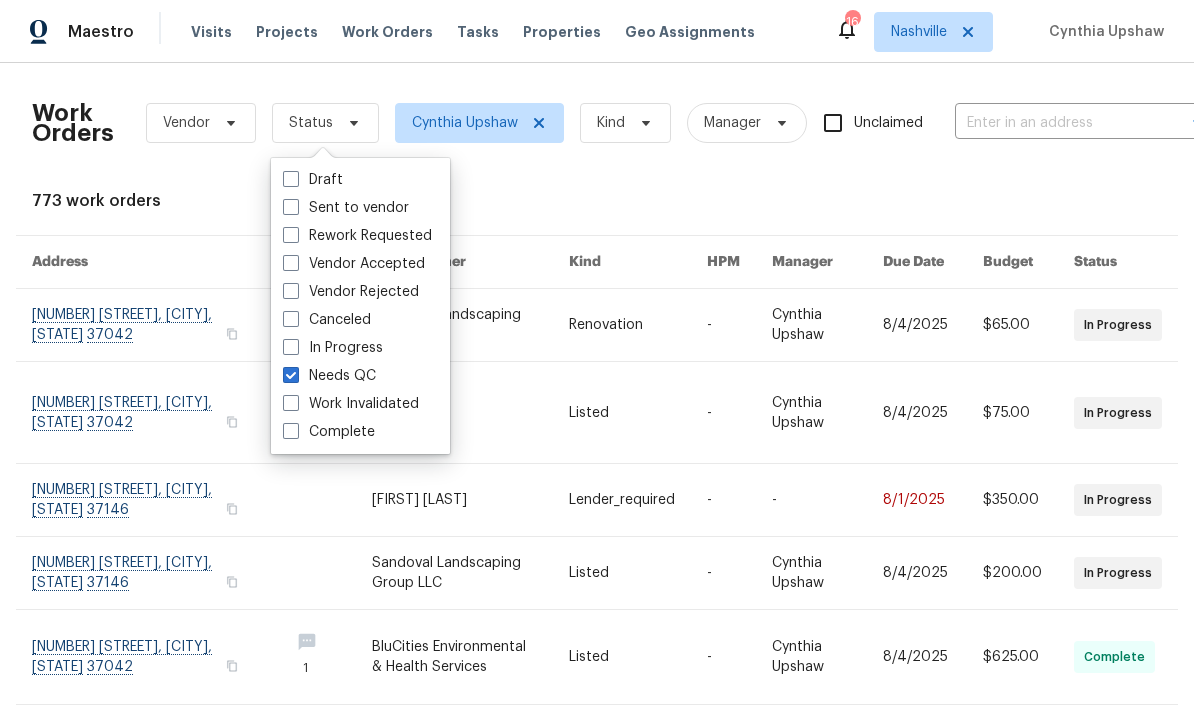checkbox on "true" 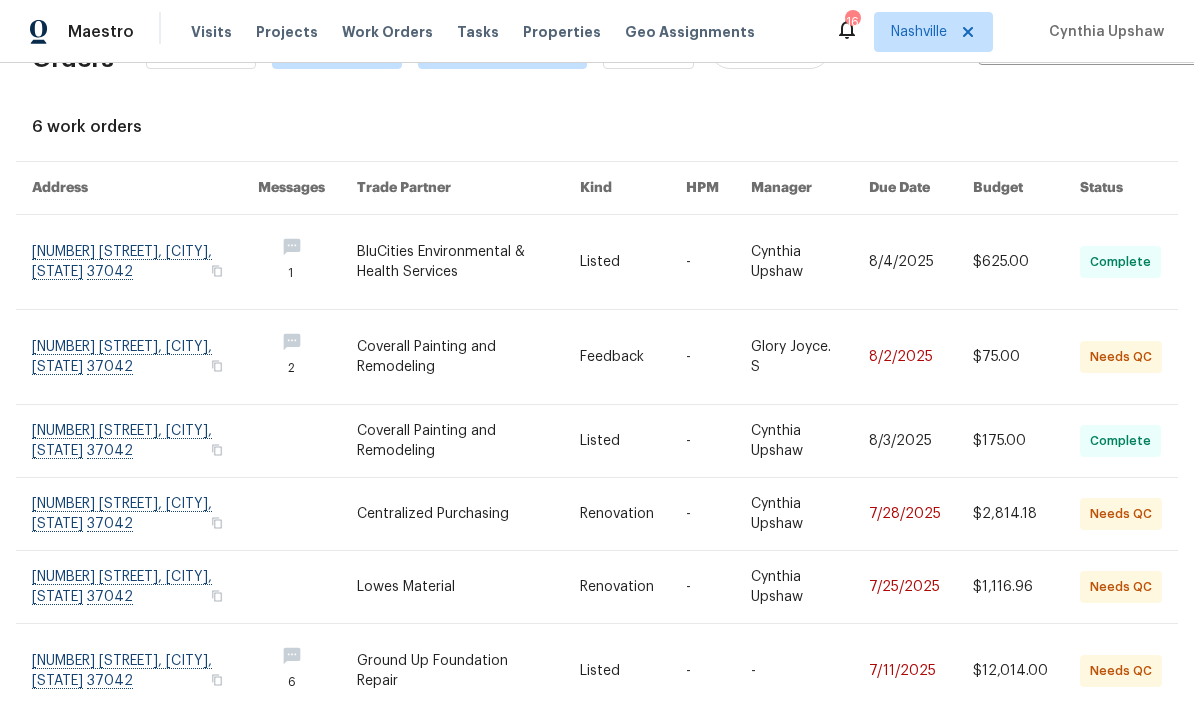 scroll, scrollTop: 73, scrollLeft: 0, axis: vertical 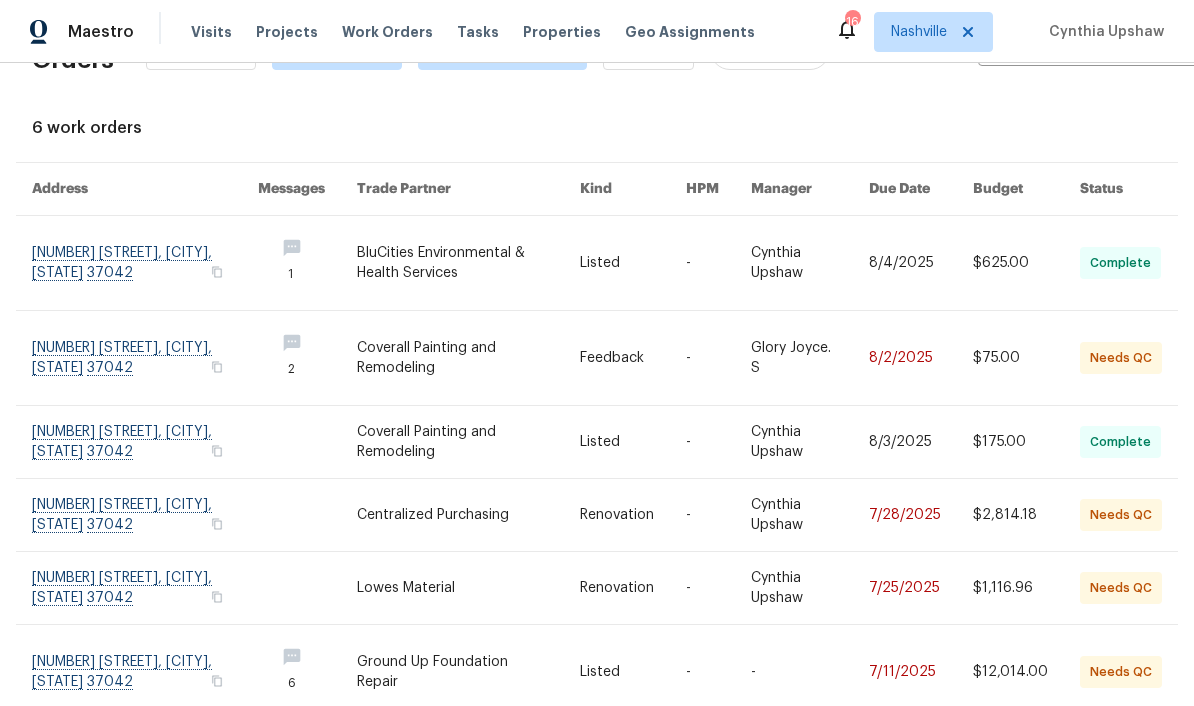 click at bounding box center (145, 588) 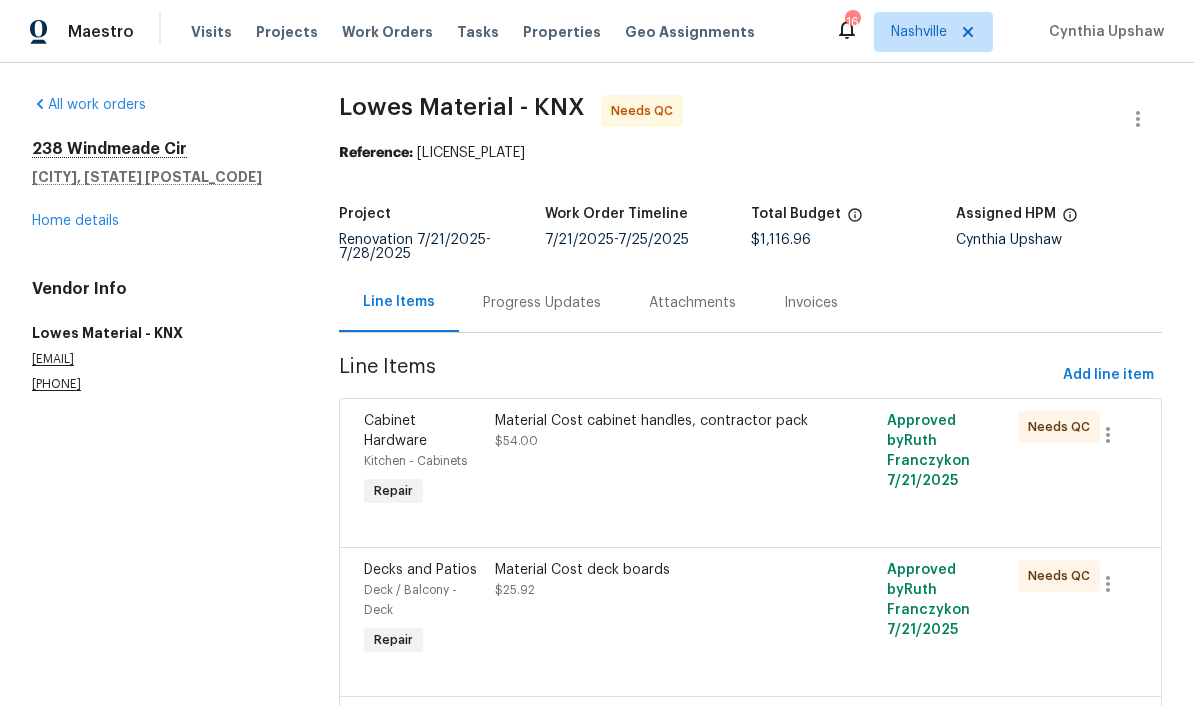 click on "Home details" at bounding box center [75, 221] 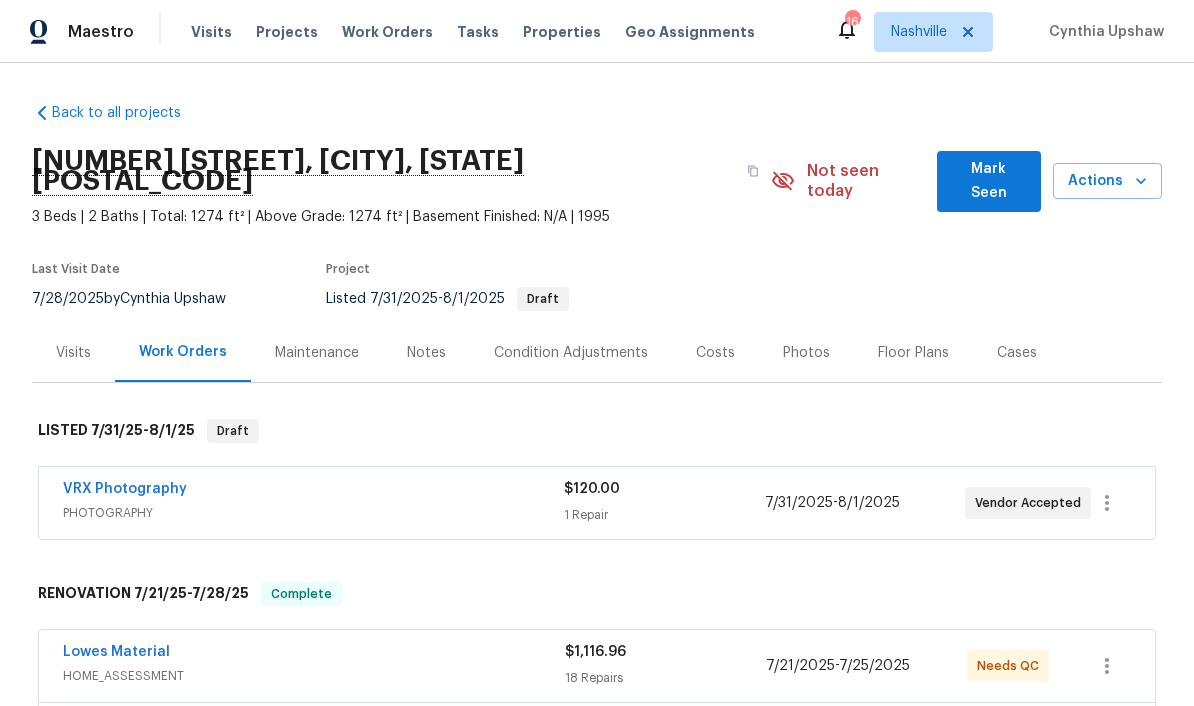 click on "Mark Seen" at bounding box center (989, 181) 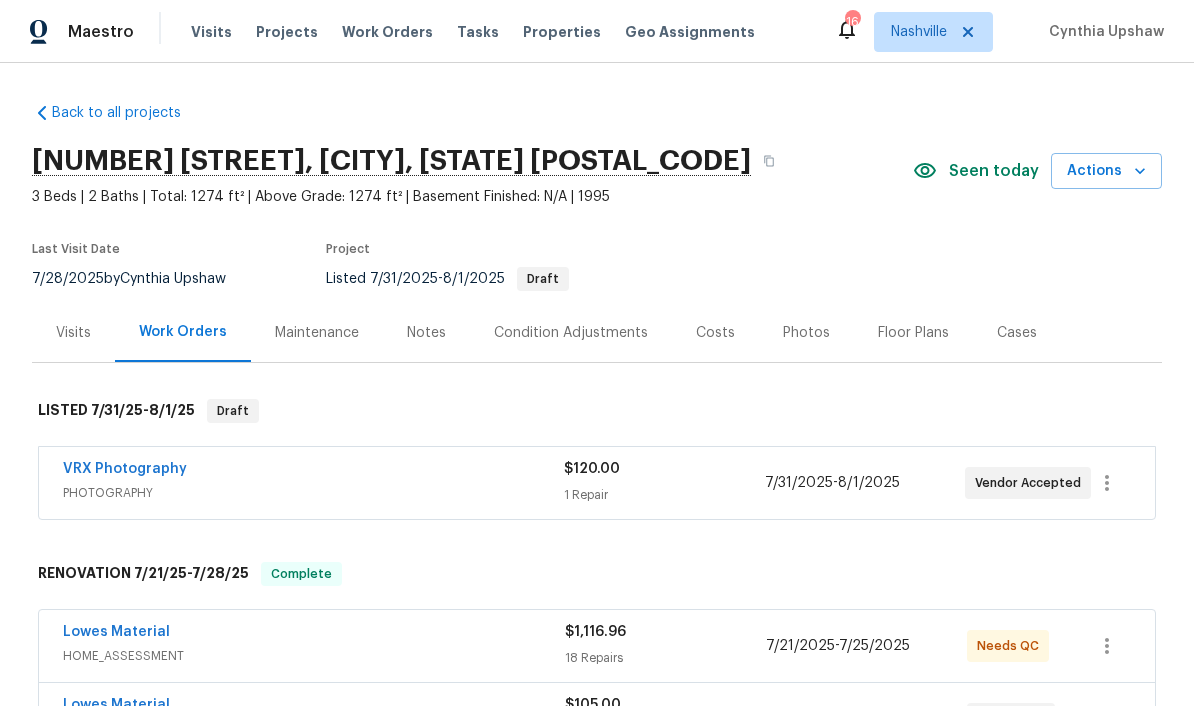 scroll, scrollTop: 0, scrollLeft: 0, axis: both 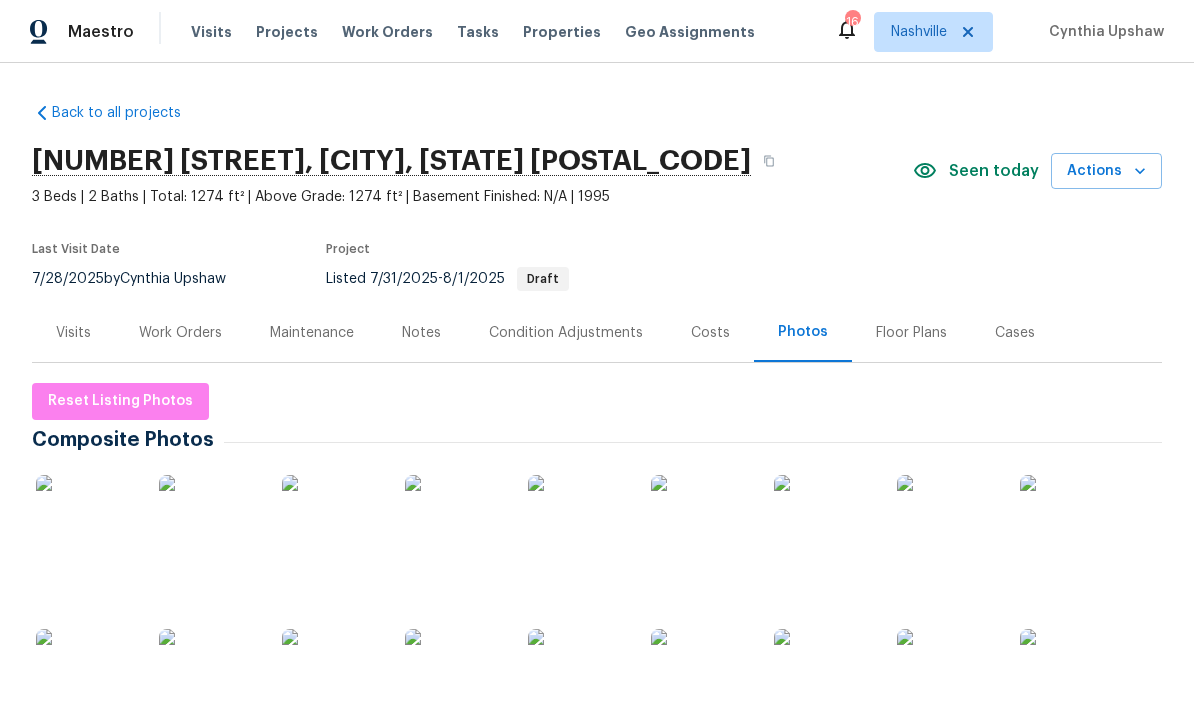 click on "Properties" at bounding box center (562, 32) 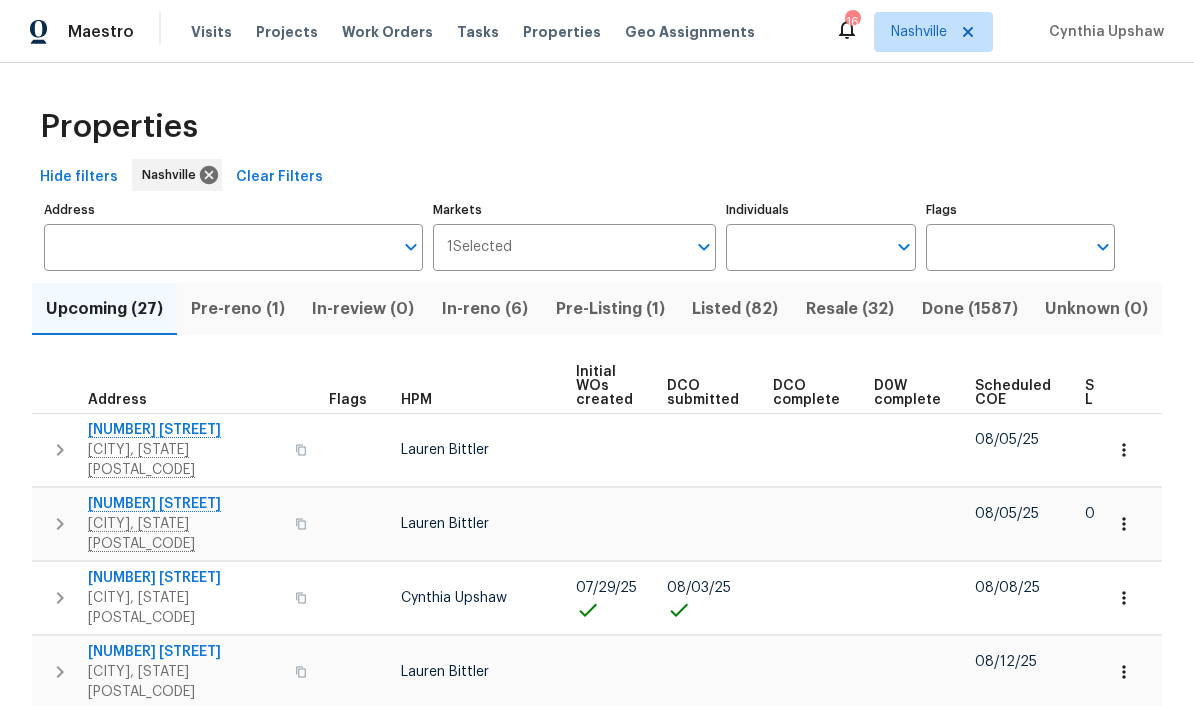click on "Individuals" at bounding box center (805, 247) 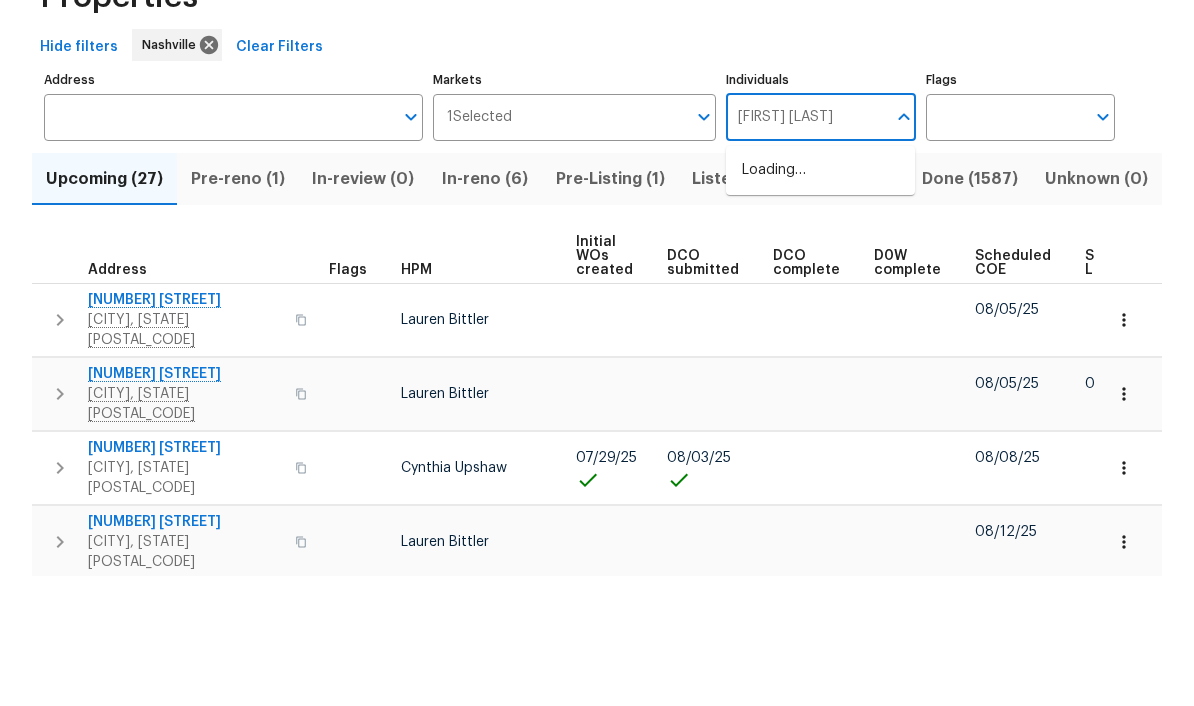 type on "[FIRST] [LAST]" 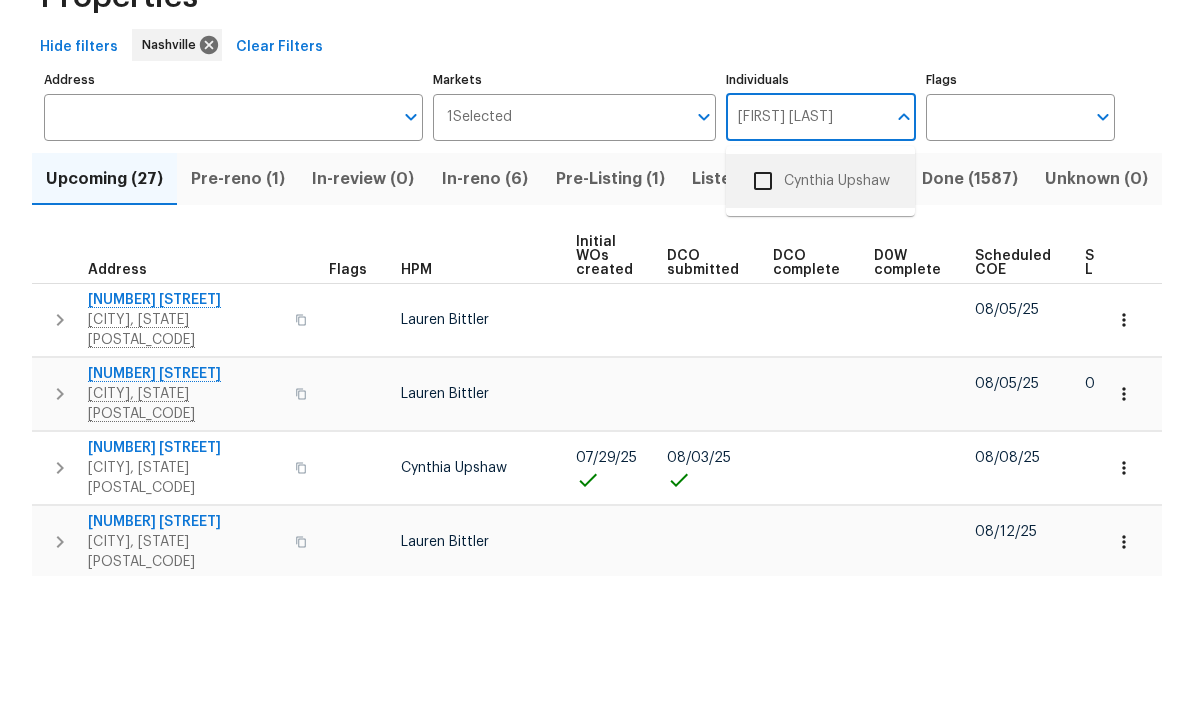 click on "Cynthia Upshaw" at bounding box center [820, 311] 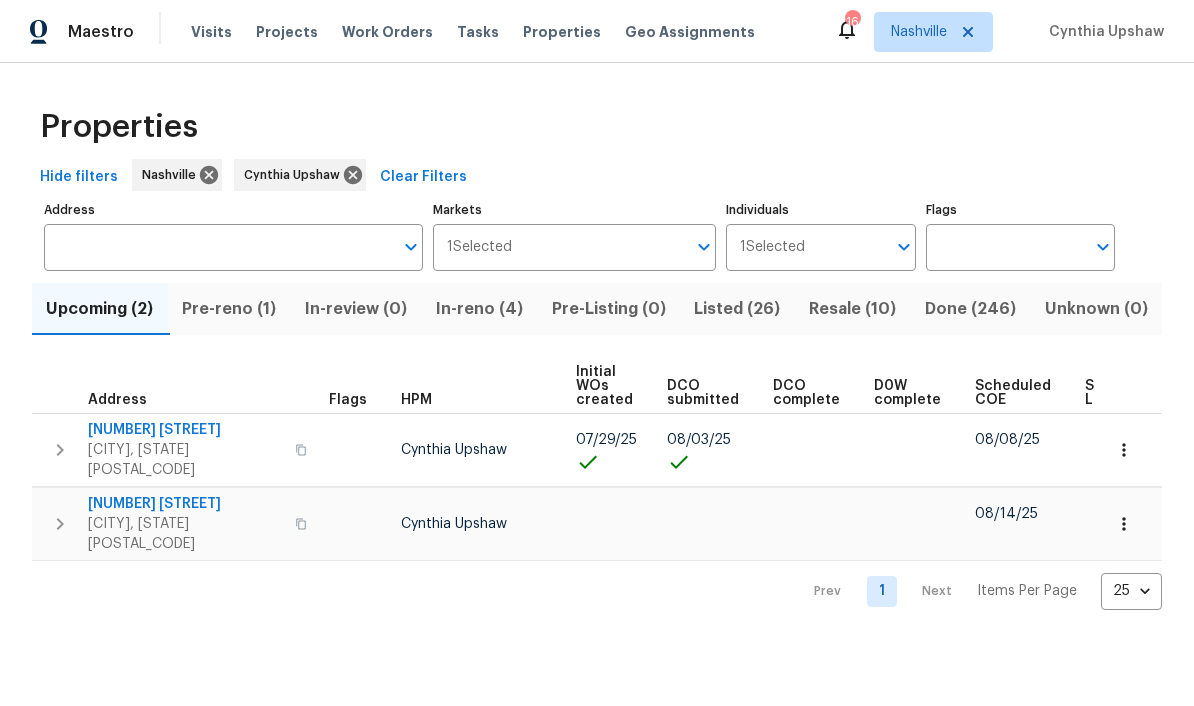 click on "Pre-reno (1)" at bounding box center (229, 309) 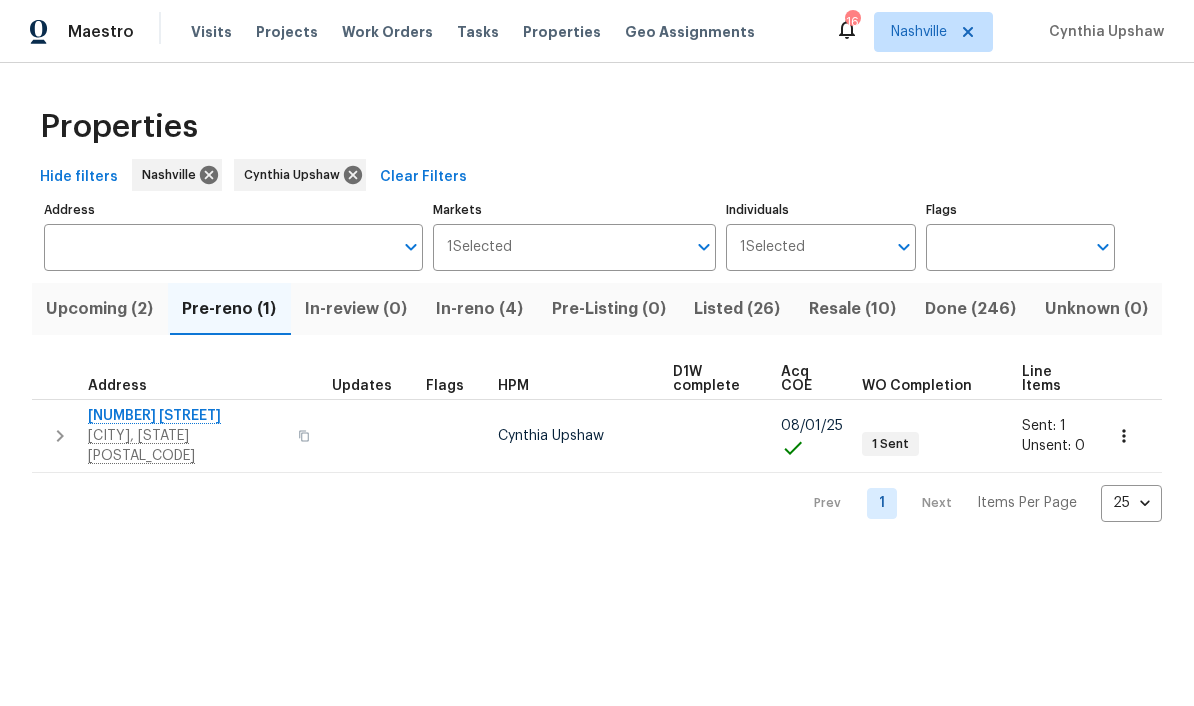 click on "In-reno (4)" at bounding box center (479, 309) 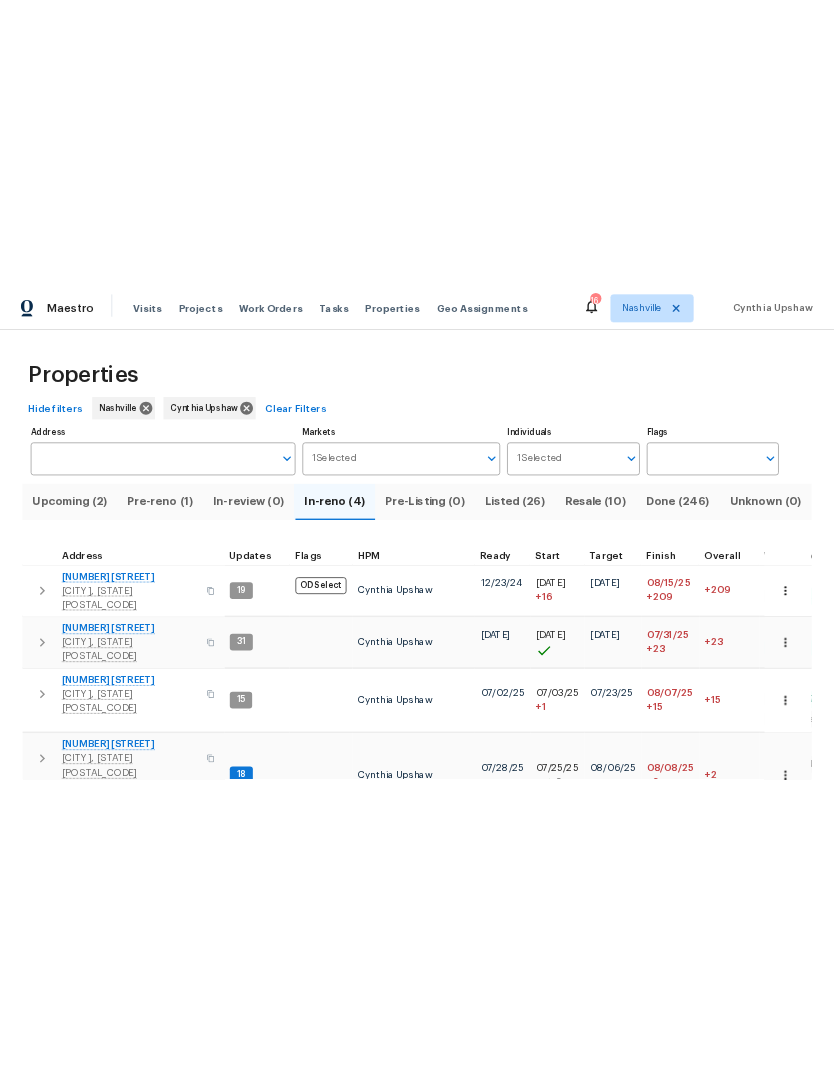 scroll, scrollTop: 16, scrollLeft: 0, axis: vertical 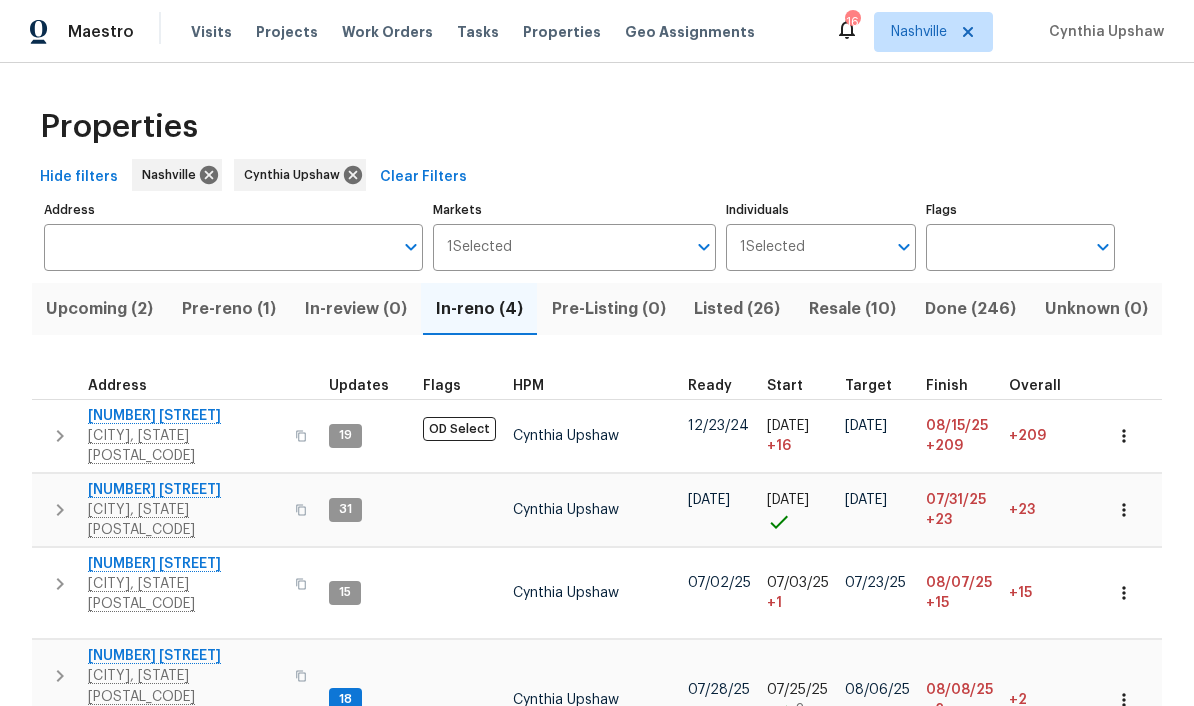 click on "[NUMBER] [STREET]" at bounding box center (185, 656) 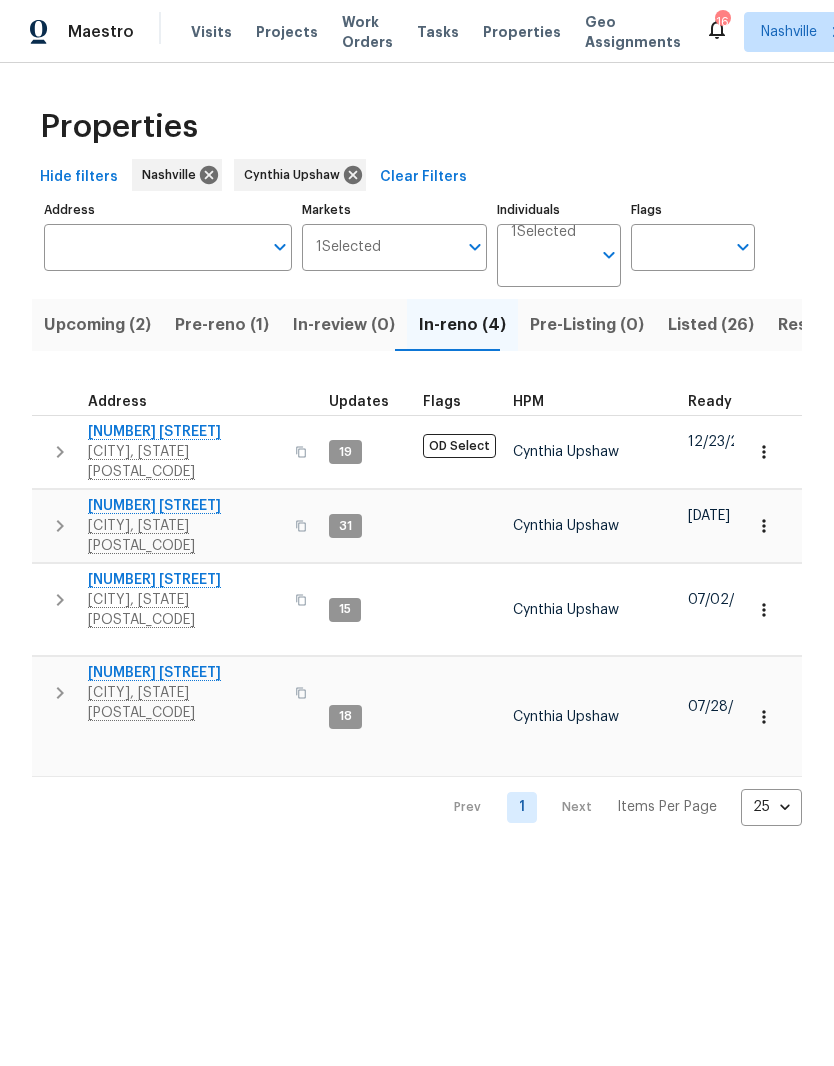 scroll, scrollTop: 0, scrollLeft: 0, axis: both 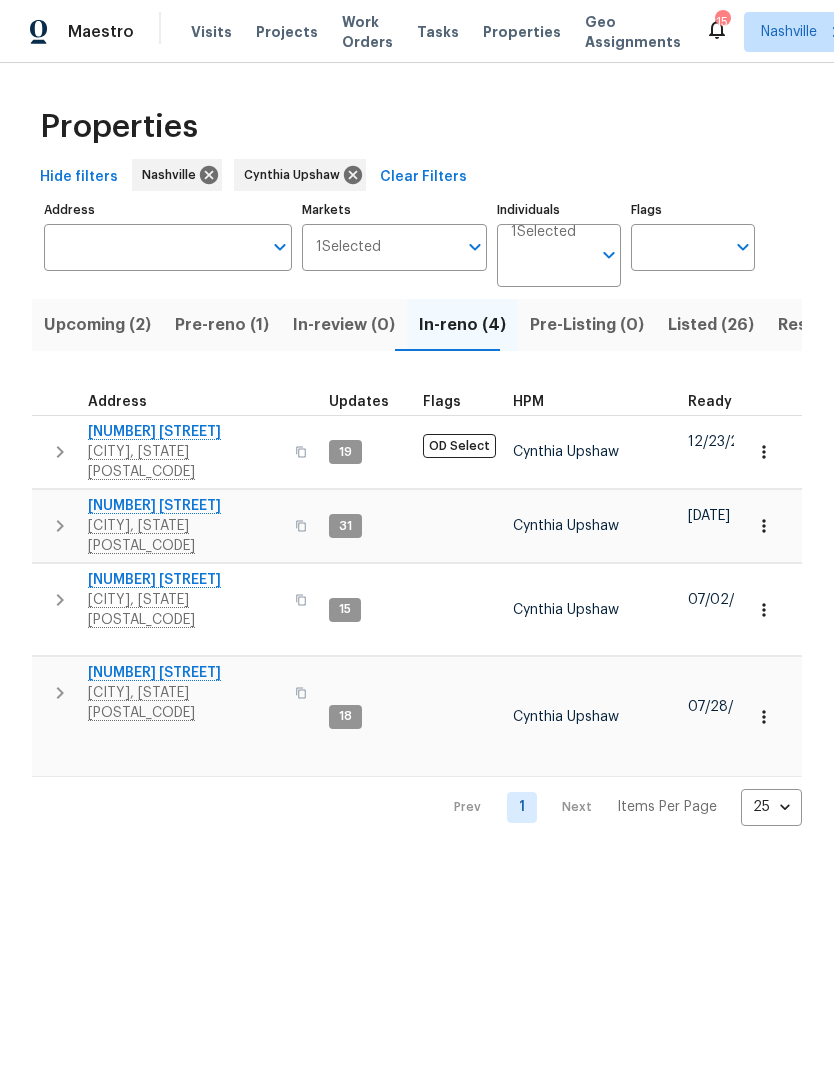 click on "[NUMBER] [STREET]" at bounding box center (185, 432) 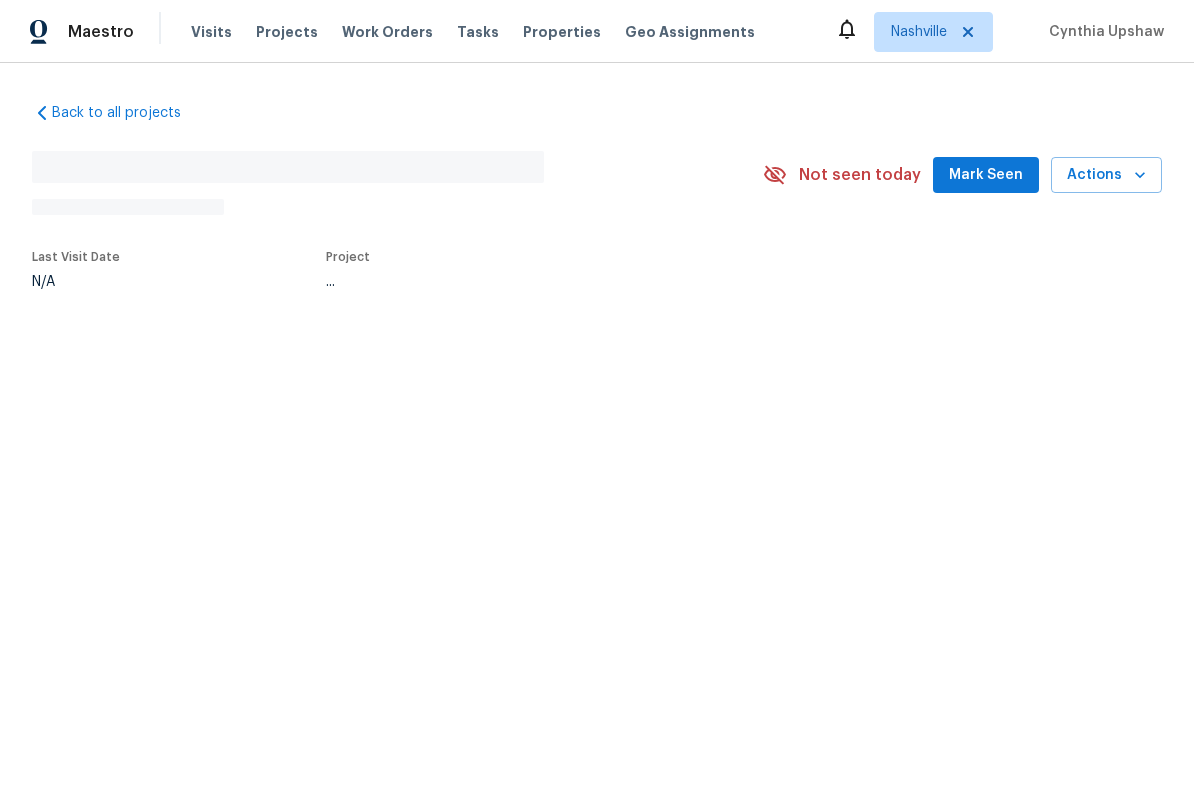 scroll, scrollTop: 0, scrollLeft: 0, axis: both 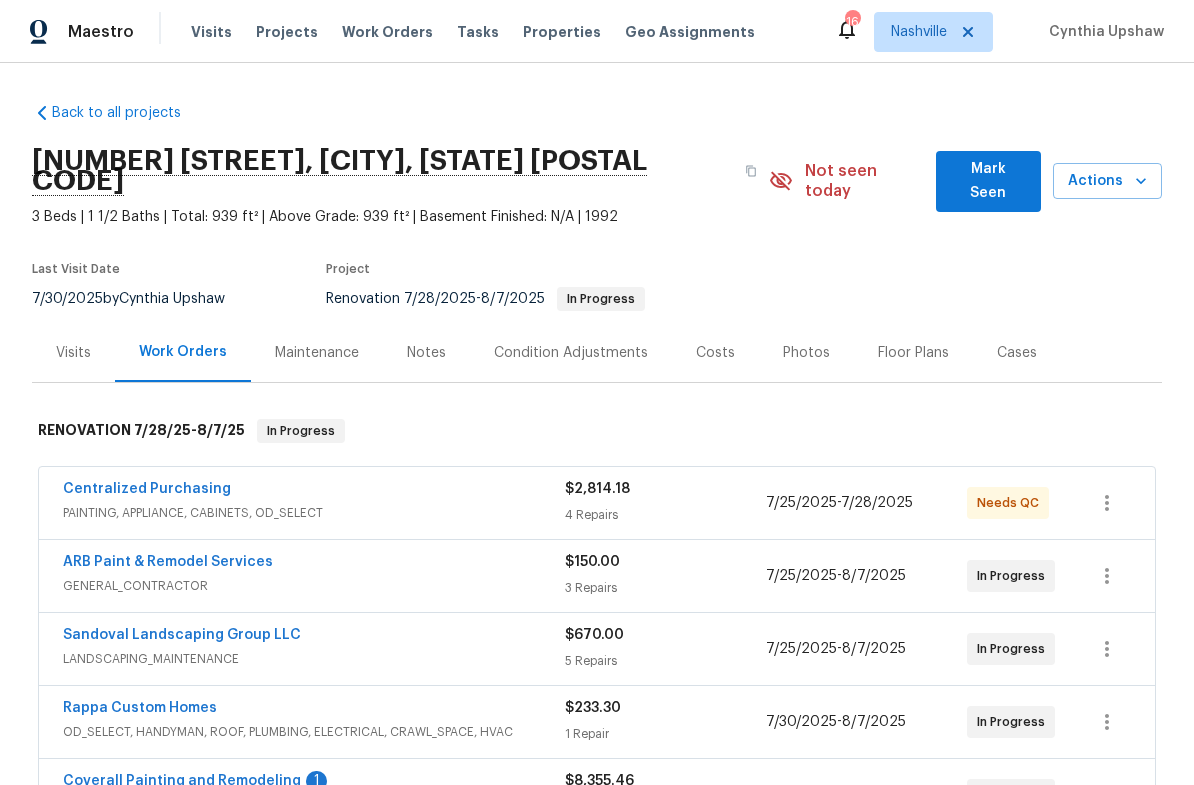 click on "Mark Seen" at bounding box center [988, 181] 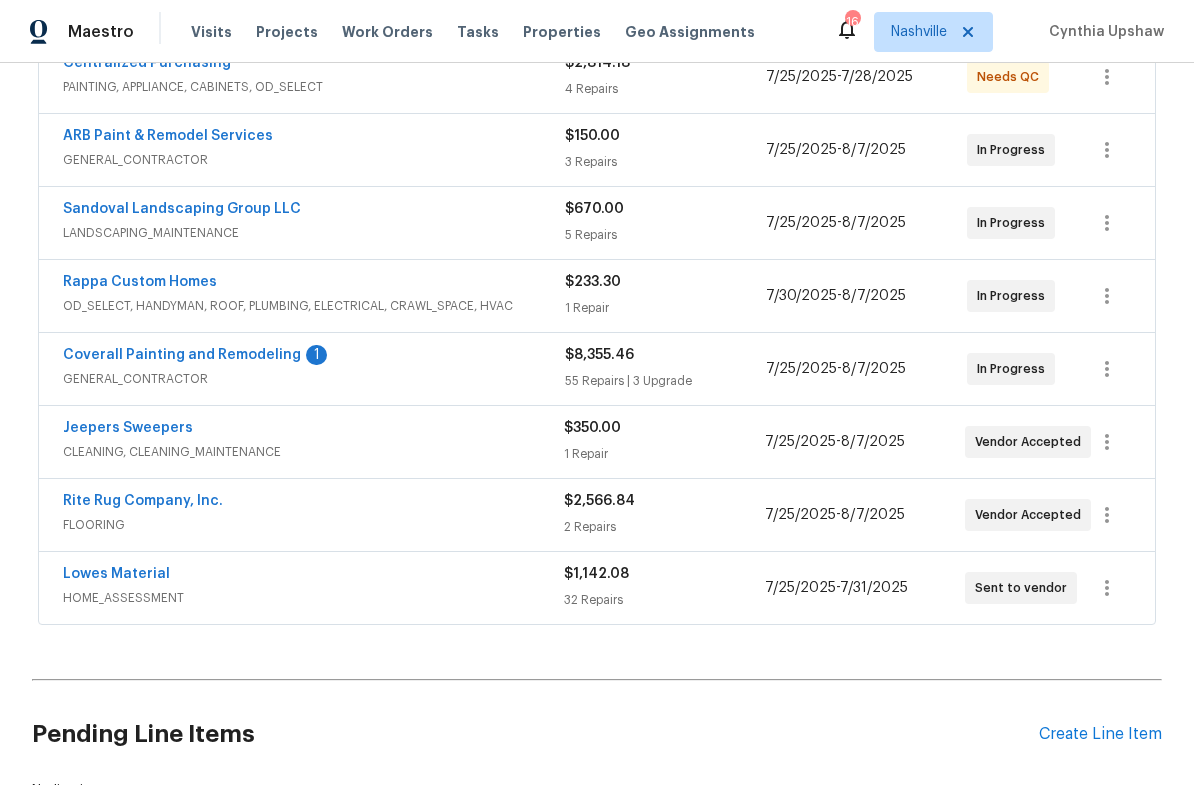 scroll, scrollTop: 407, scrollLeft: 0, axis: vertical 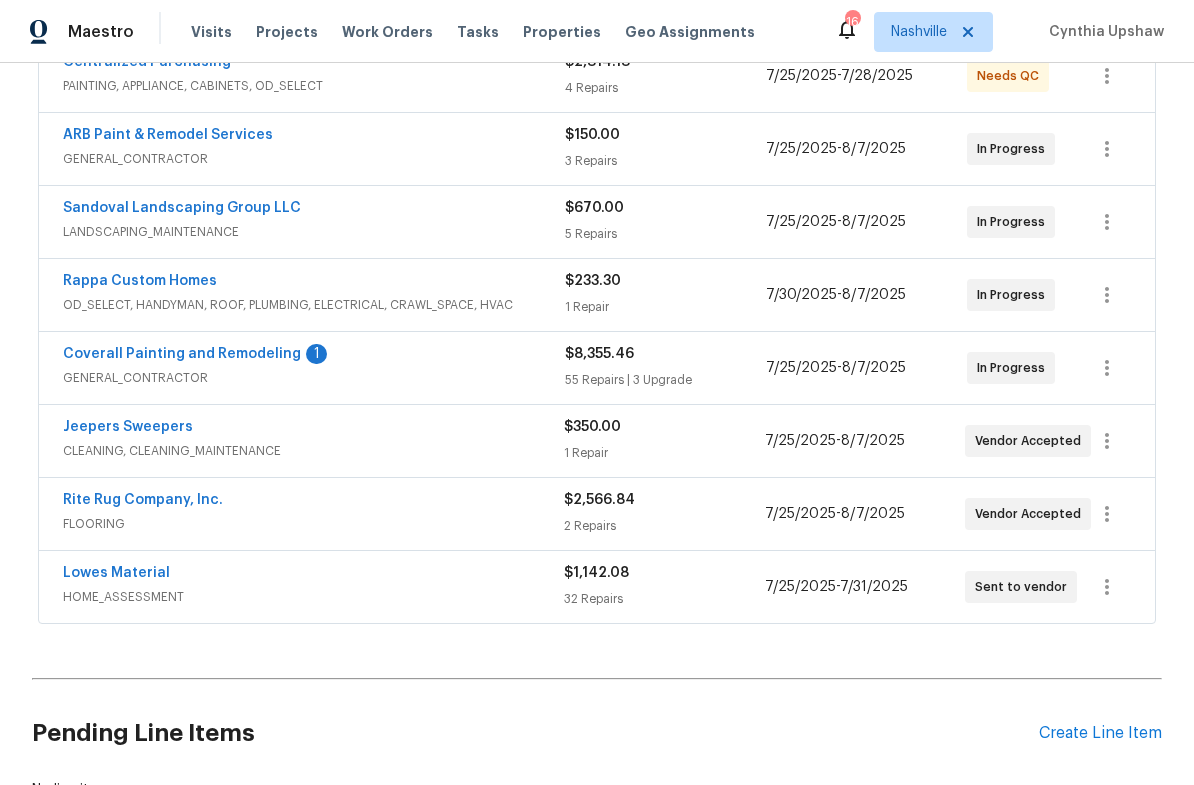 click on "Coverall Painting and Remodeling" at bounding box center (182, 354) 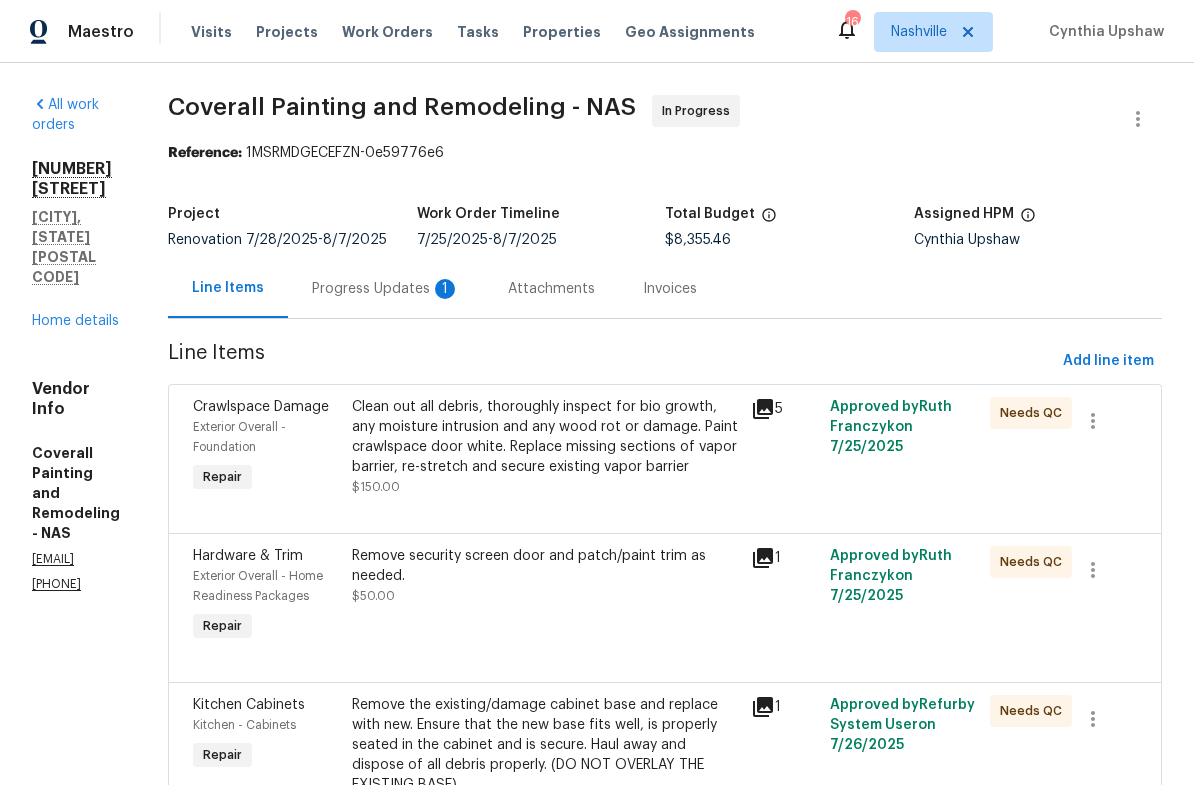 click on "Progress Updates 1" at bounding box center [386, 289] 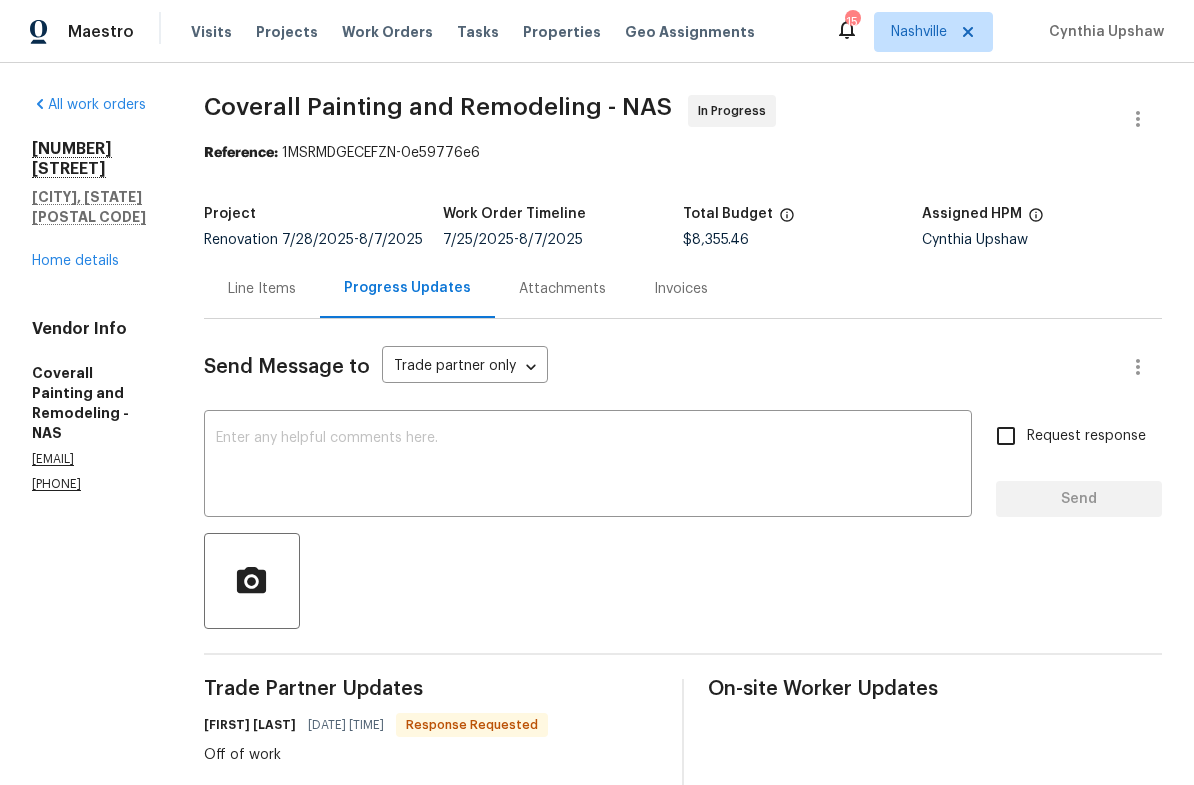 scroll, scrollTop: 0, scrollLeft: 0, axis: both 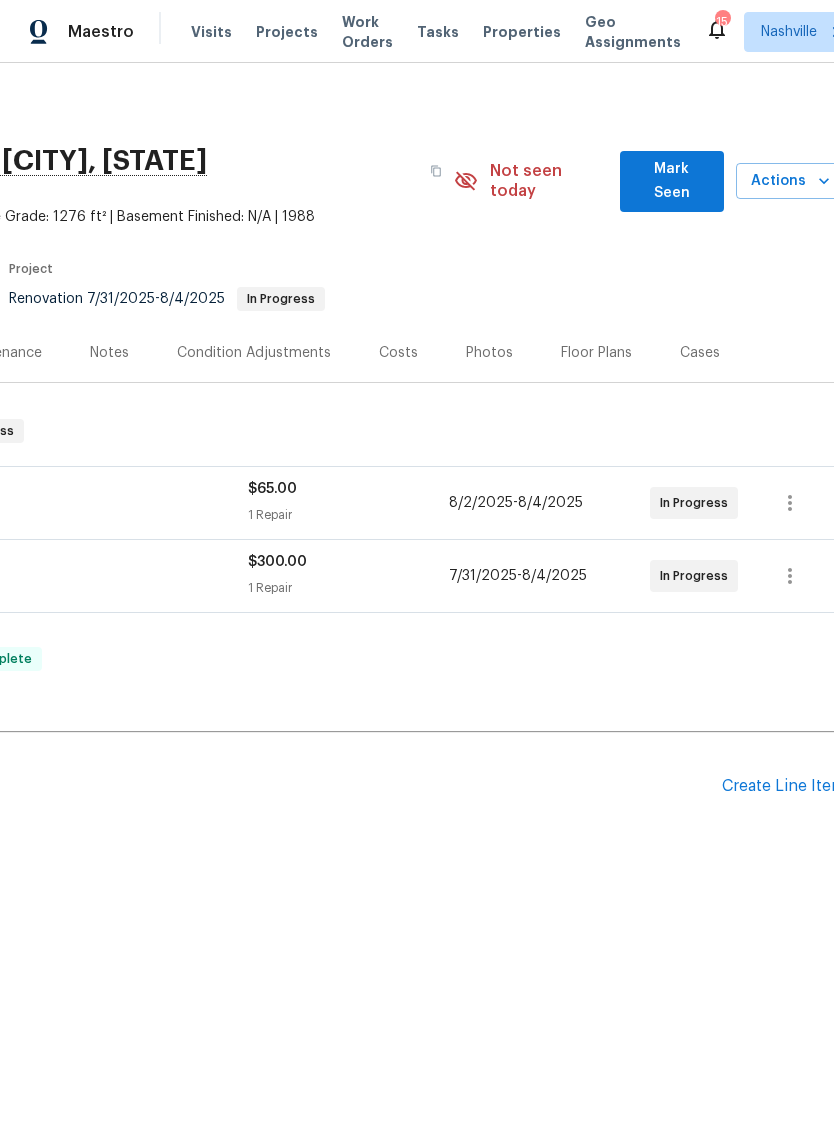 click on "Mark Seen" at bounding box center [672, 181] 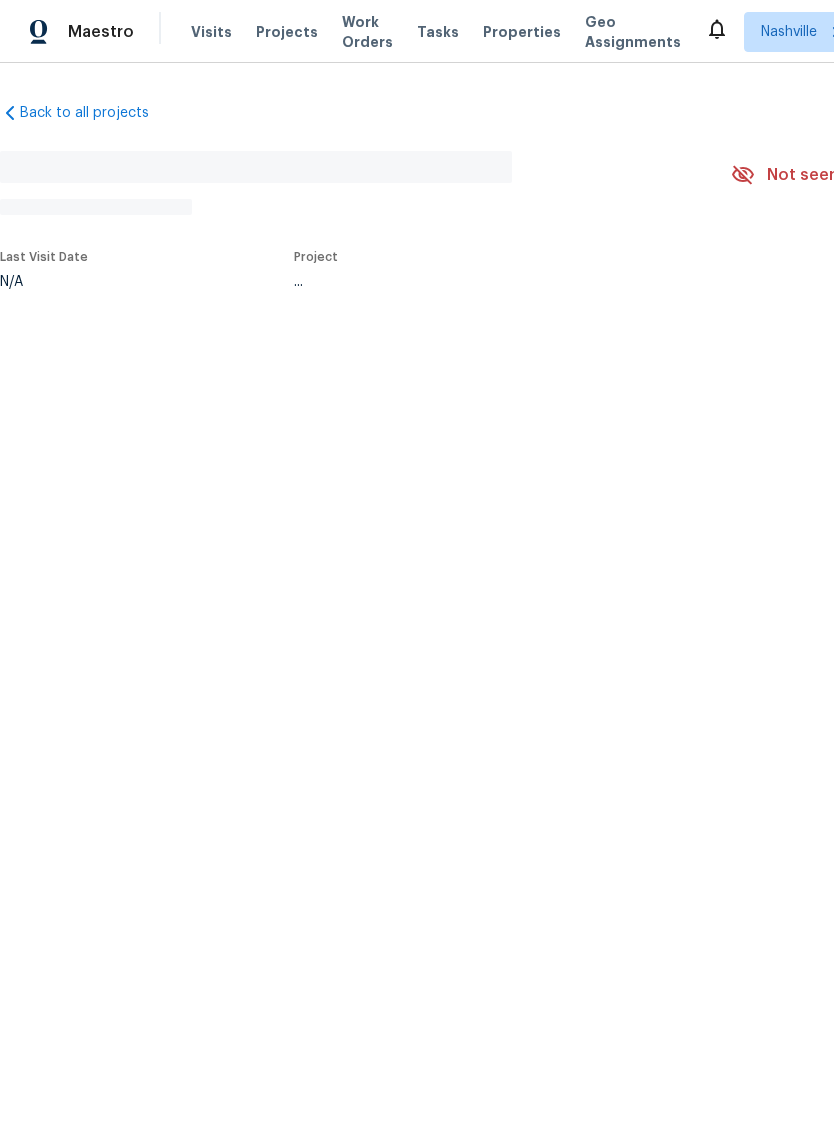 scroll, scrollTop: 0, scrollLeft: 0, axis: both 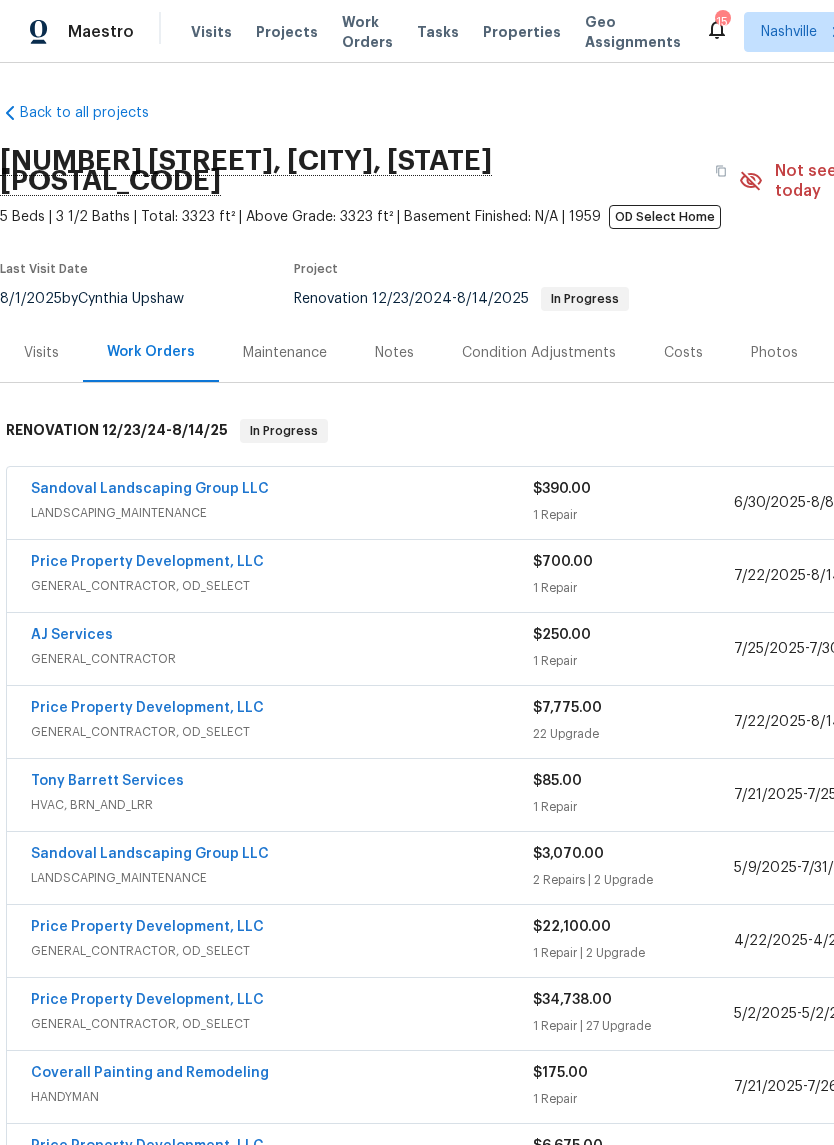 click on "Price Property Development, LLC" at bounding box center [147, 708] 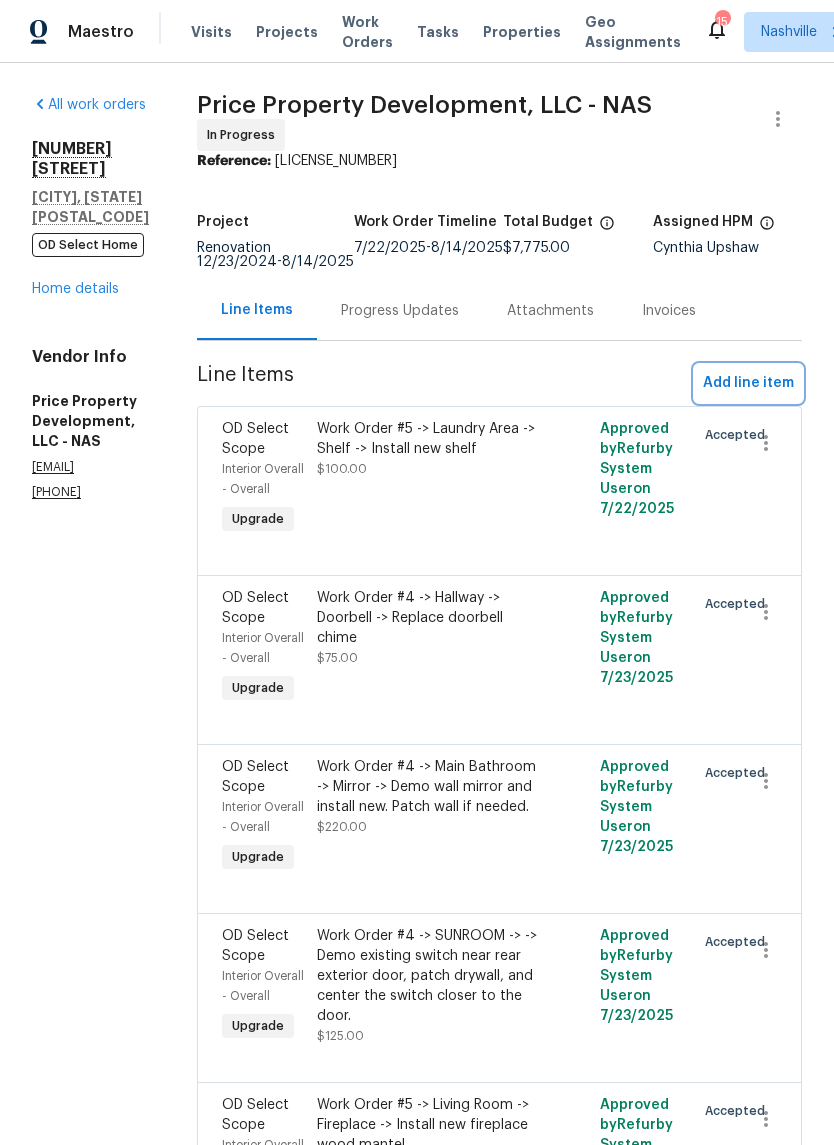click on "Add line item" at bounding box center [748, 383] 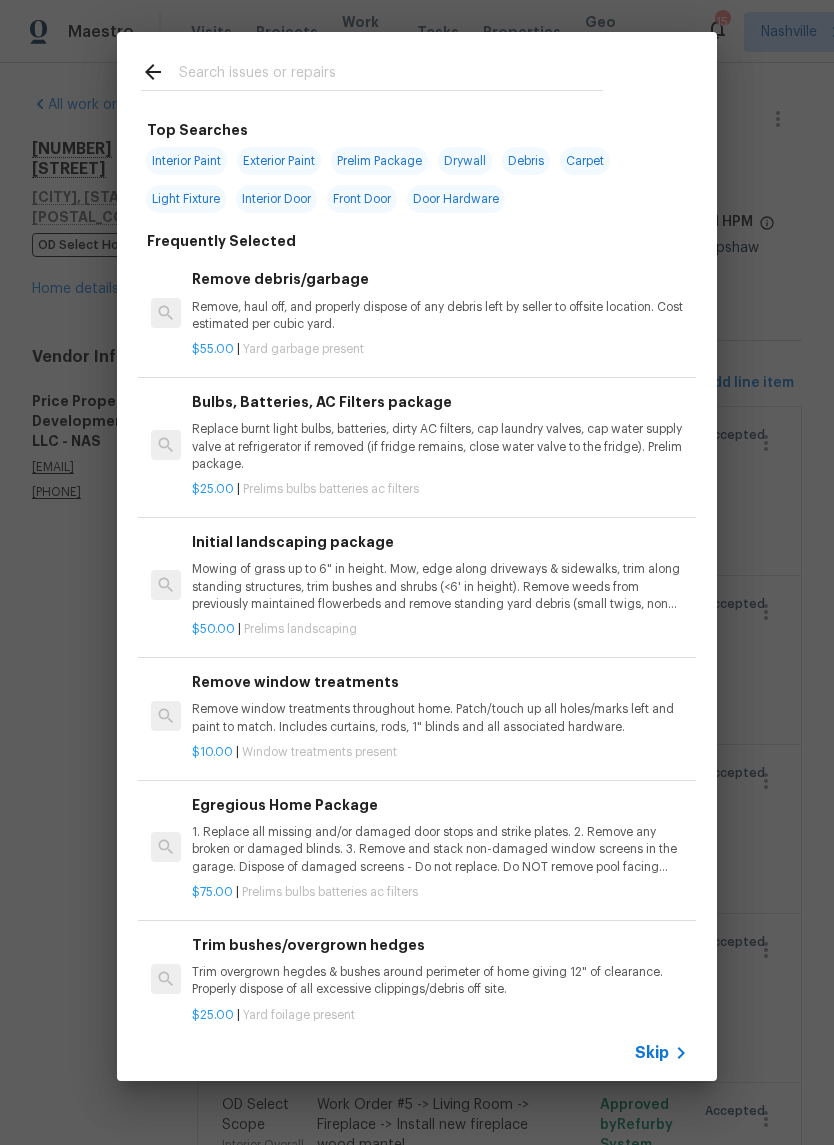 click at bounding box center [391, 75] 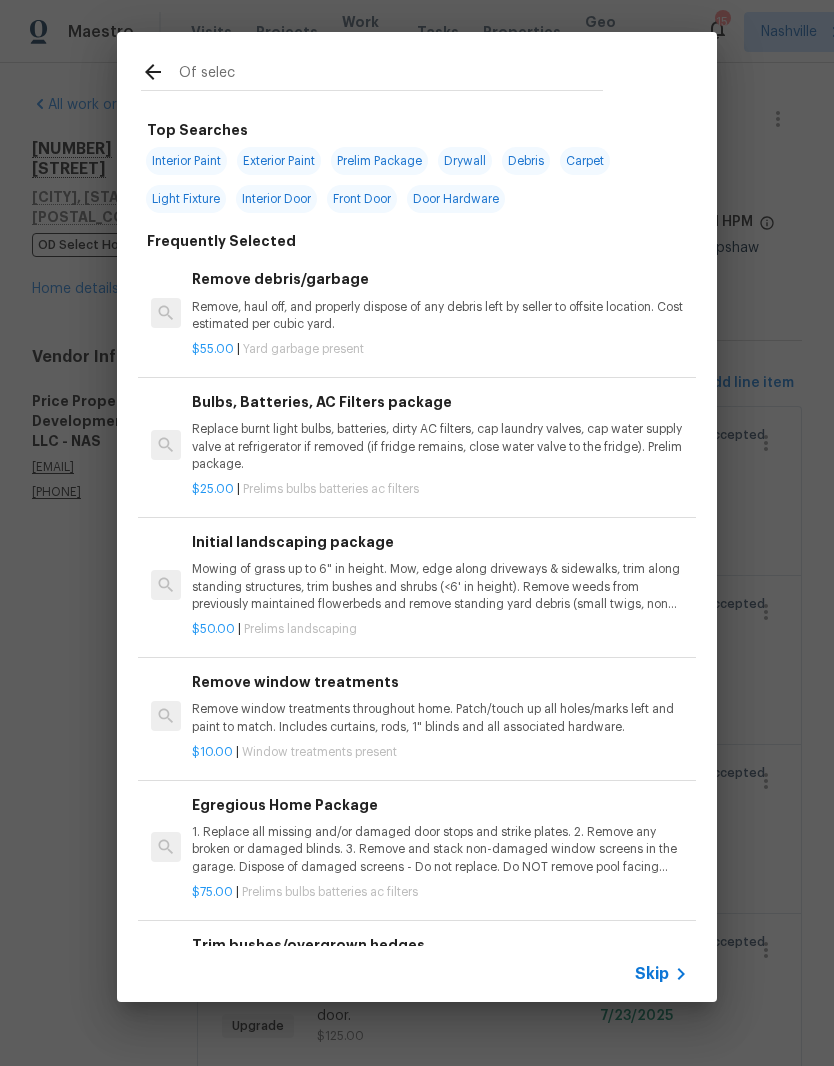 type on "Of select" 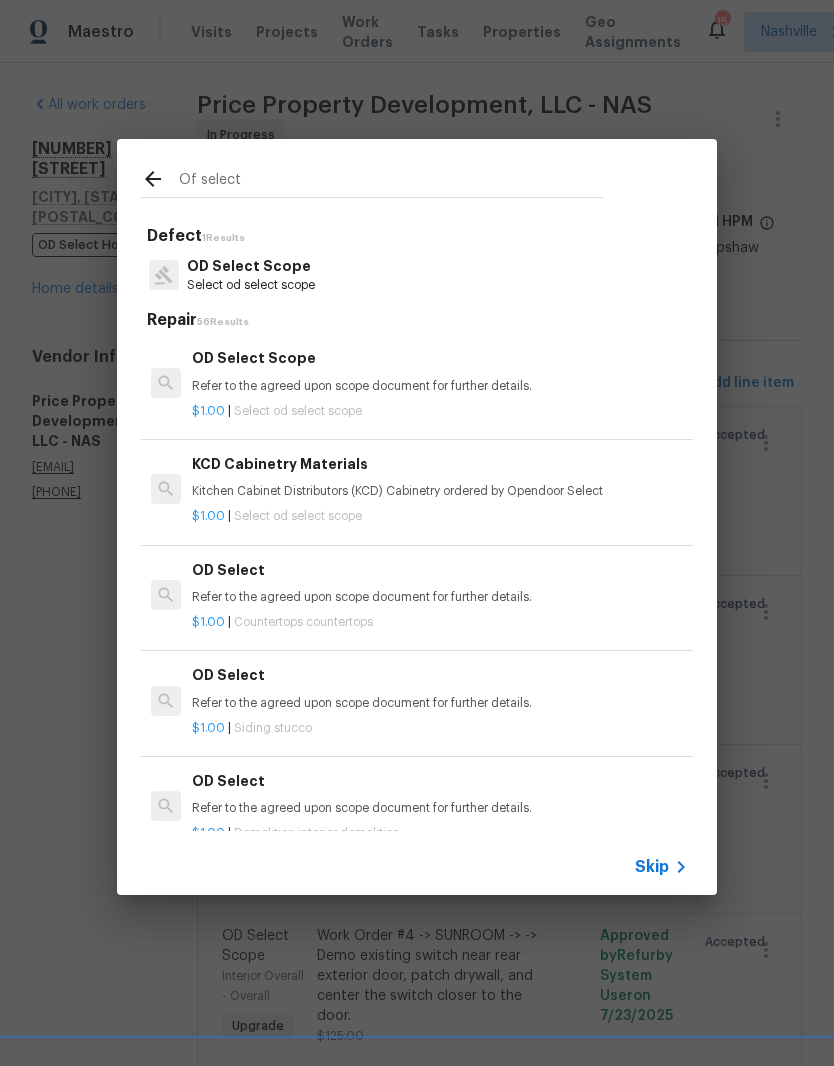 click on "OD Select Scope" at bounding box center [251, 266] 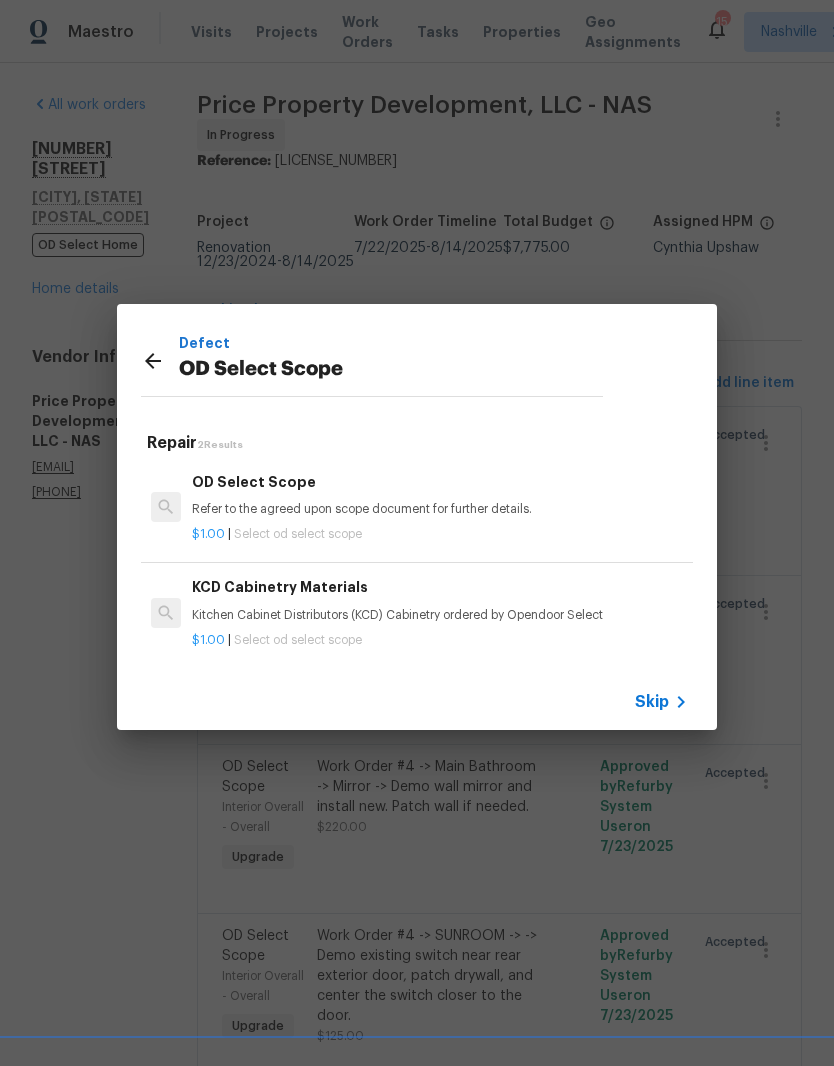 click on "OD Select Scope" at bounding box center [440, 482] 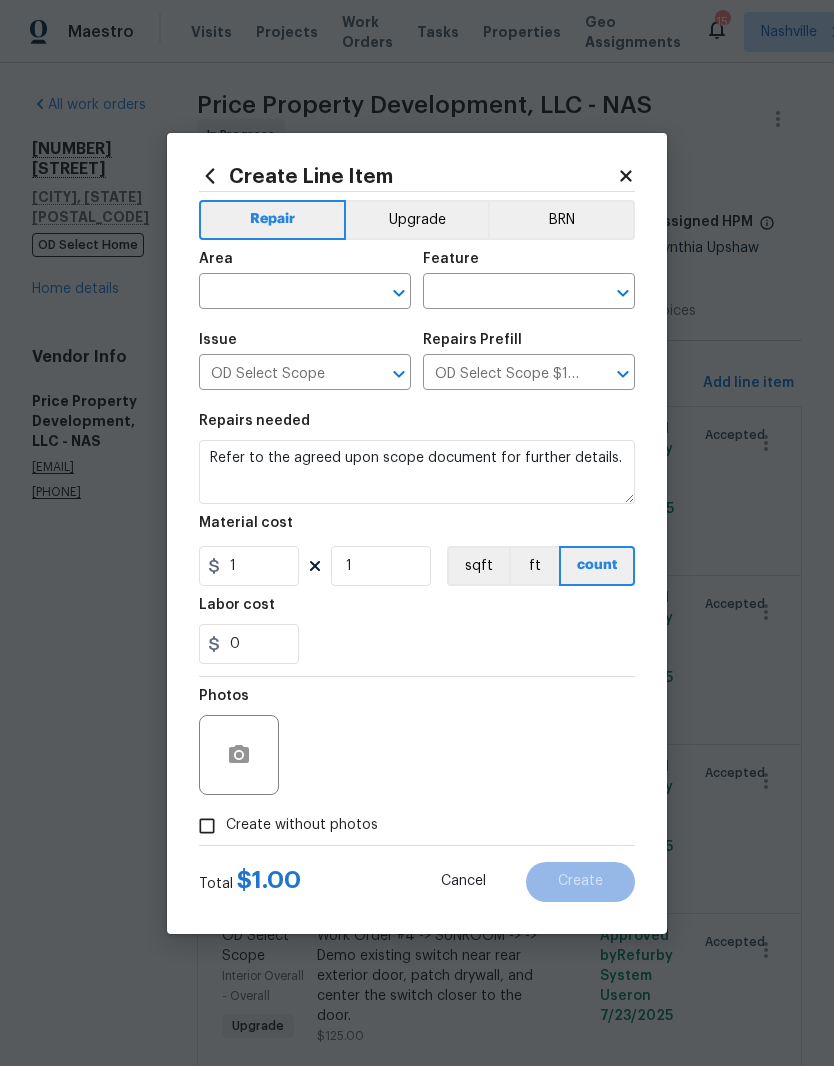 click at bounding box center (385, 293) 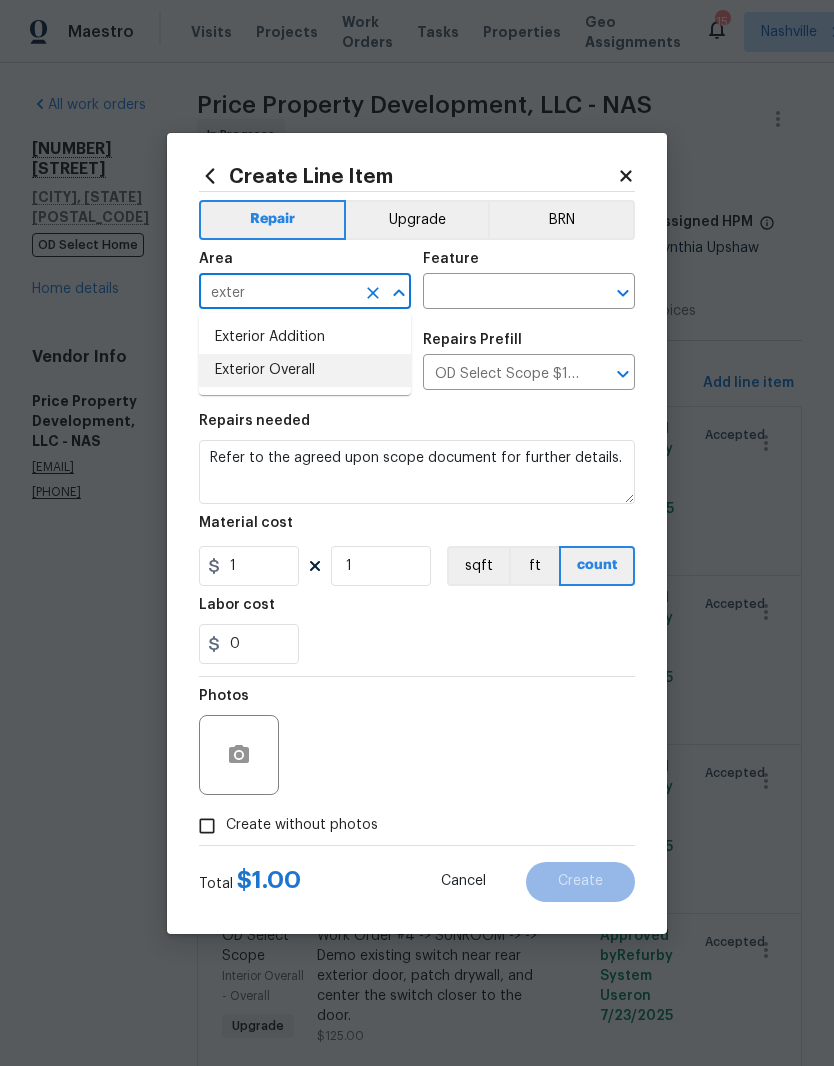 click on "Exterior Overall" at bounding box center (305, 370) 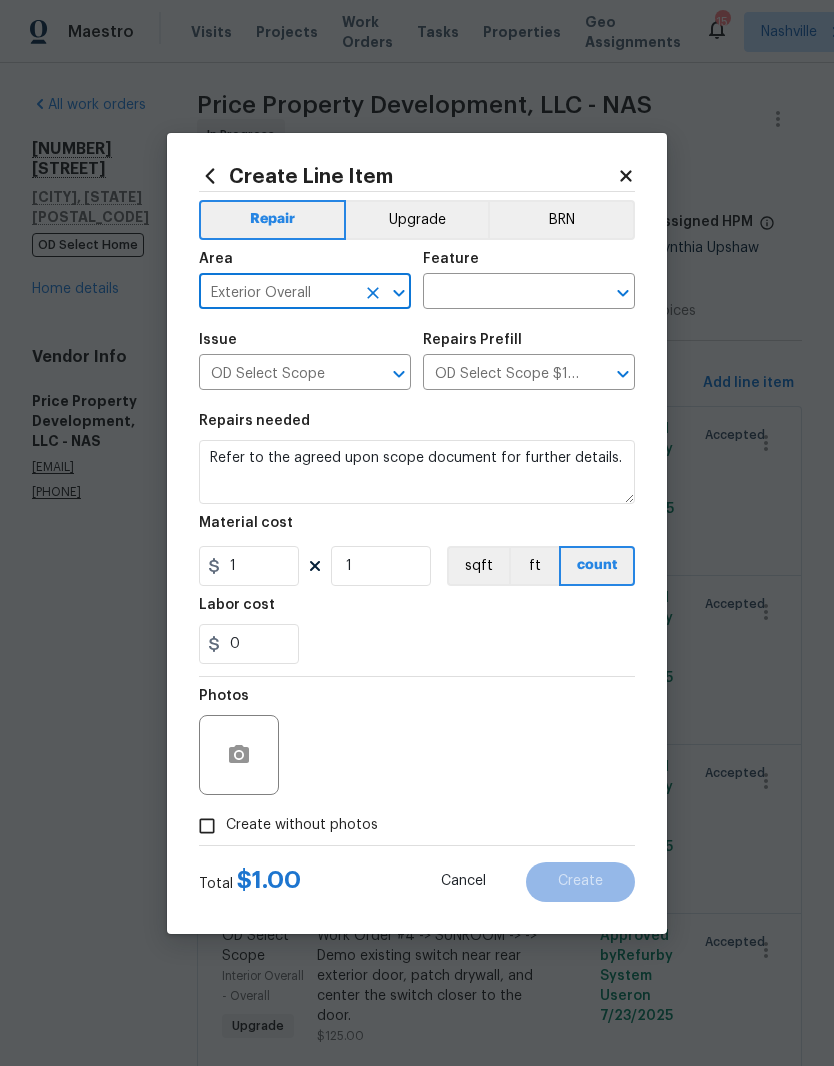 click at bounding box center [501, 293] 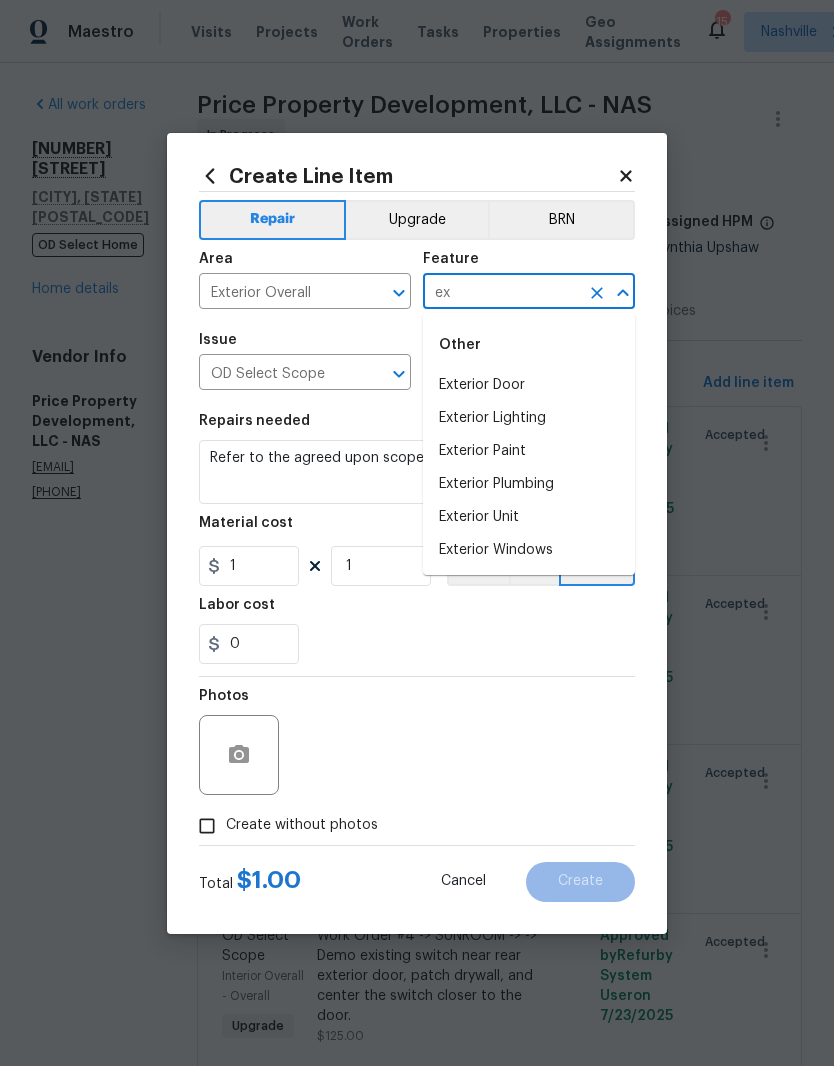 type on "e" 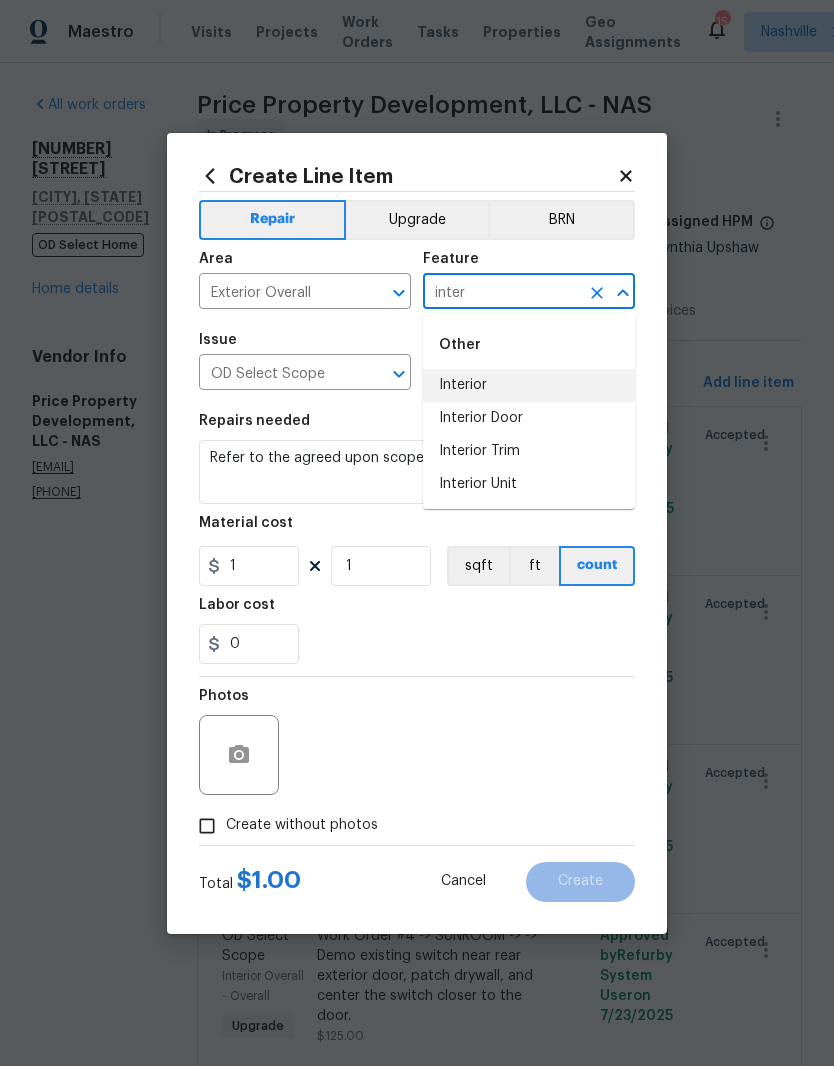 click on "Interior" at bounding box center [529, 385] 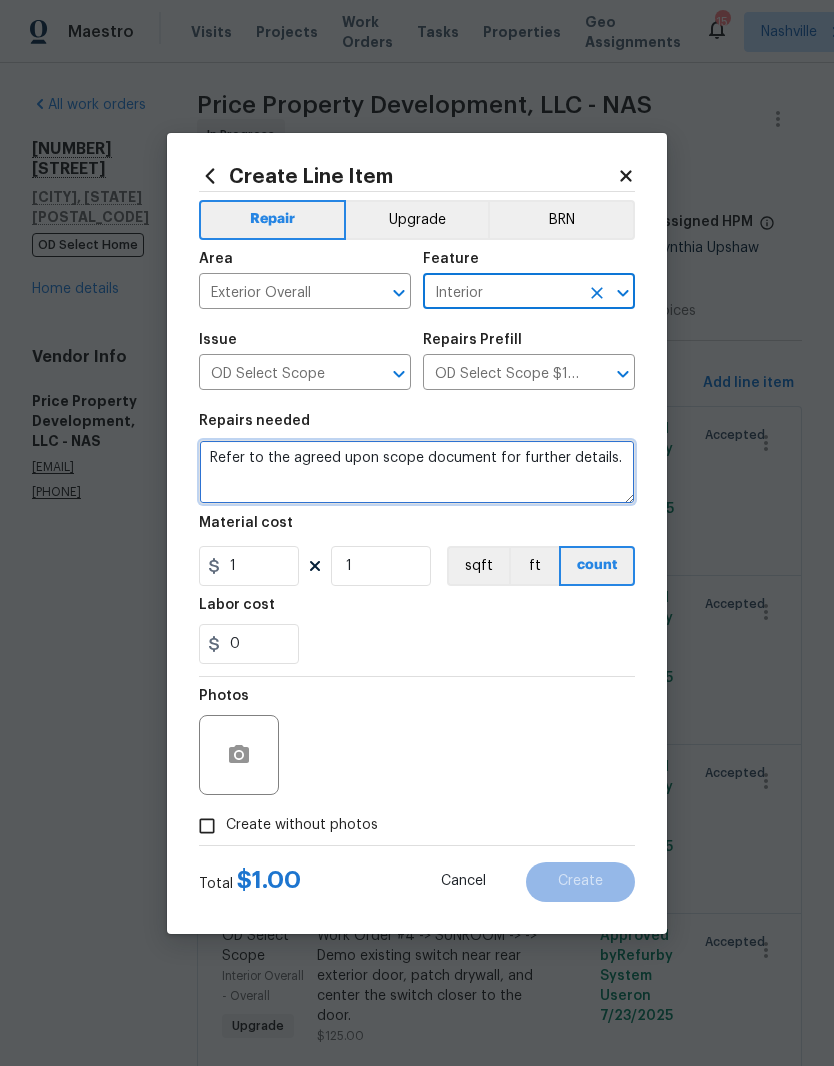 click on "Refer to the agreed upon scope document for further details." at bounding box center (417, 472) 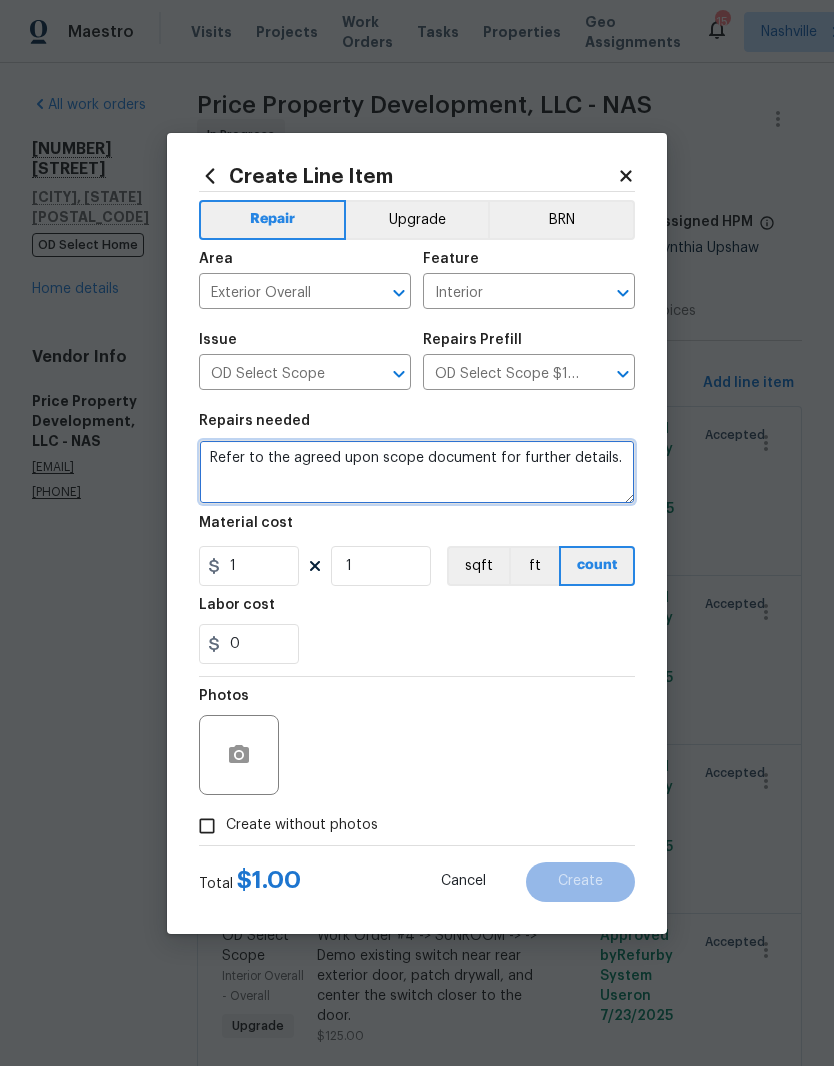 click on "Refer to the agreed upon scope document for further details." at bounding box center (417, 472) 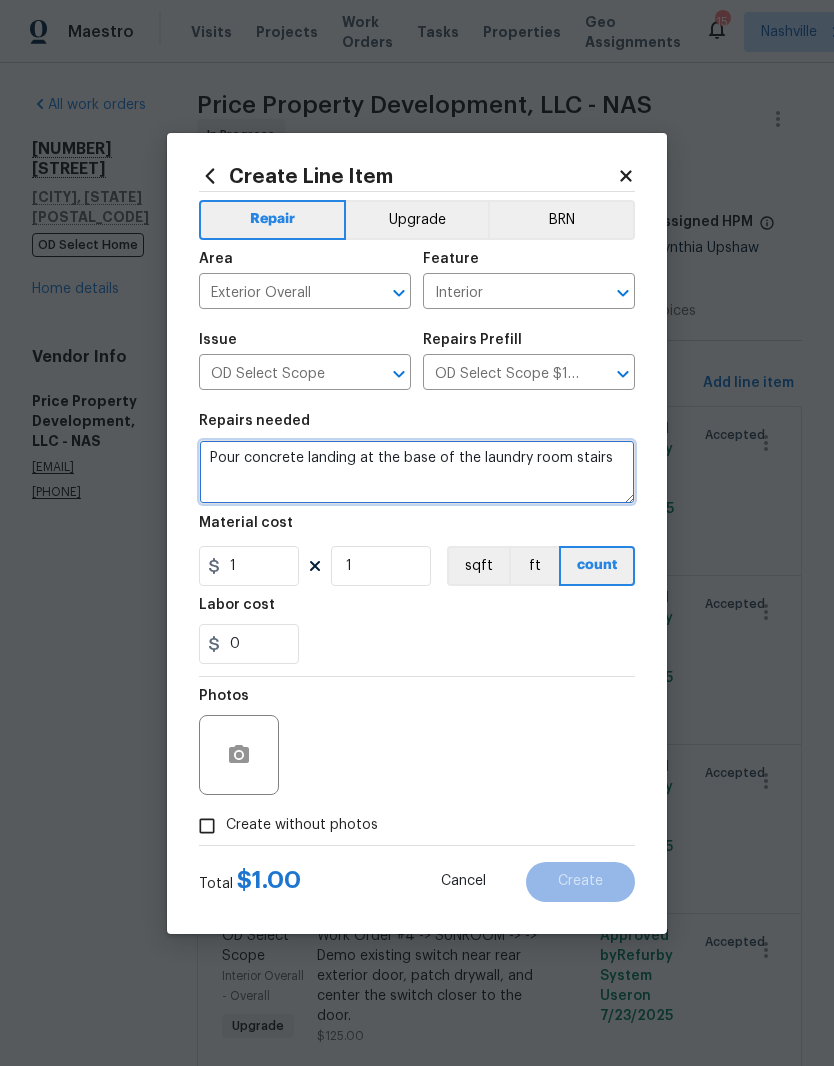 type on "Pour concrete landing at the base of the laundry room stairs" 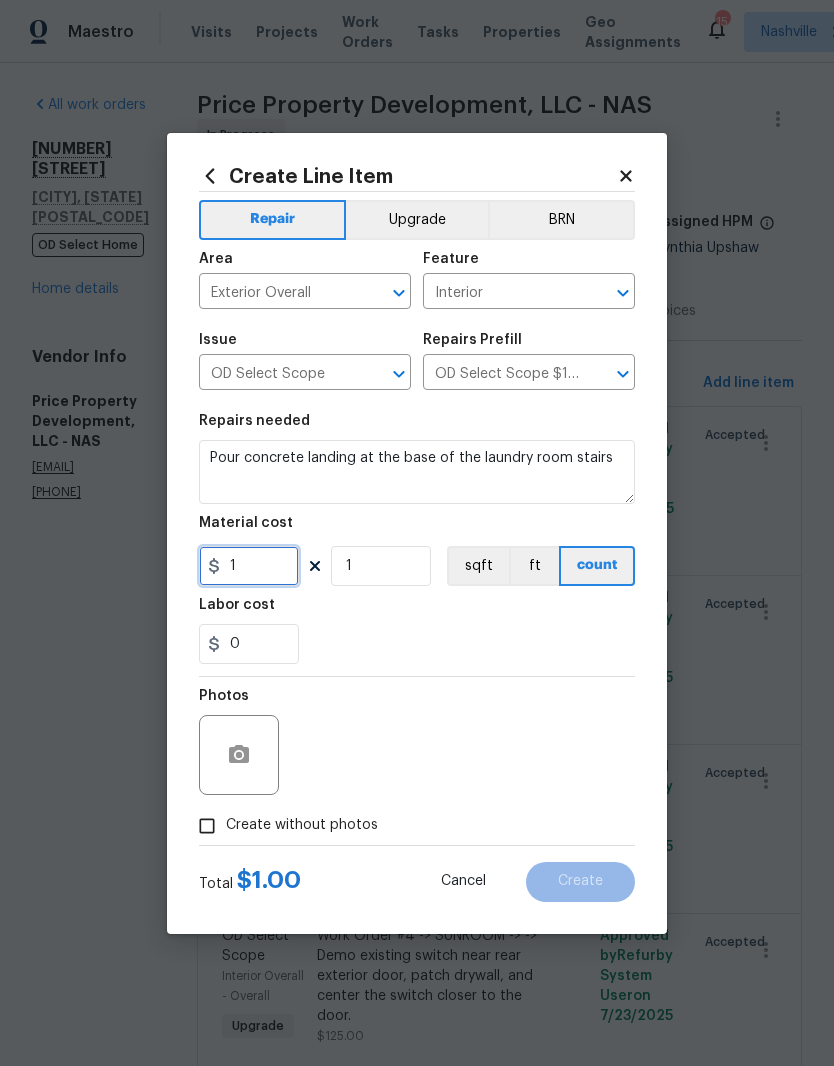 click on "1" at bounding box center [249, 566] 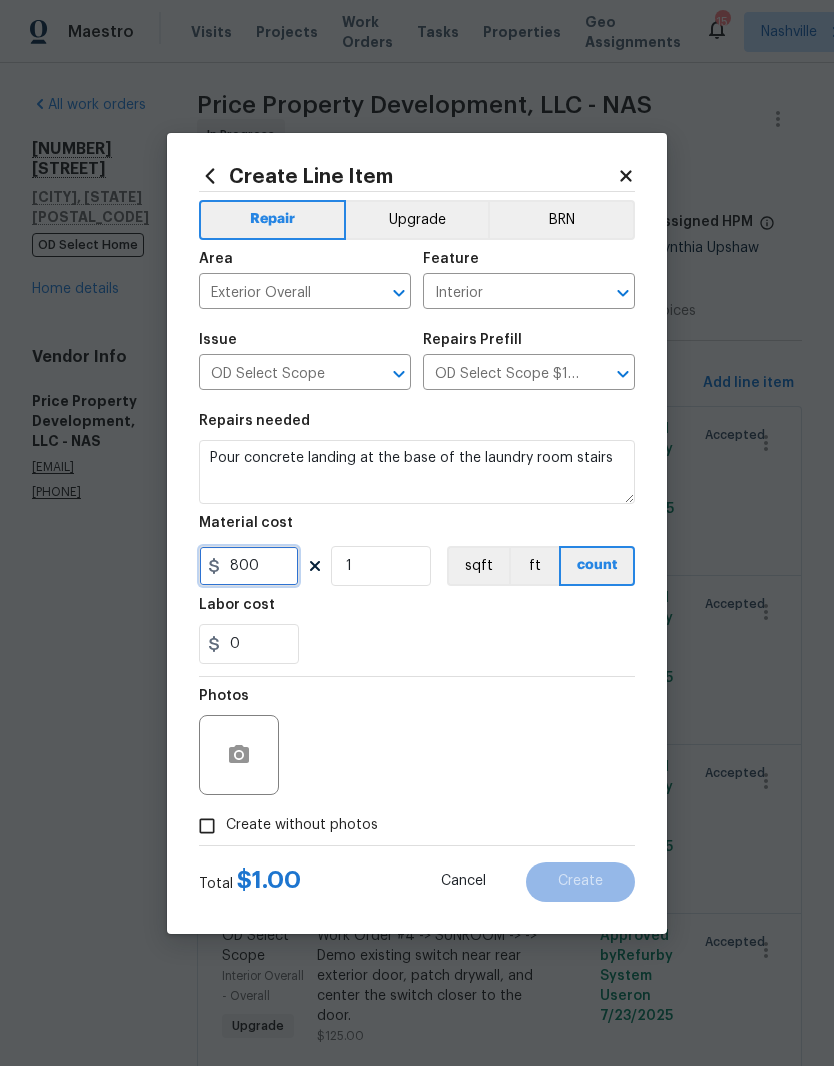 type on "800" 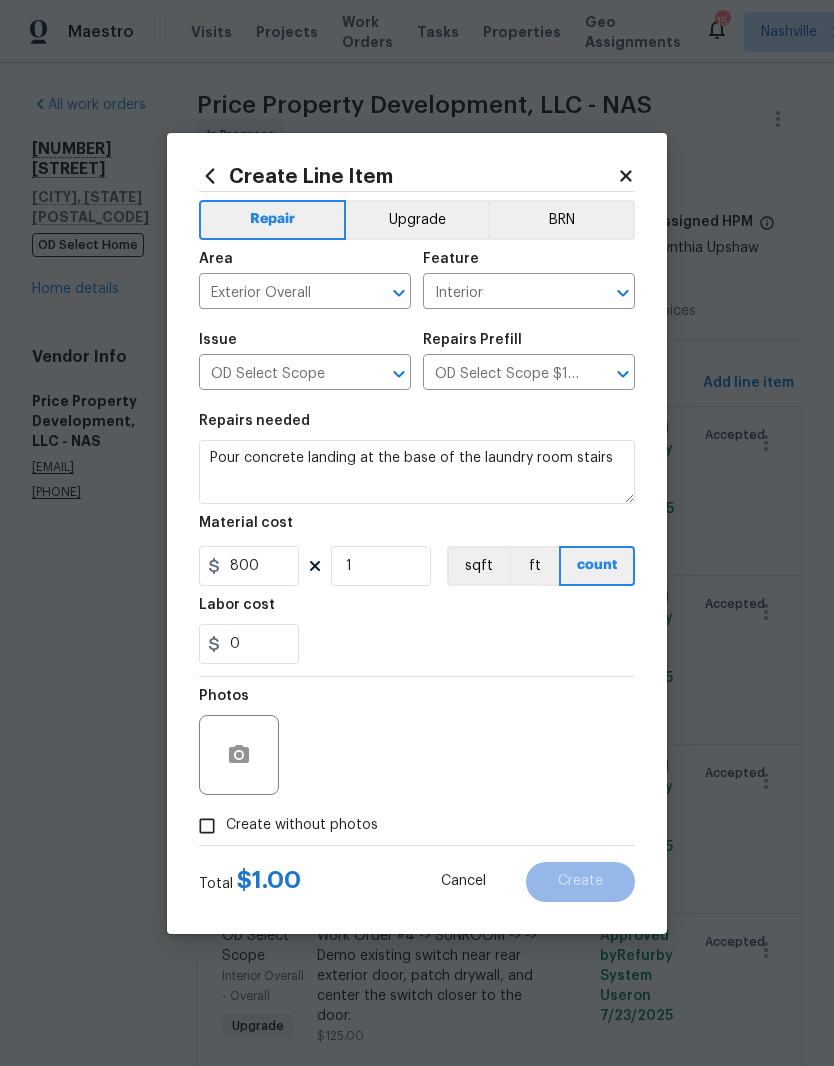 click on "Upgrade" at bounding box center (417, 220) 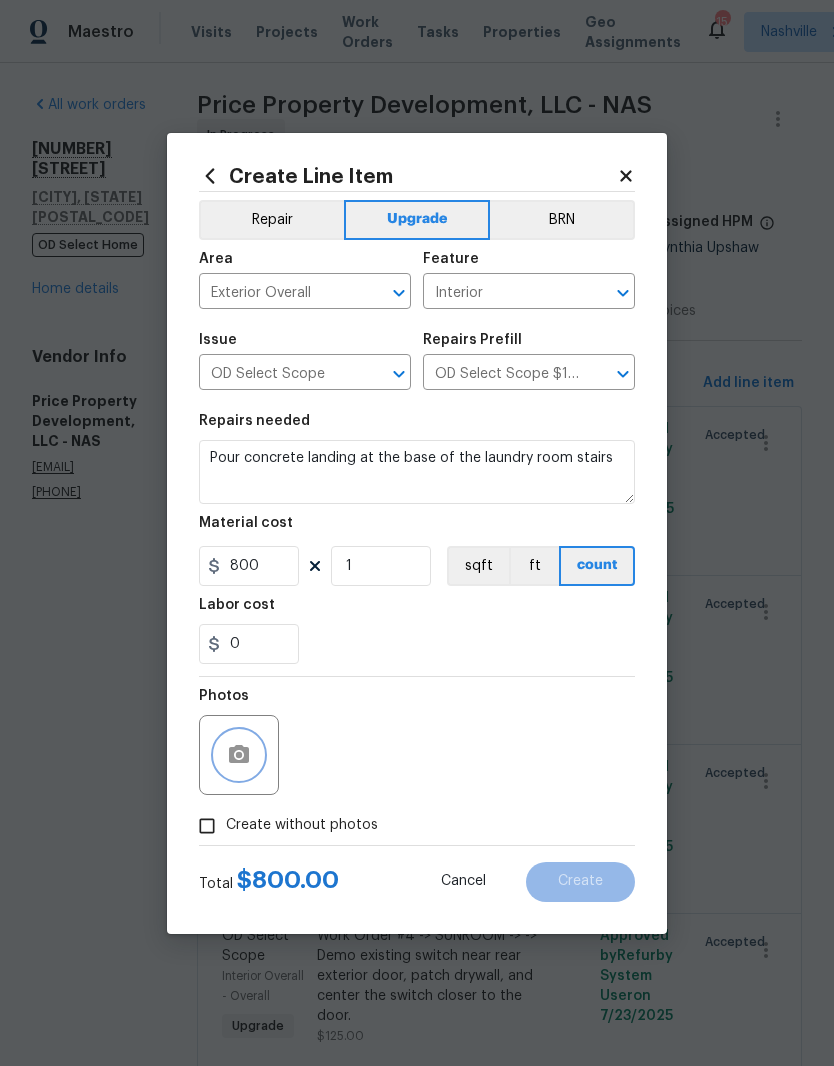 click at bounding box center (239, 755) 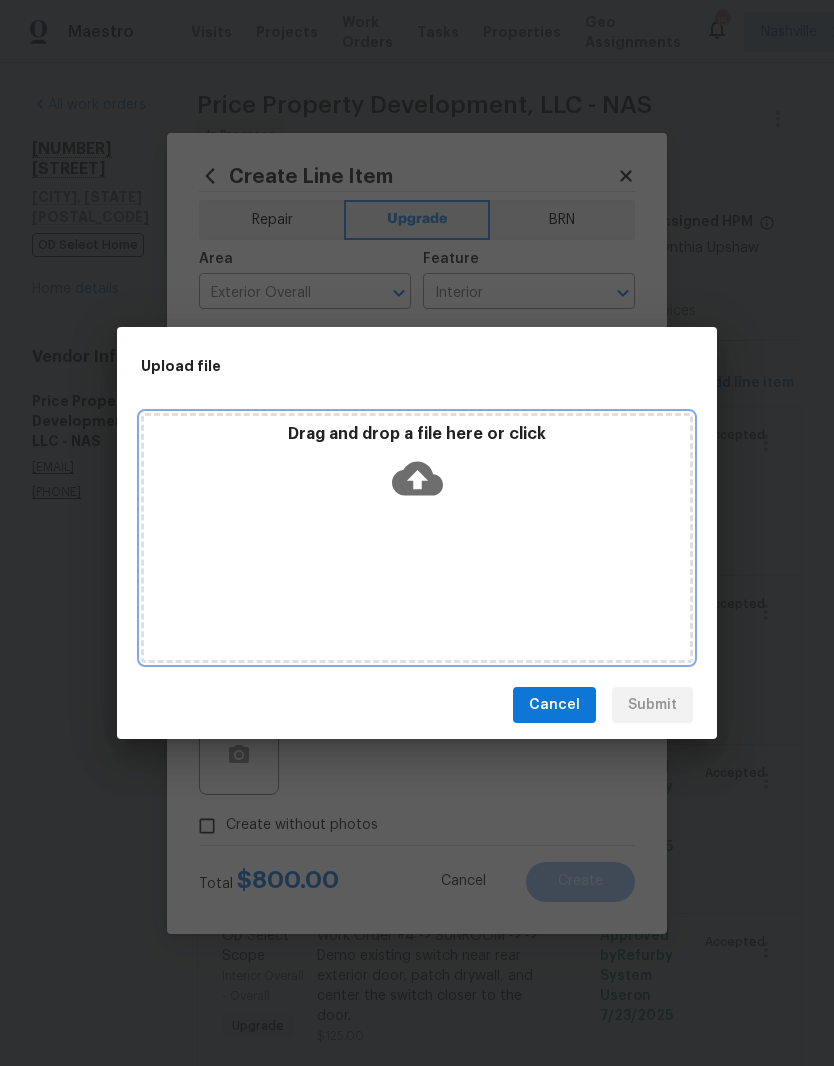 click on "Drag and drop a file here or click" at bounding box center (417, 467) 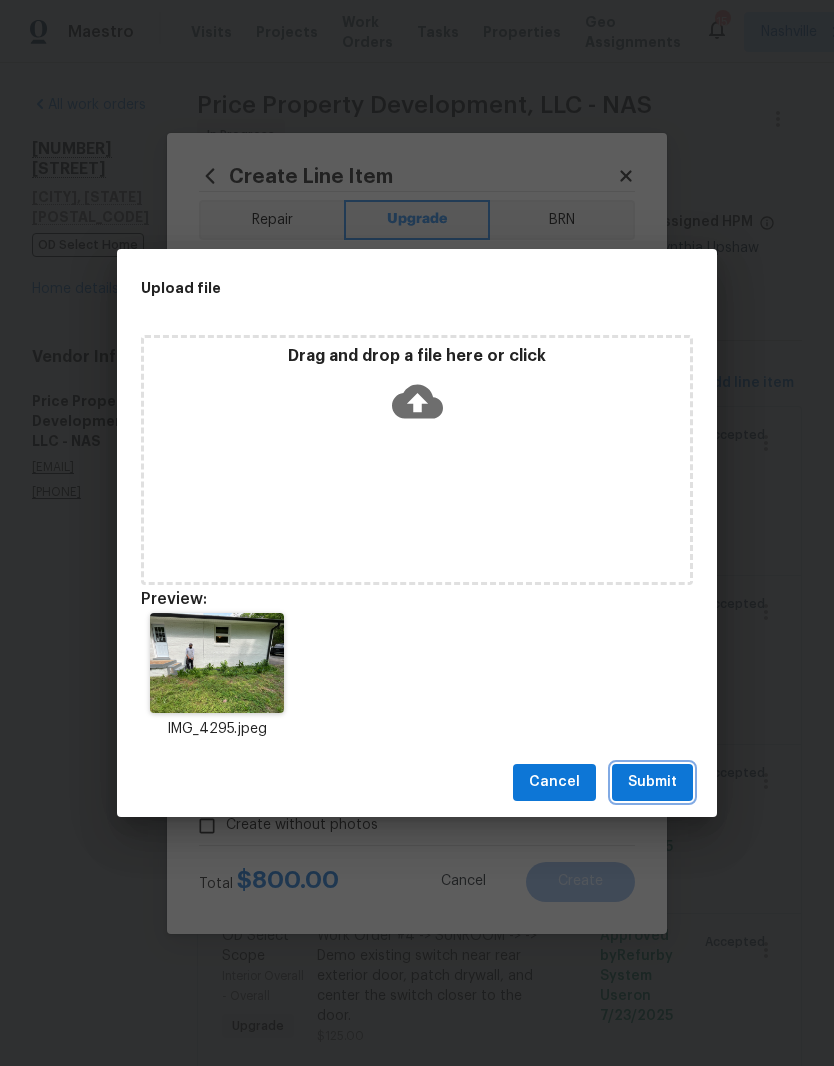 click on "Submit" at bounding box center (652, 782) 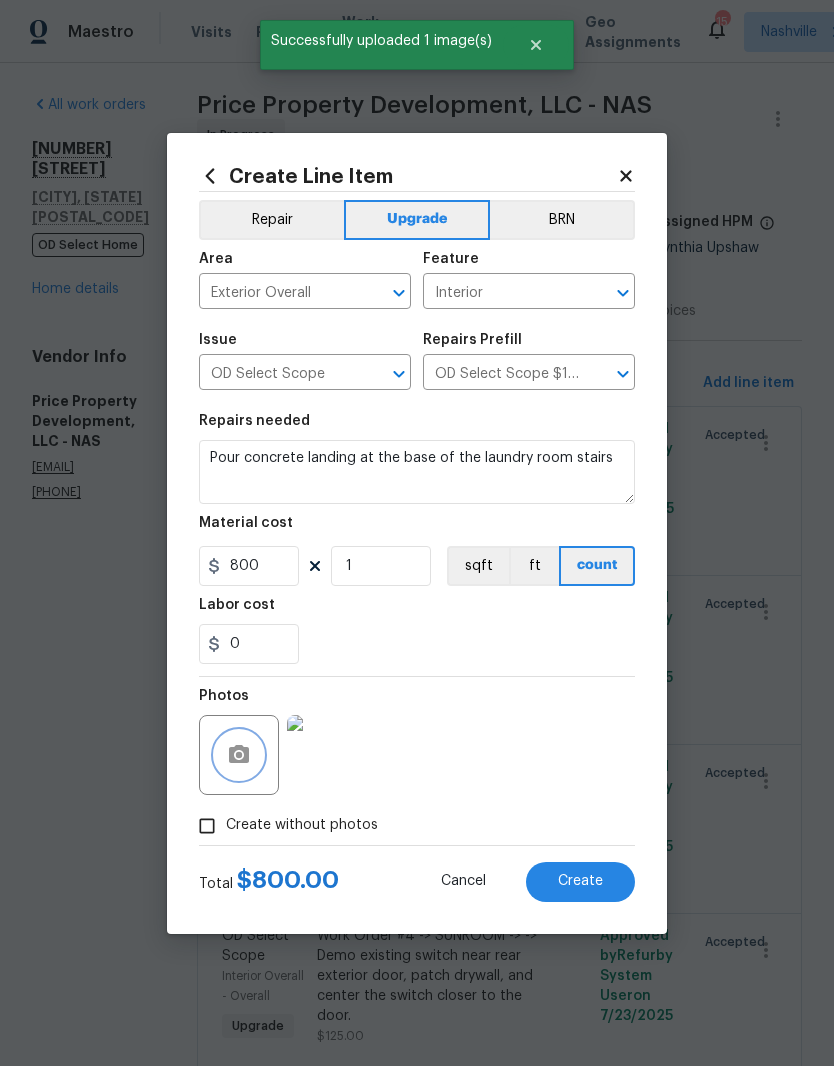 click 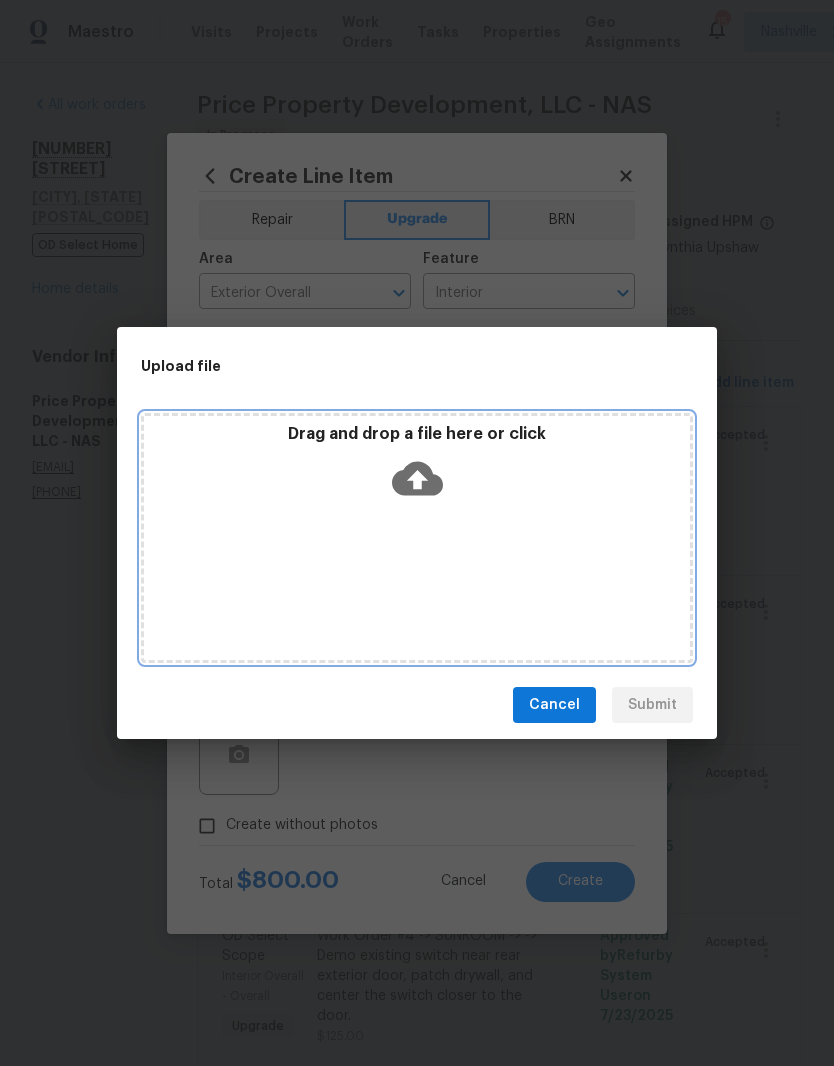 click on "Drag and drop a file here or click" at bounding box center [417, 467] 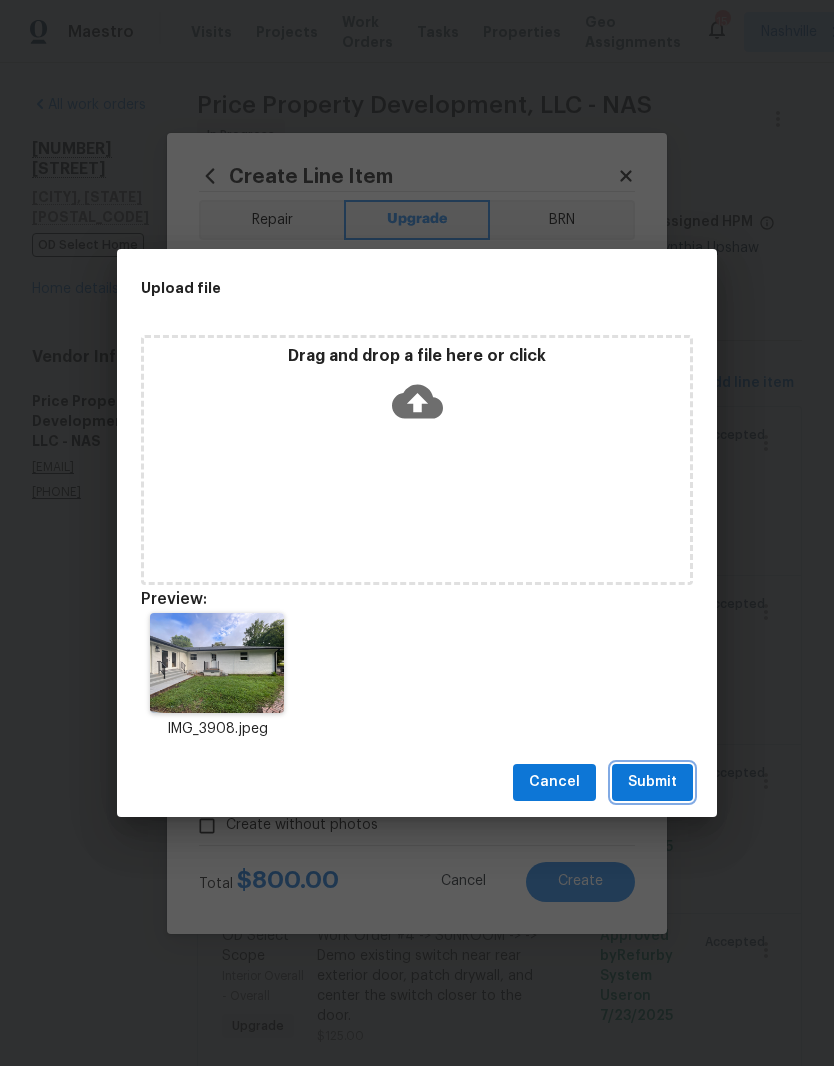 click on "Submit" at bounding box center (652, 782) 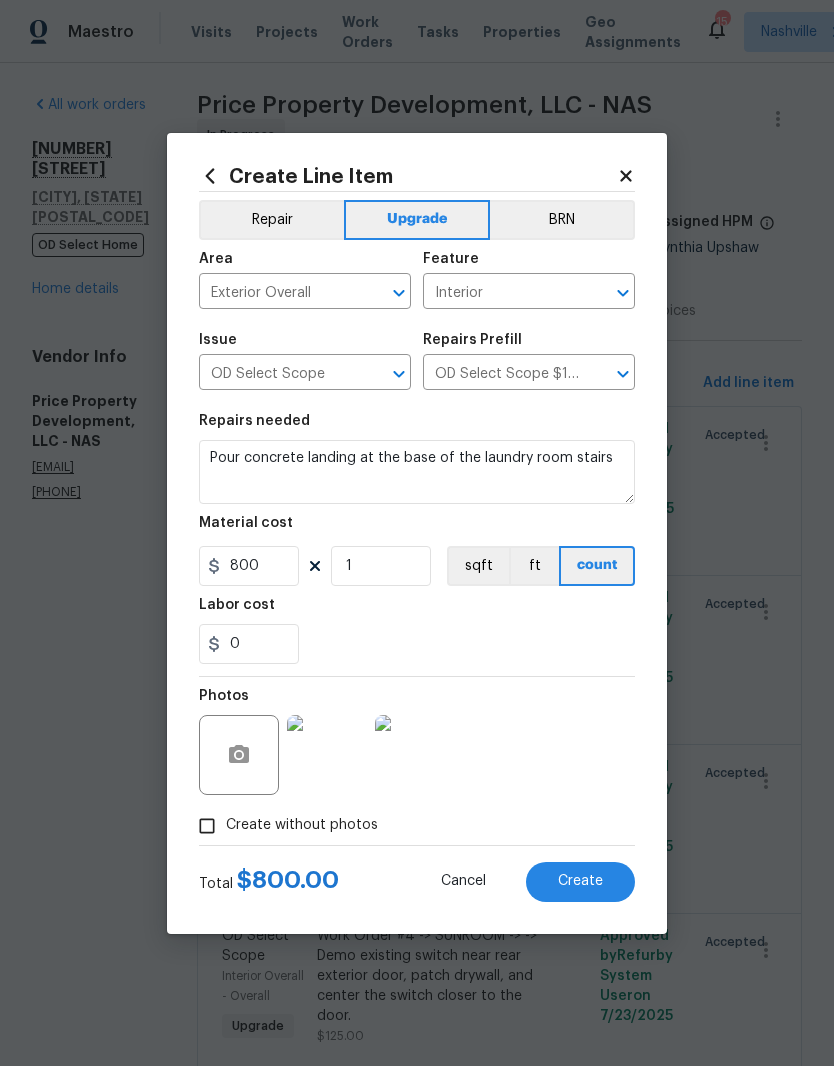 click on "Create" at bounding box center [580, 882] 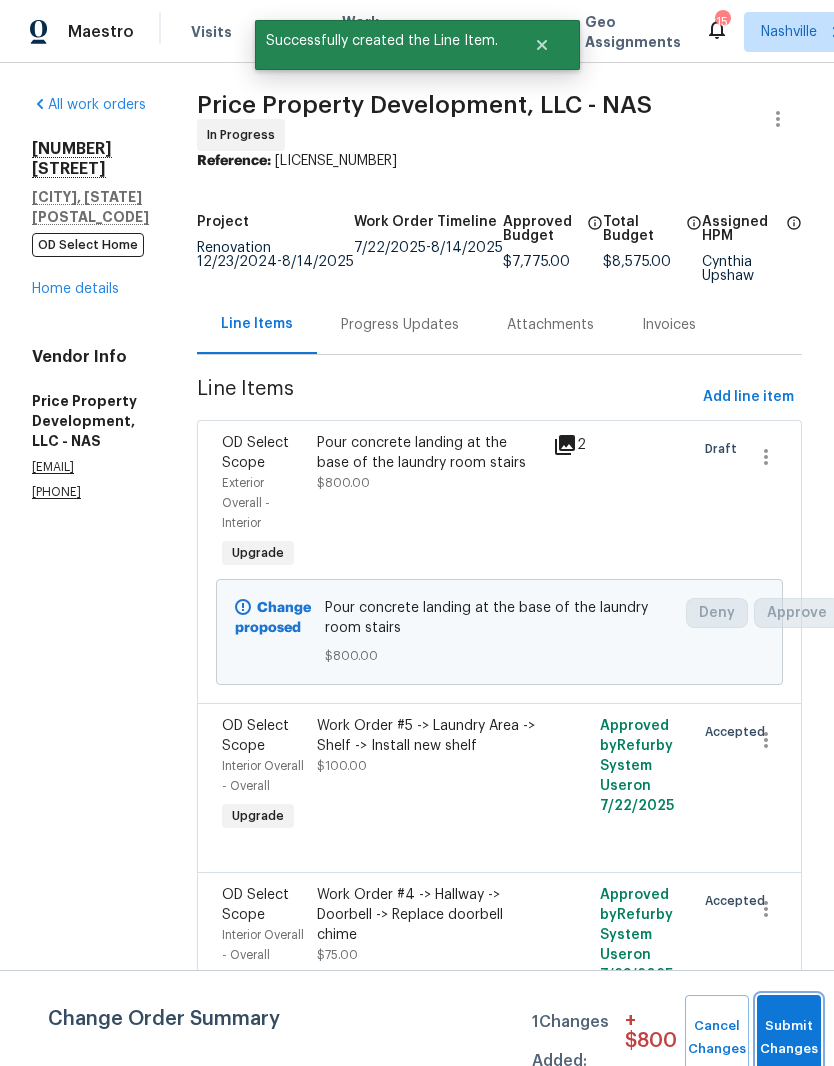 click on "Submit Changes" at bounding box center (789, 1038) 